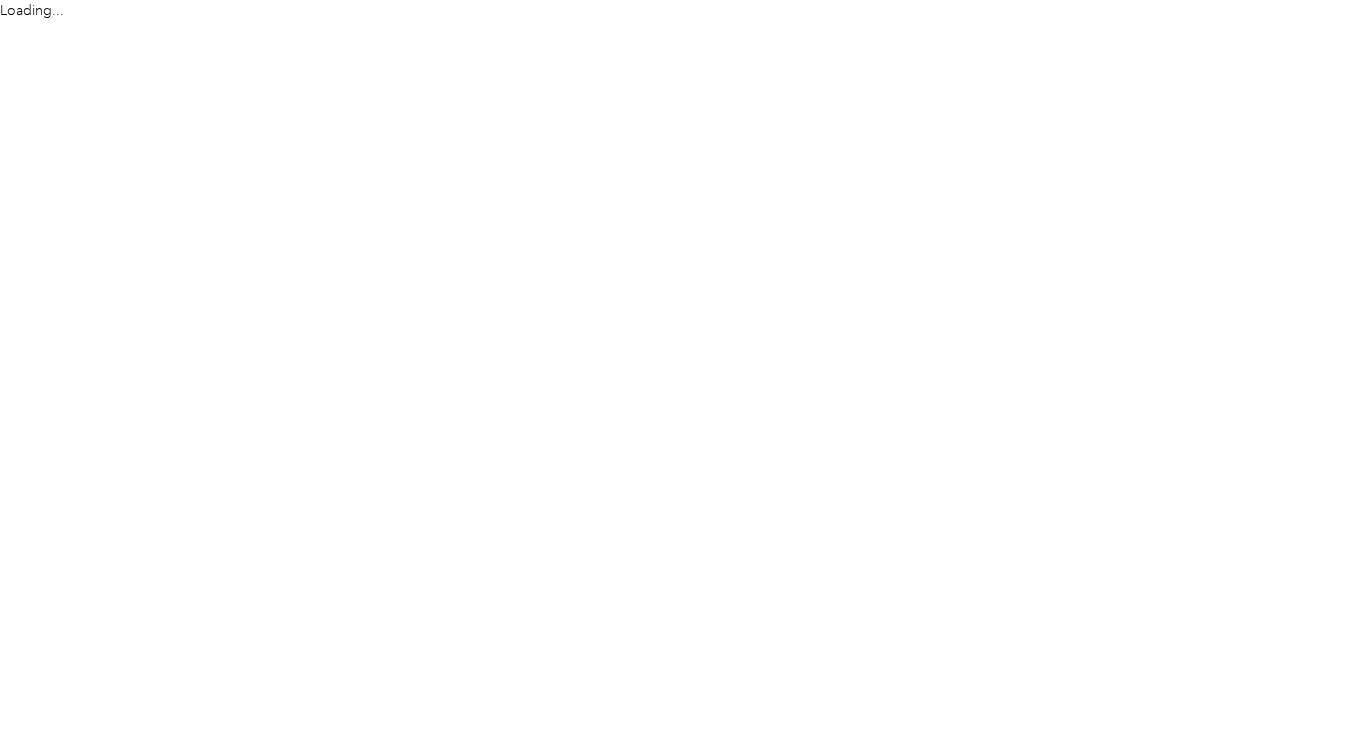 scroll, scrollTop: 0, scrollLeft: 0, axis: both 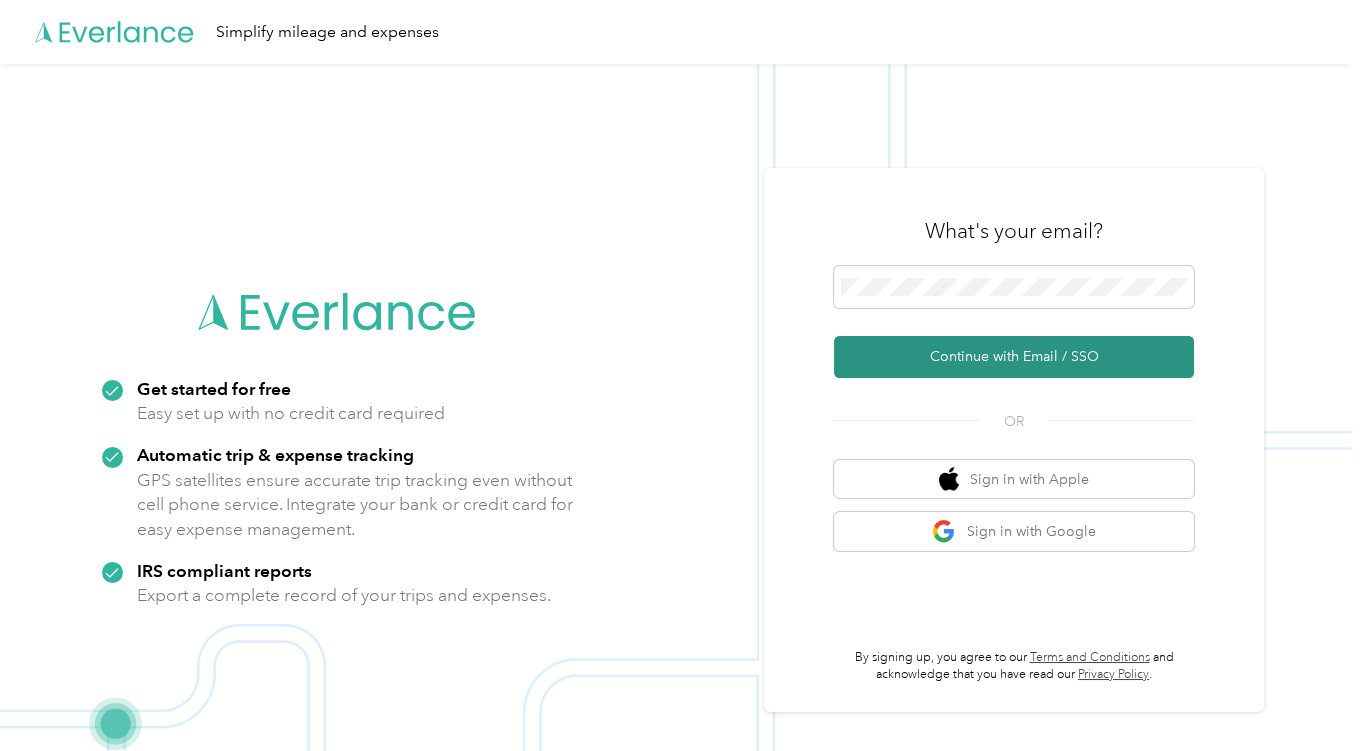 click on "Continue with Email / SSO" at bounding box center [1014, 357] 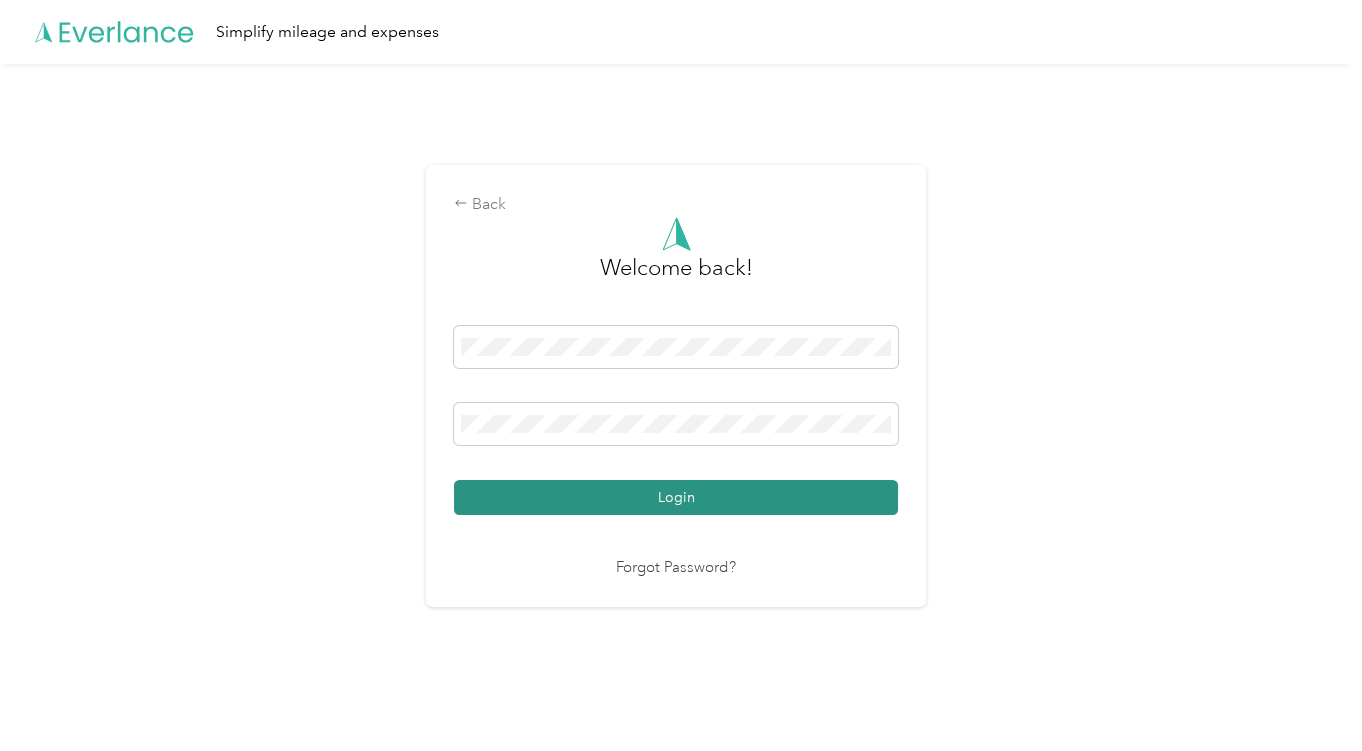 click on "Login" at bounding box center (676, 497) 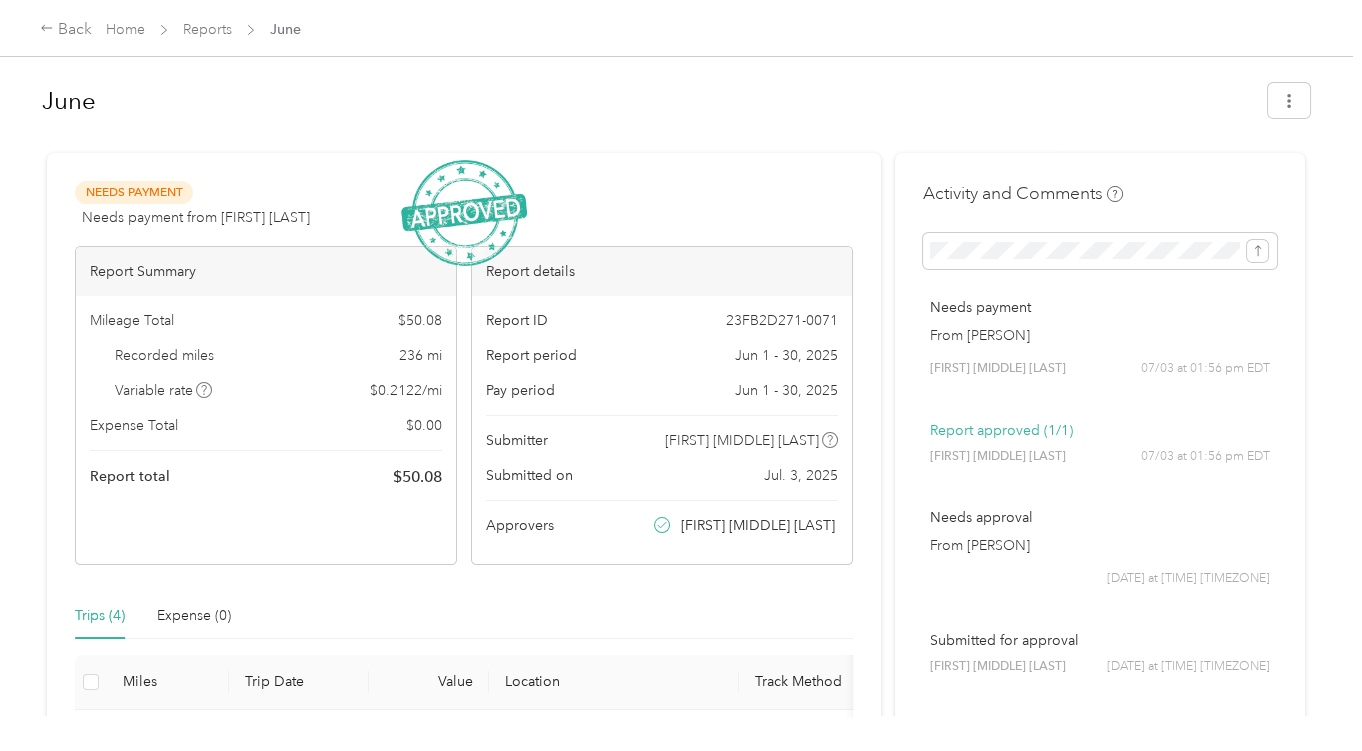 scroll, scrollTop: 551, scrollLeft: 0, axis: vertical 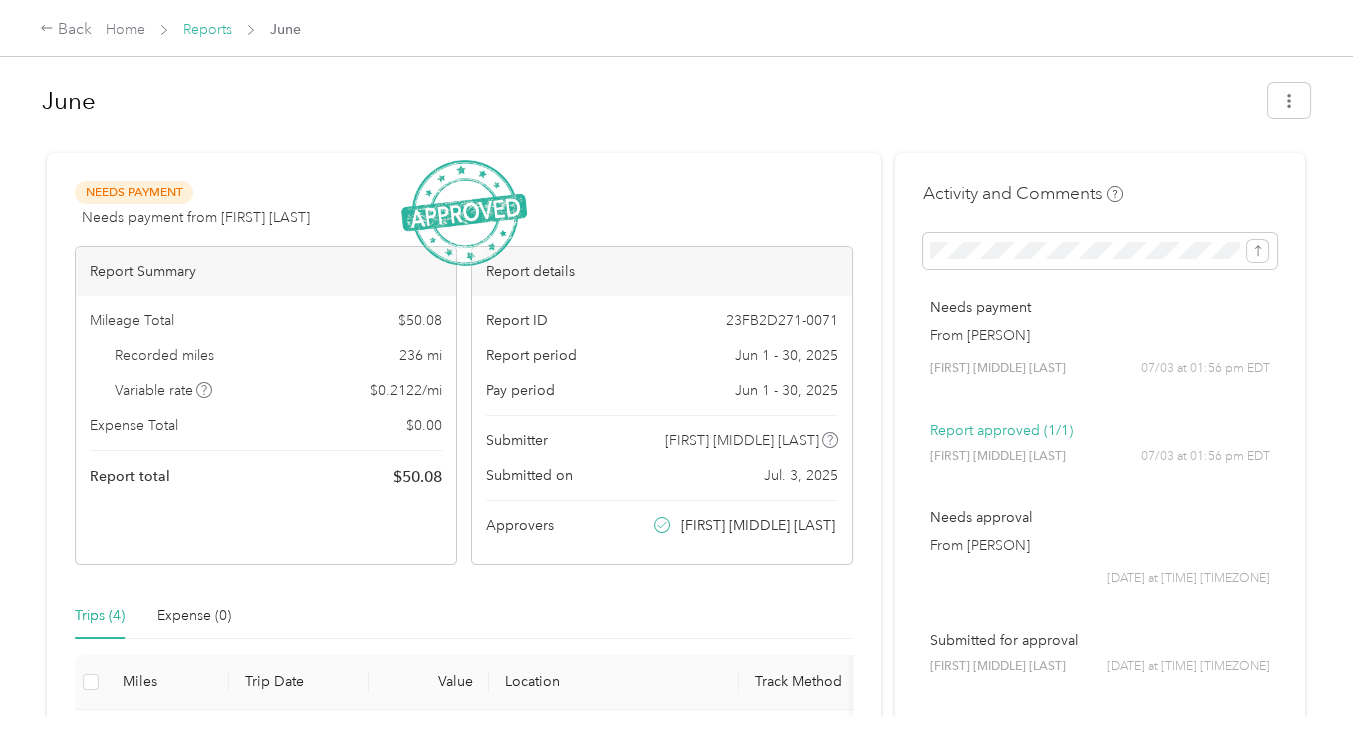 click on "Reports" at bounding box center [207, 29] 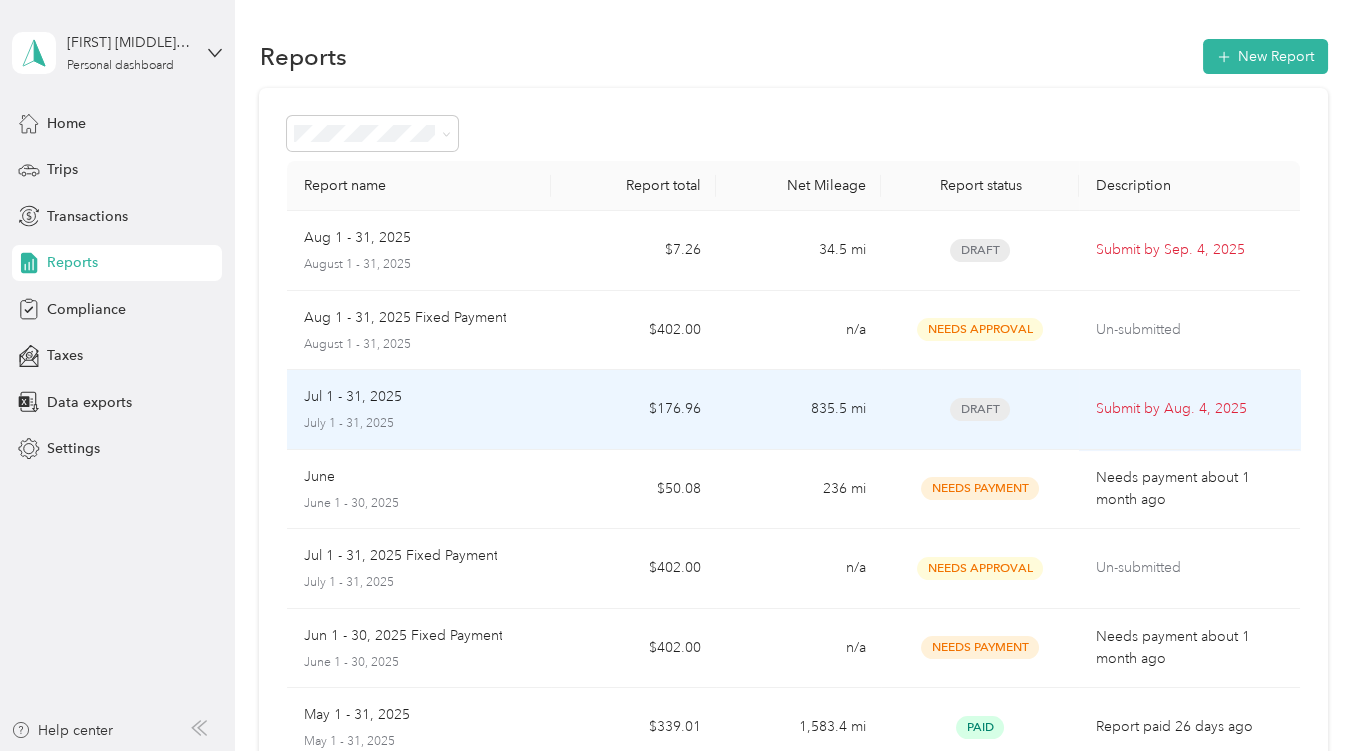 click on "Jul 1 - 31, 2025 July 1 - 31, 2025" at bounding box center (419, 410) 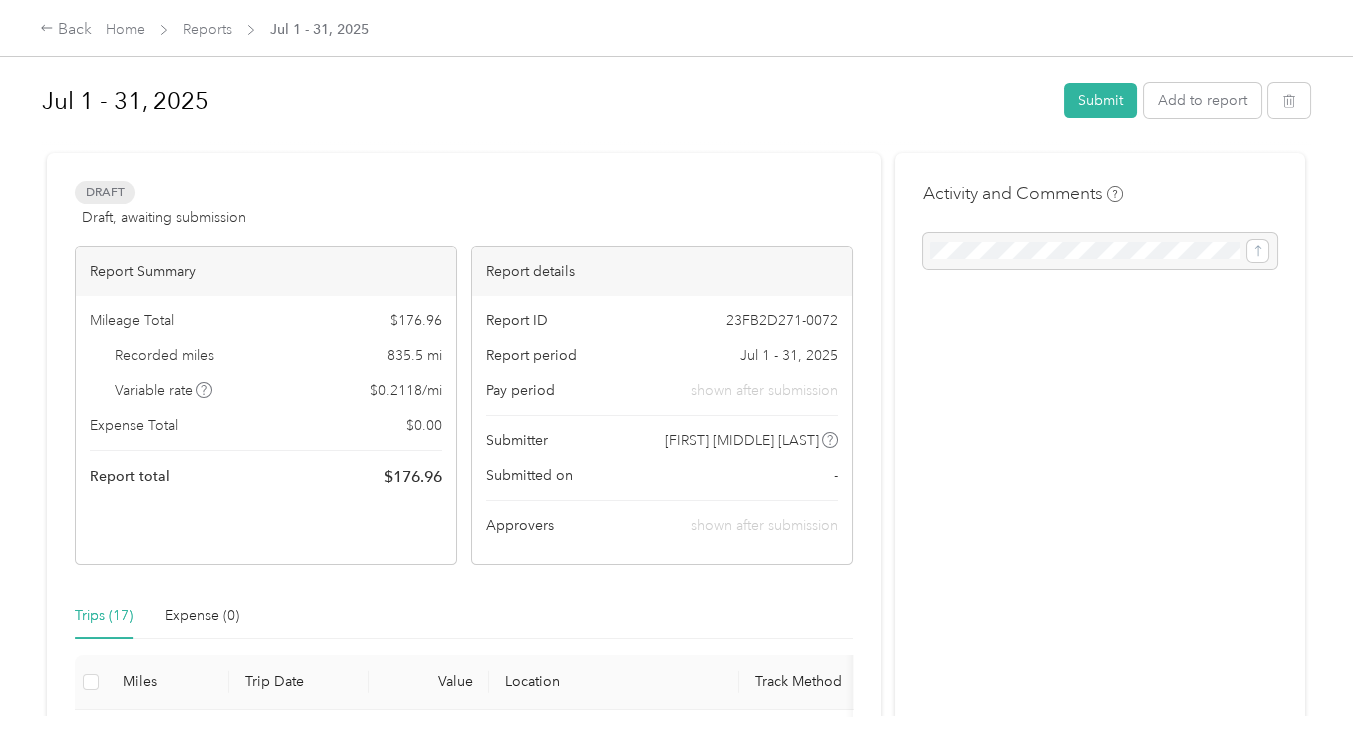 scroll, scrollTop: 613, scrollLeft: 0, axis: vertical 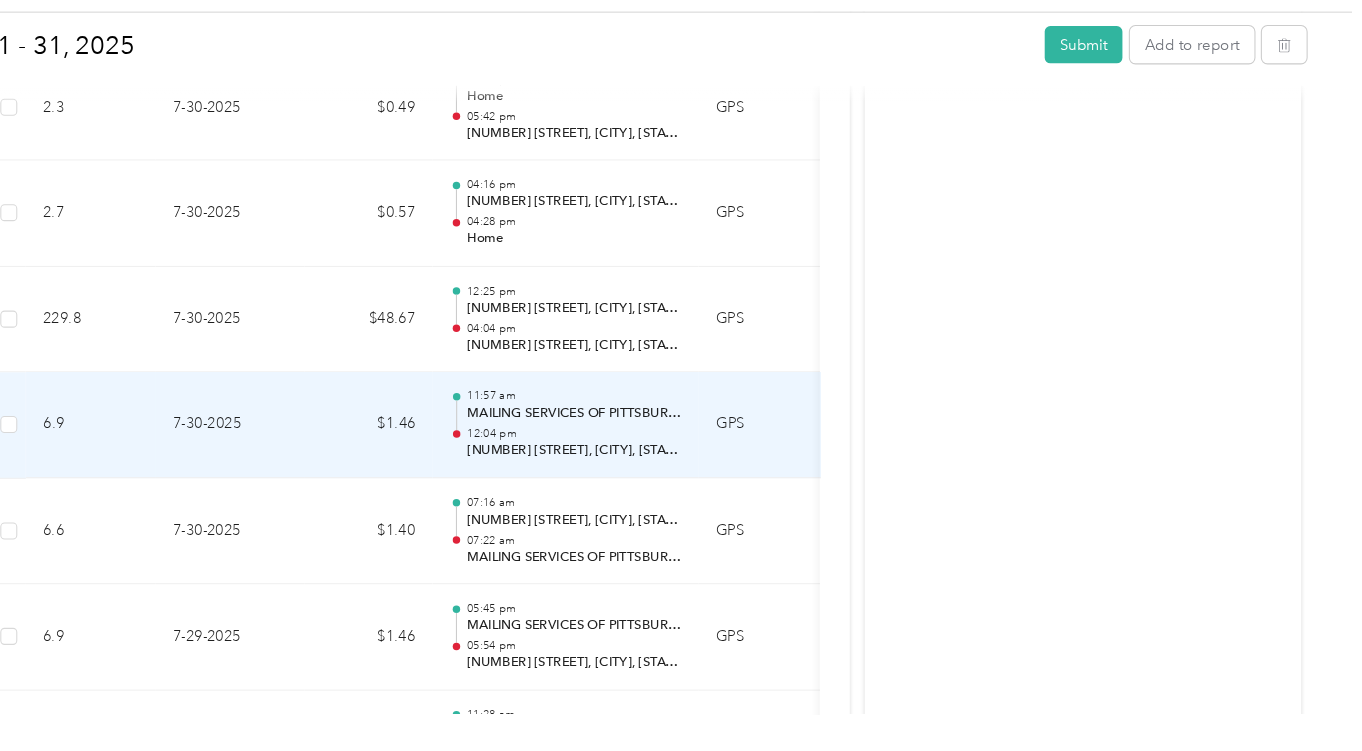 click on "$1.46" at bounding box center [429, 445] 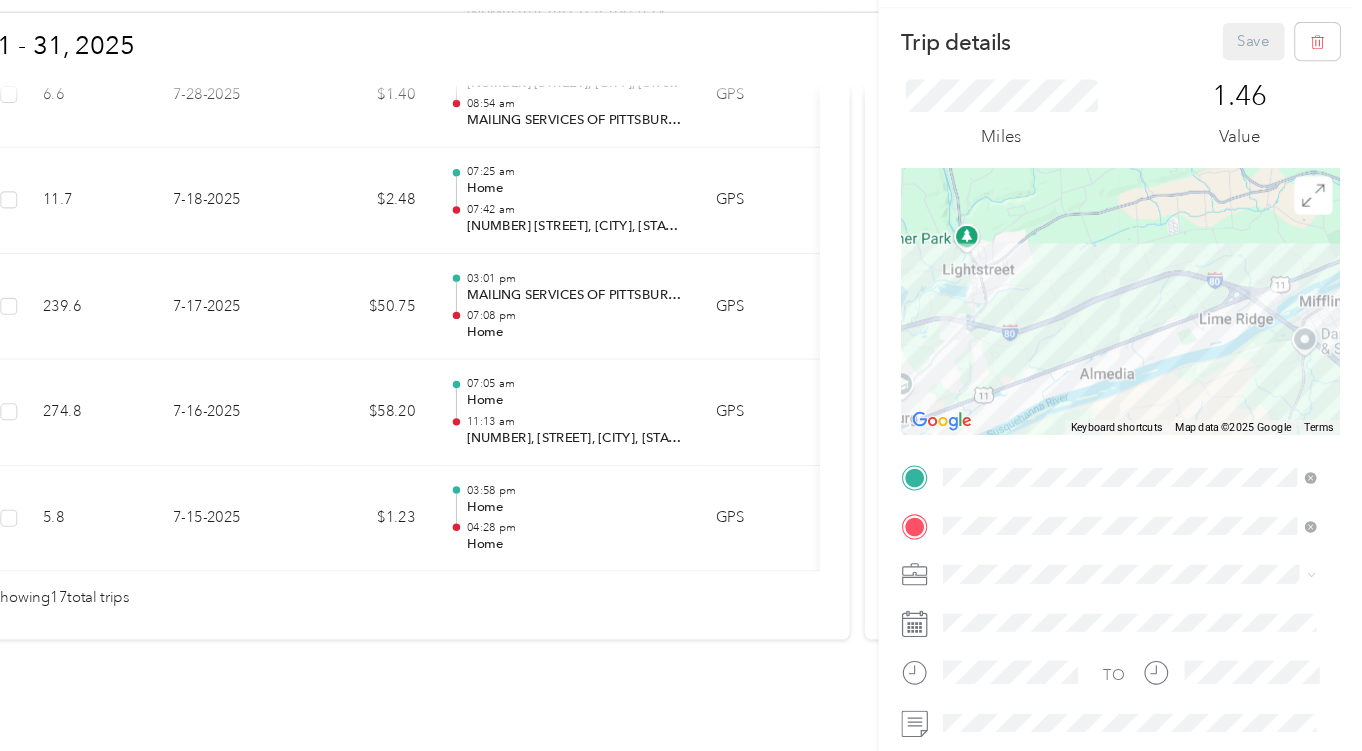 scroll, scrollTop: 1839, scrollLeft: 0, axis: vertical 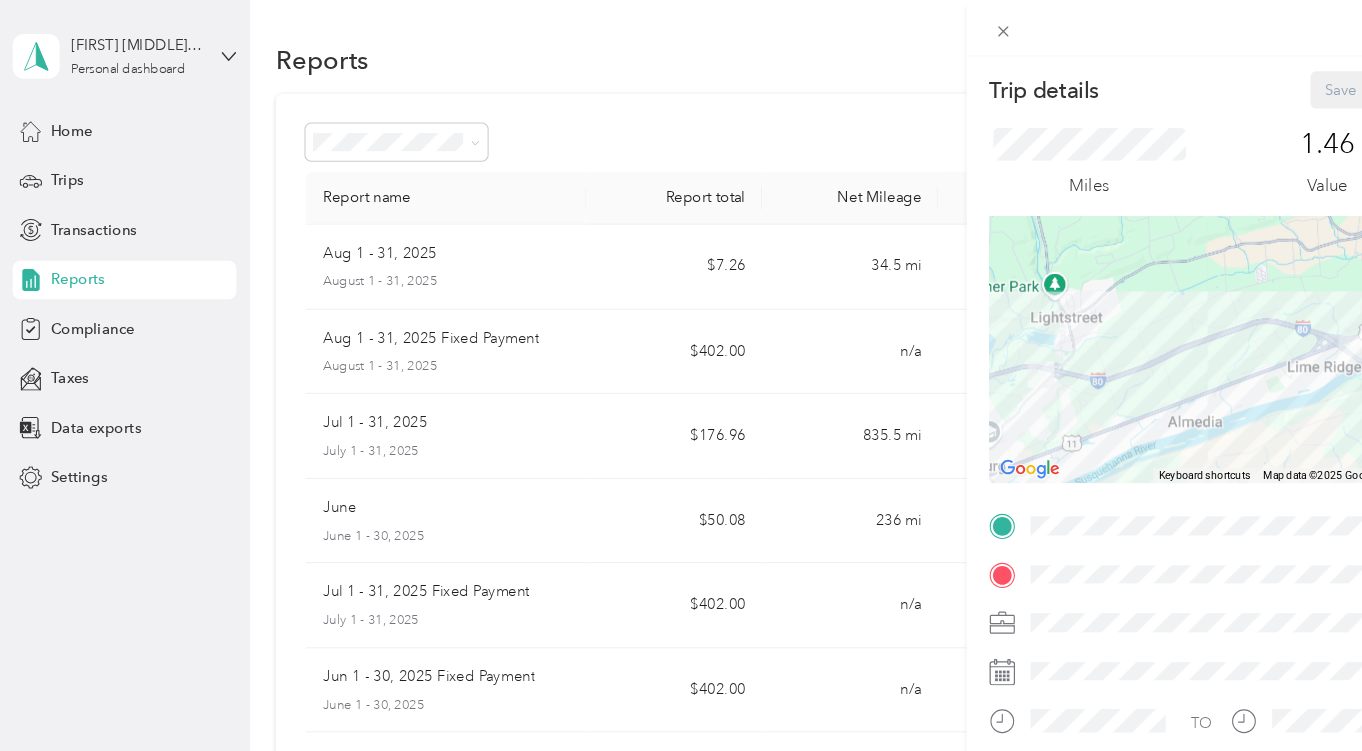 click on "Trip details Save This trip cannot be edited because it is either under review, approved, or paid. Contact your Team Manager to edit it. Miles 1.46 Value  To navigate the map with touch gestures double-tap and hold your finger on the map, then drag the map. ← Move left → Move right ↑ Move up ↓ Move down + Zoom in - Zoom out [HOME] Jump left by 75% End Jump right by 75% Page Up Jump up by 75% Page Down Jump down by 75% Keyboard shortcuts Map Data Map data ©2025 Google Map data ©2025 Google 2 km  Click to toggle between metric and imperial units Terms Report a map error TO Add photo" at bounding box center (681, 375) 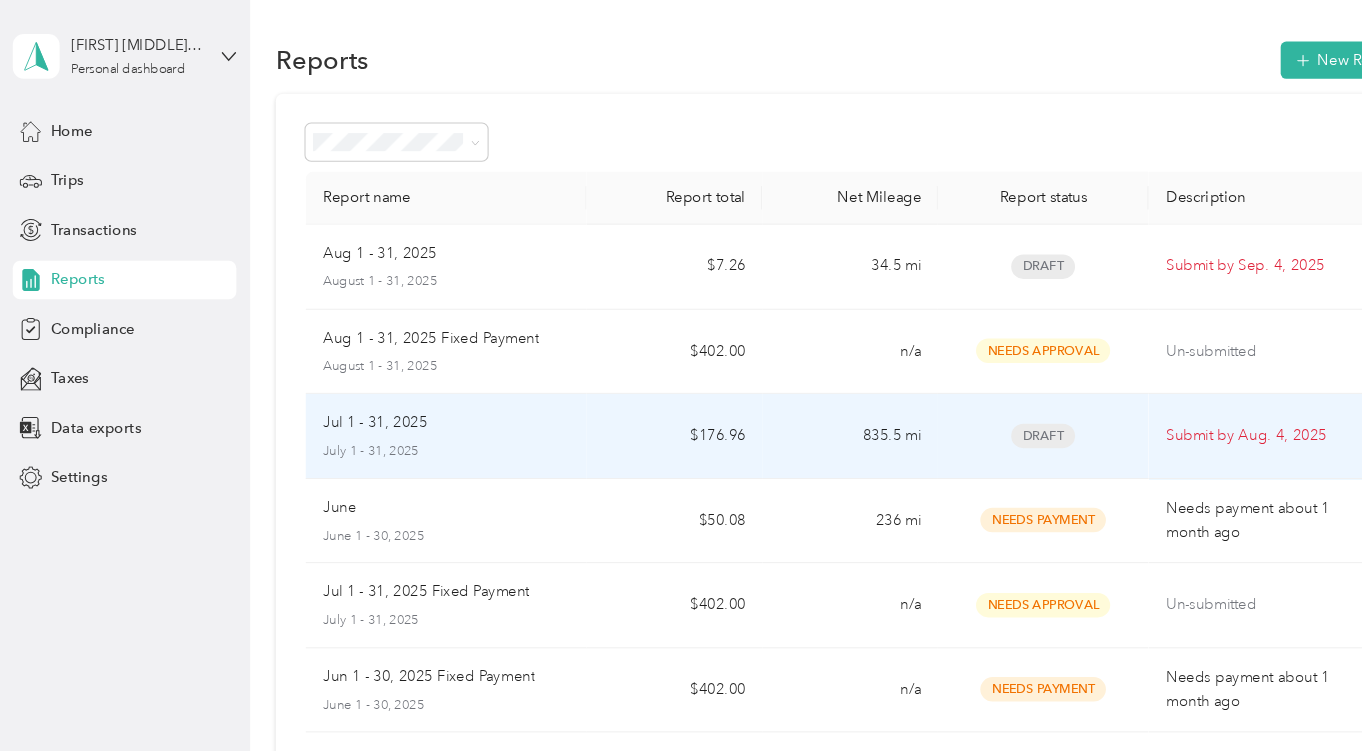 click on "Jul 1 - 31, 2025" at bounding box center [352, 397] 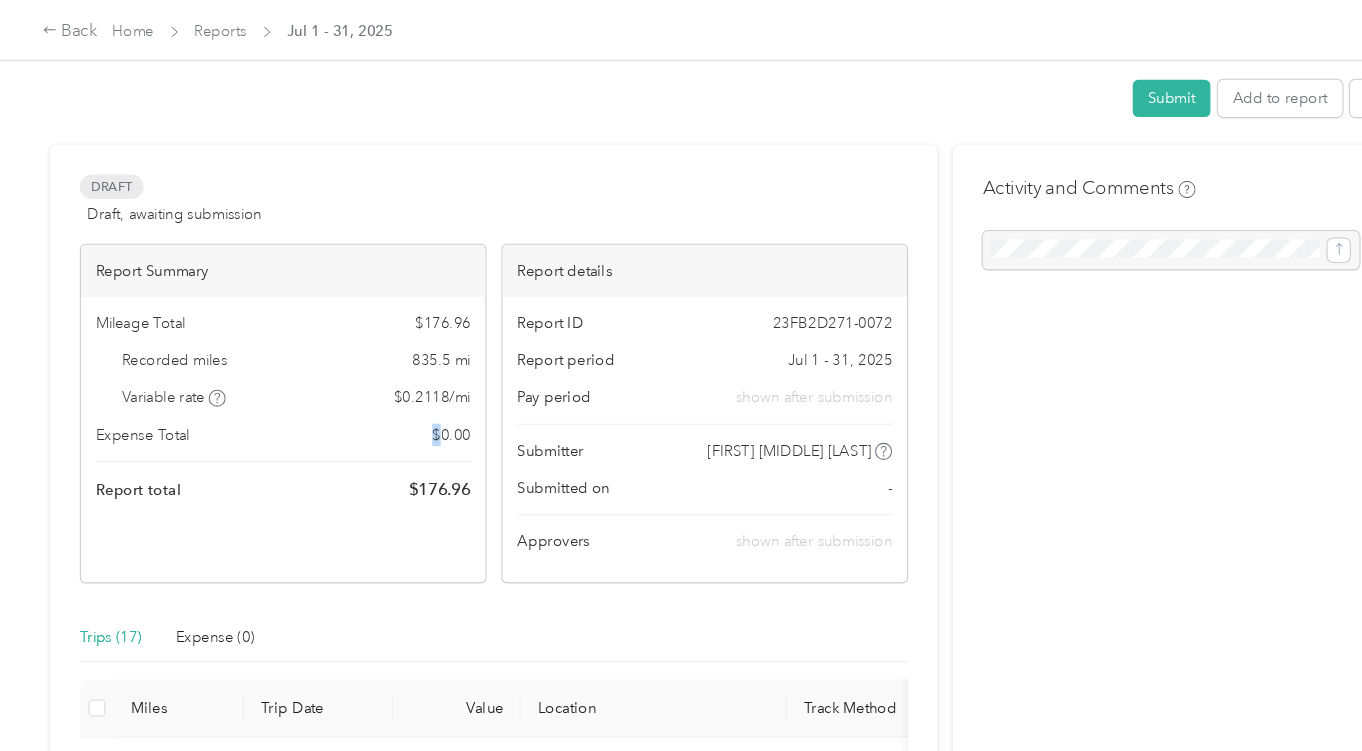 click on "Expense Total $ 0.00" at bounding box center [266, 408] 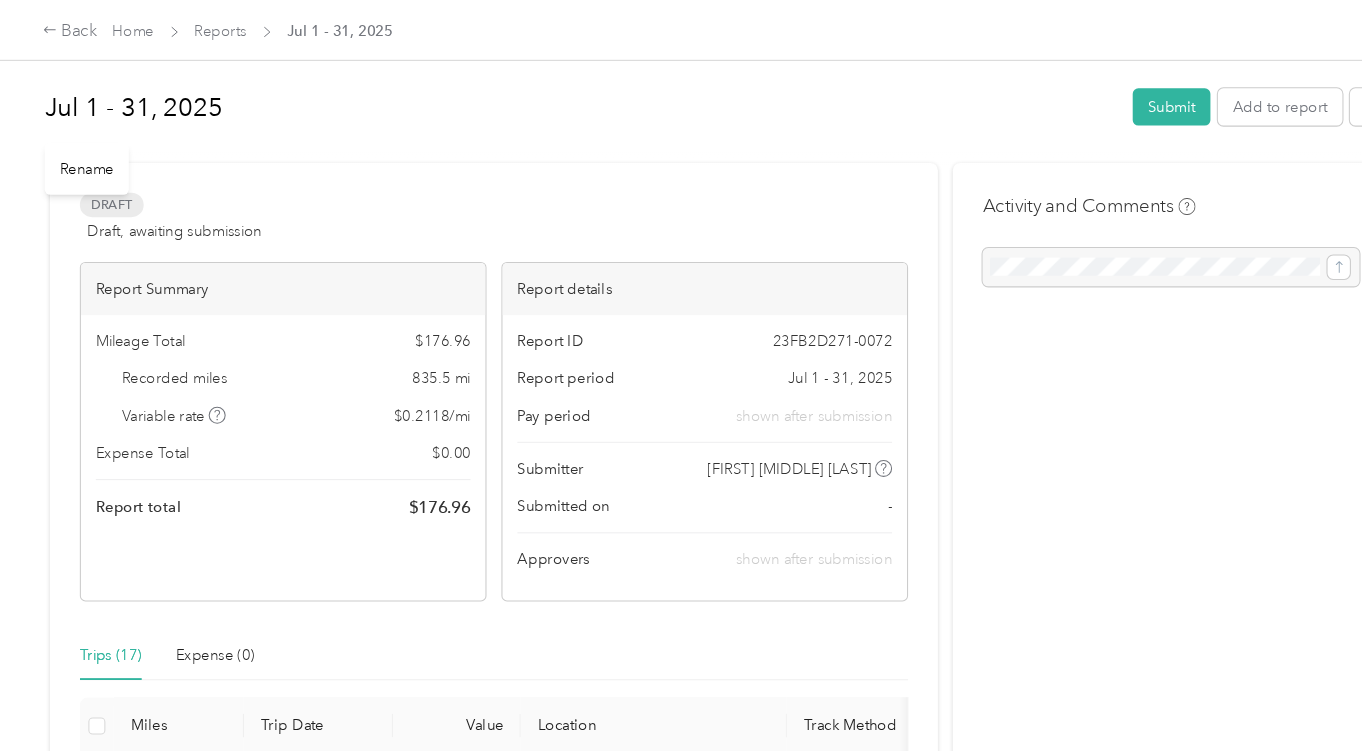 click on "Jul 1 - 31, 2025" at bounding box center [546, 101] 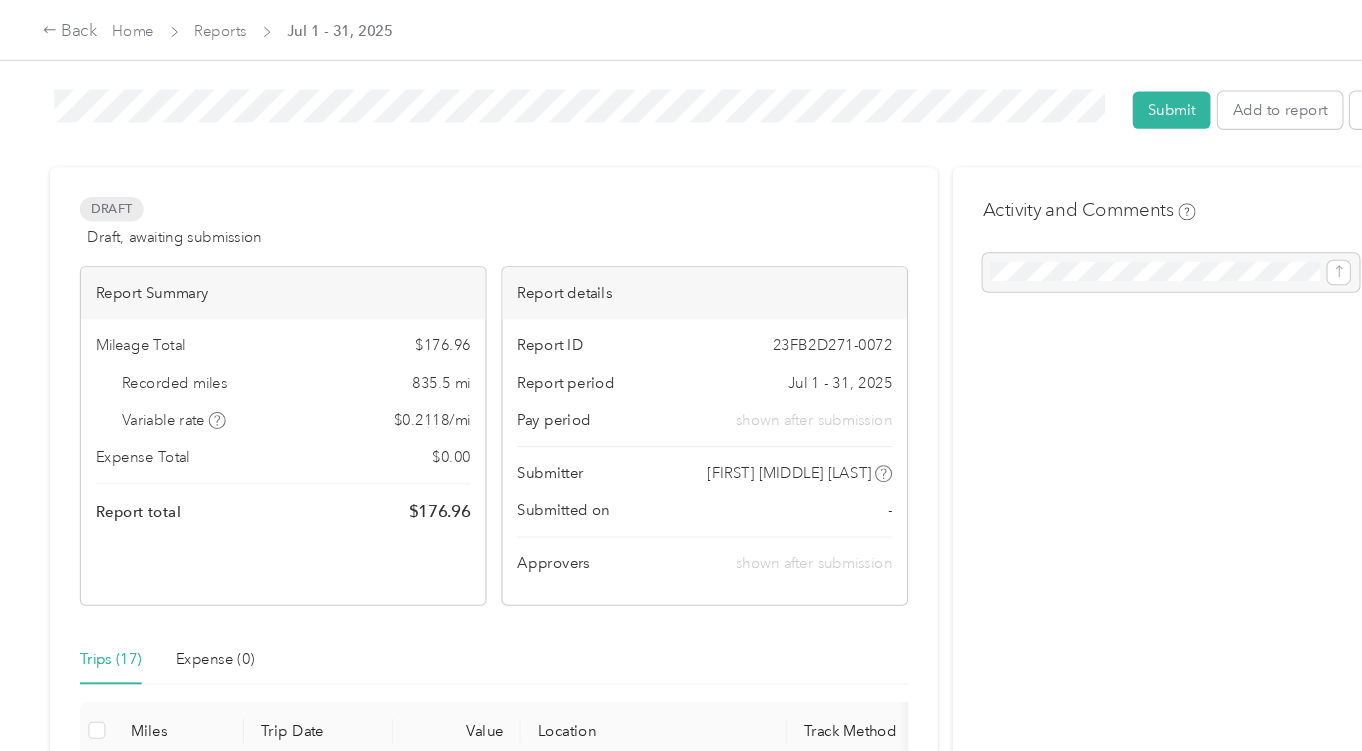 click on "Draft Draft, awaiting submission View  activity & comments" at bounding box center (464, 209) 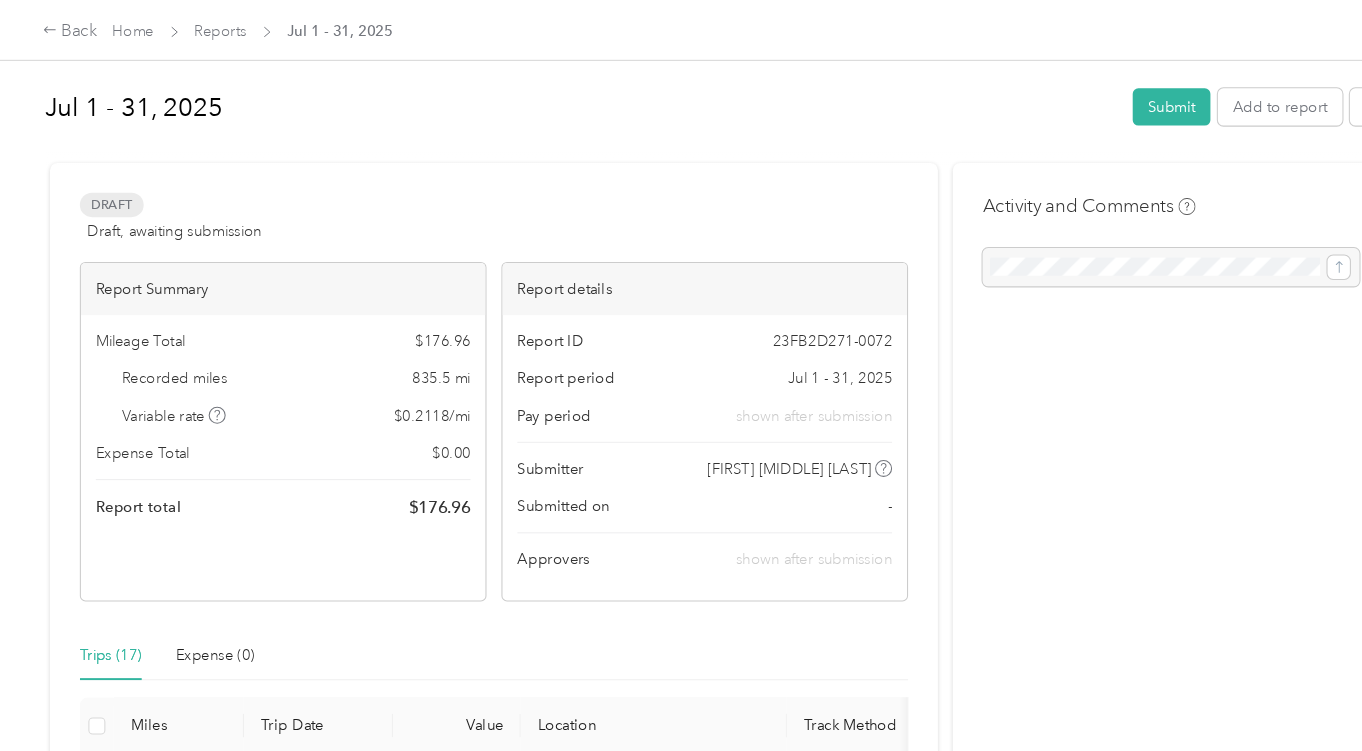scroll, scrollTop: 613, scrollLeft: 0, axis: vertical 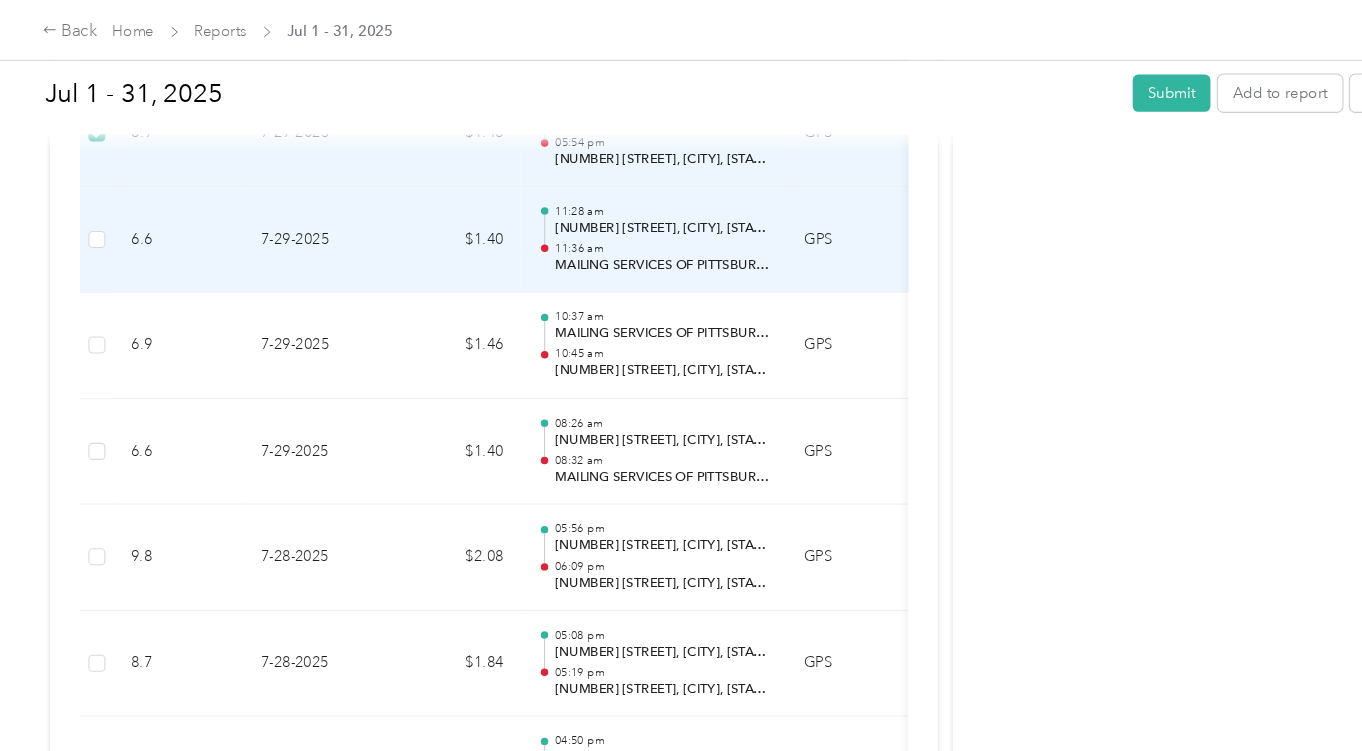 click at bounding box center [91, 226] 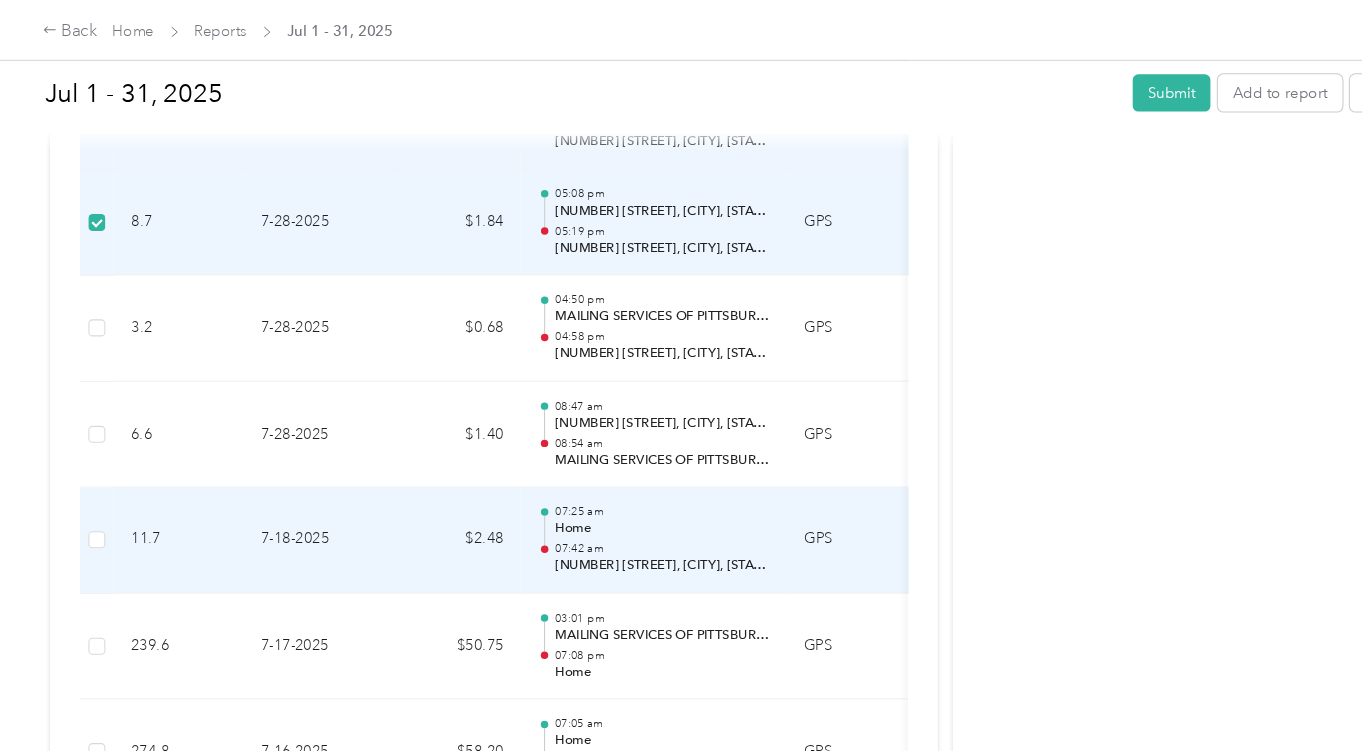 scroll, scrollTop: 1570, scrollLeft: 0, axis: vertical 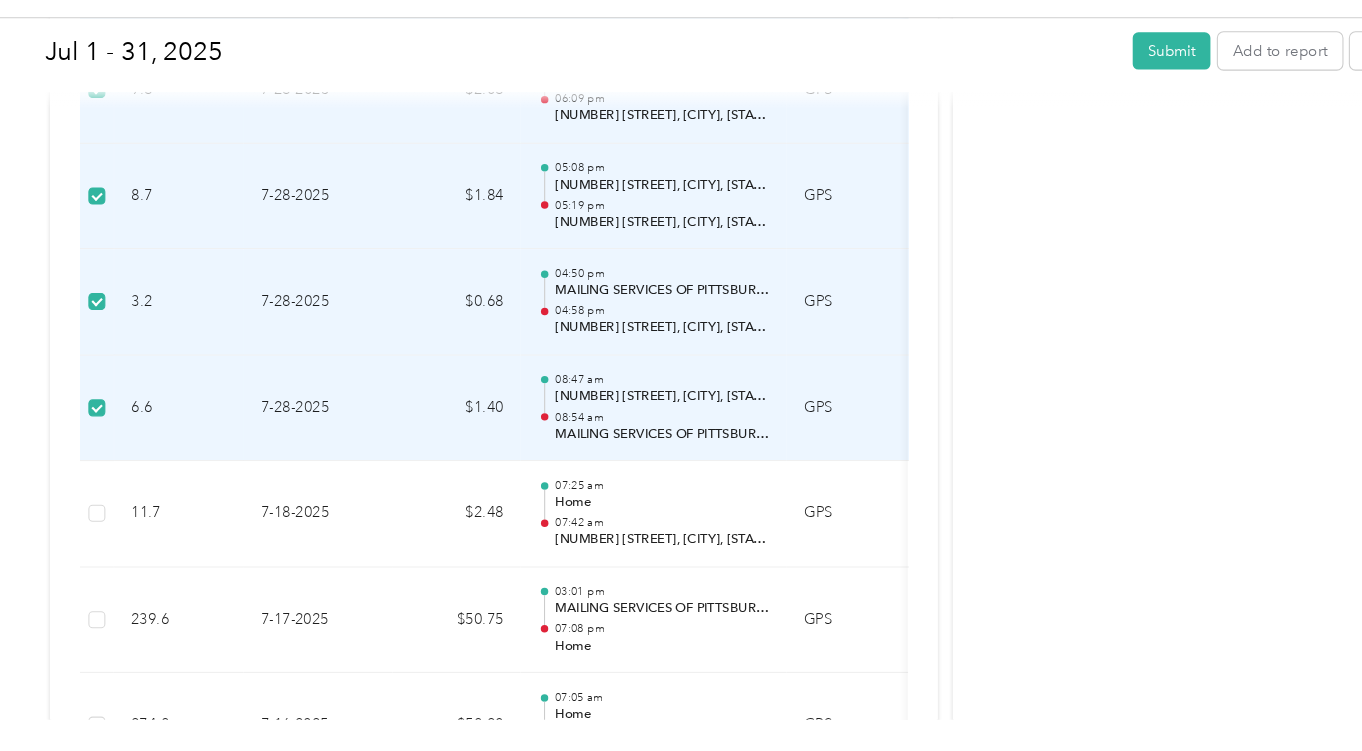 click on "Miles Trip Date Value Location Track Method Purpose Notes Tags                     [NUMBER] [DATE] [CURRENCY][NUMBER] [TIME] [LOCATION] [TIME] [NUMBER] [STREET], [CITY], [STATE] GPS Screen - [NUMBER] [DATE] [CURRENCY][NUMBER] [TIME] [STREET], [CITY], [STATE] [TIME] [LOCATION] GPS Screen - [NUMBER] [DATE] [CURRENCY][NUMBER] [TIME] [NUMBER] [STREET], [CITY], [STATE] [TIME] [NUMBER] [STREET], [CITY], [STATE] GPS Screen - [NUMBER] [DATE] [CURRENCY][NUMBER] [TIME] [COMPANY] [TIME] [NUMBER] [STREET], [CITY], [STATE] GPS Screen - [NUMBER] [DATE] [CURRENCY][NUMBER] [TIME] [NUMBER] [STREET], [CITY], [STATE] [TIME] GPS Screen -" at bounding box center (676, 358) 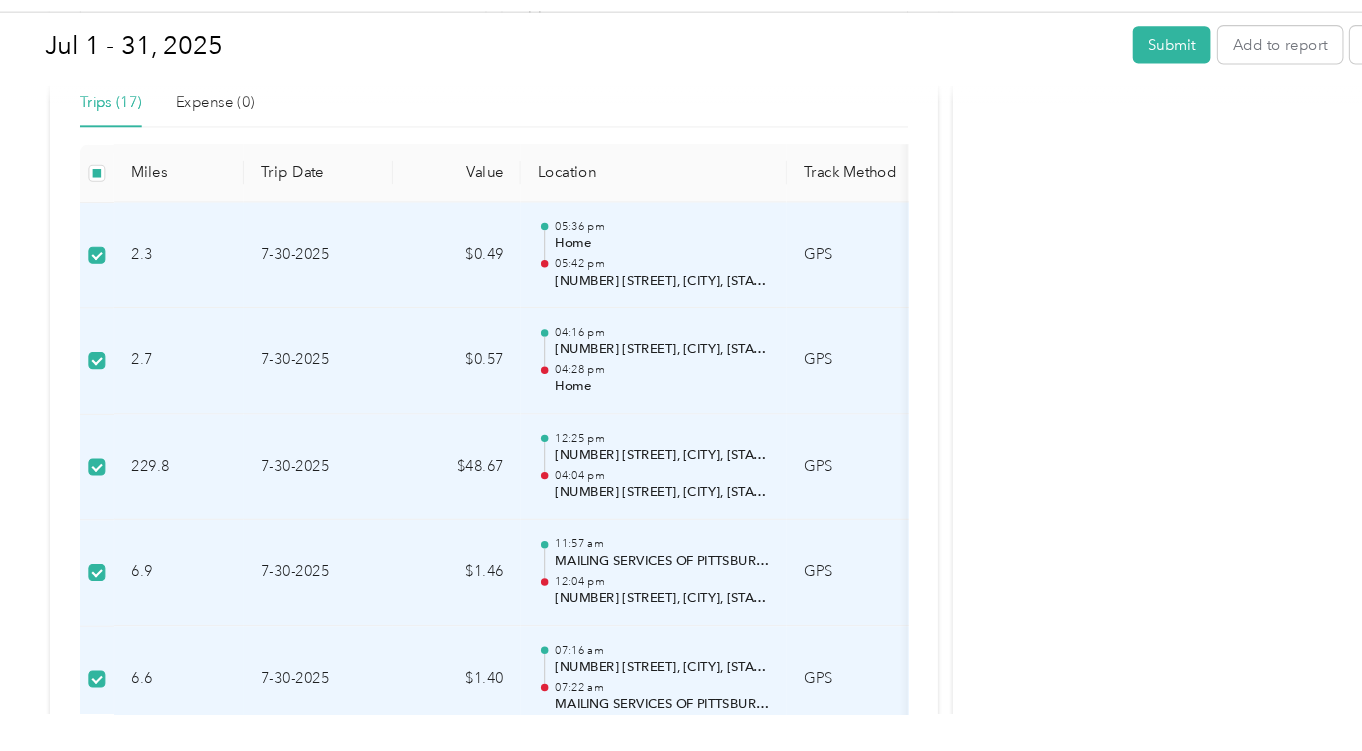 scroll, scrollTop: 444, scrollLeft: 0, axis: vertical 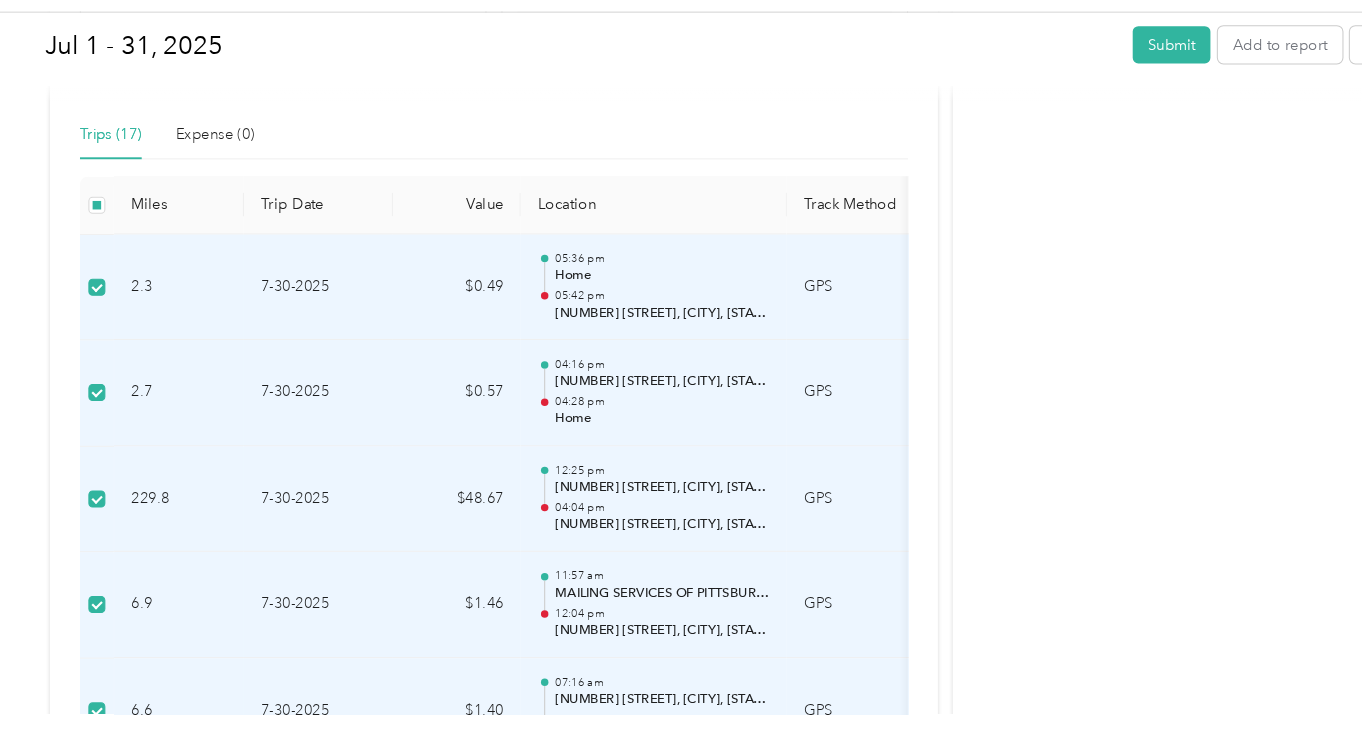 click on "7-30-2025" at bounding box center [299, 415] 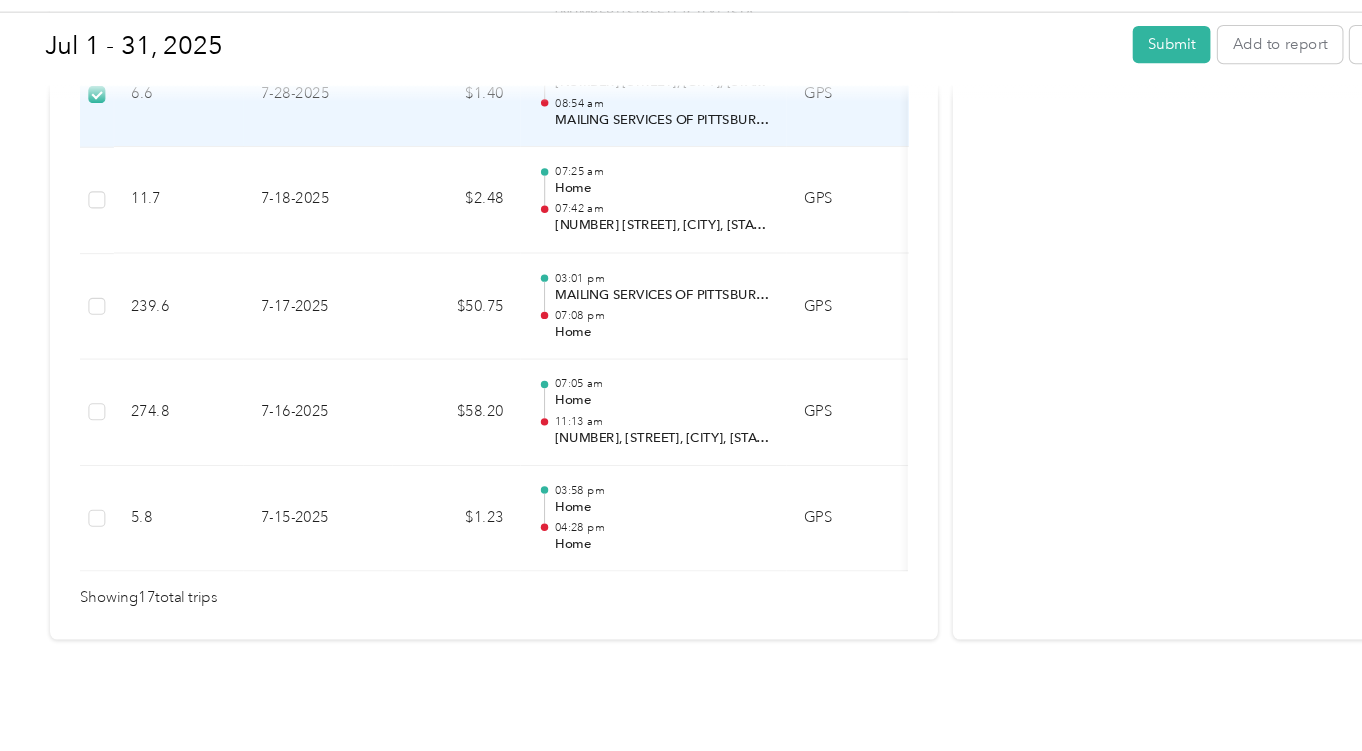 scroll, scrollTop: 1839, scrollLeft: 0, axis: vertical 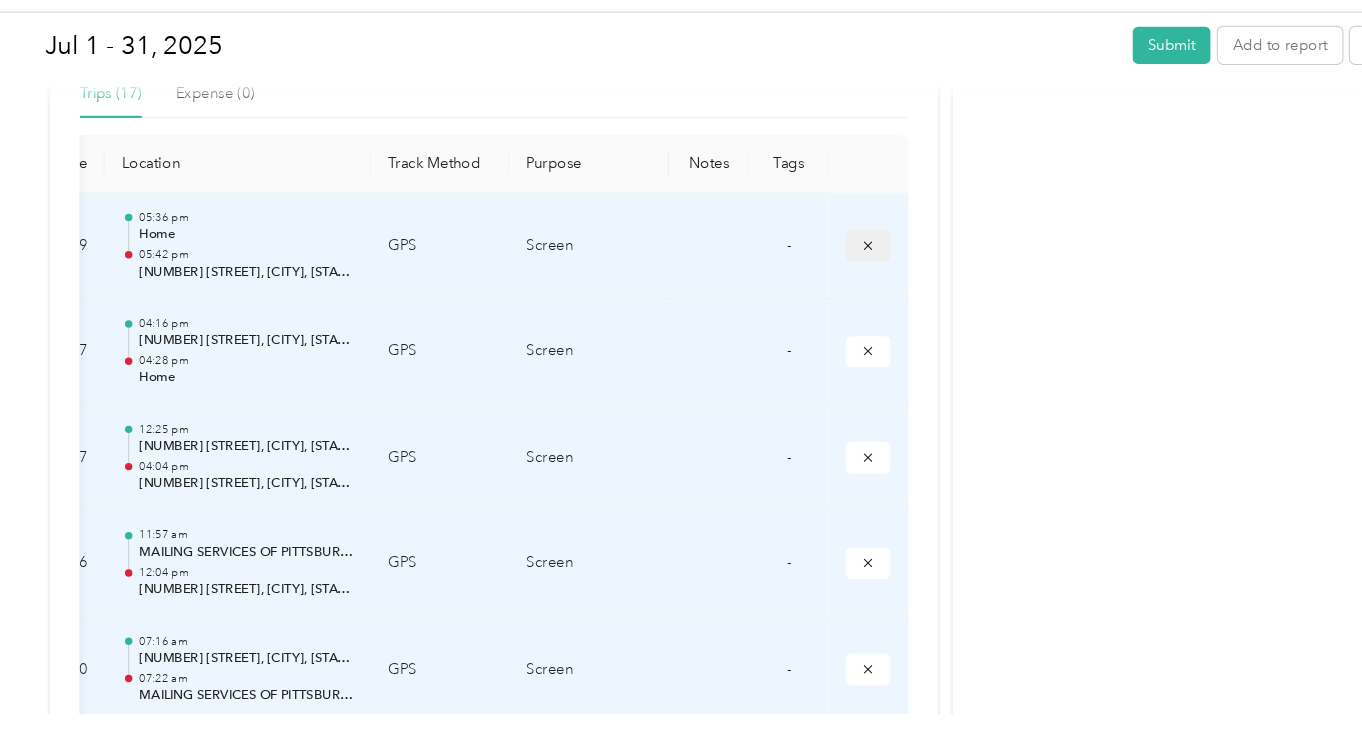 click at bounding box center (815, 275) 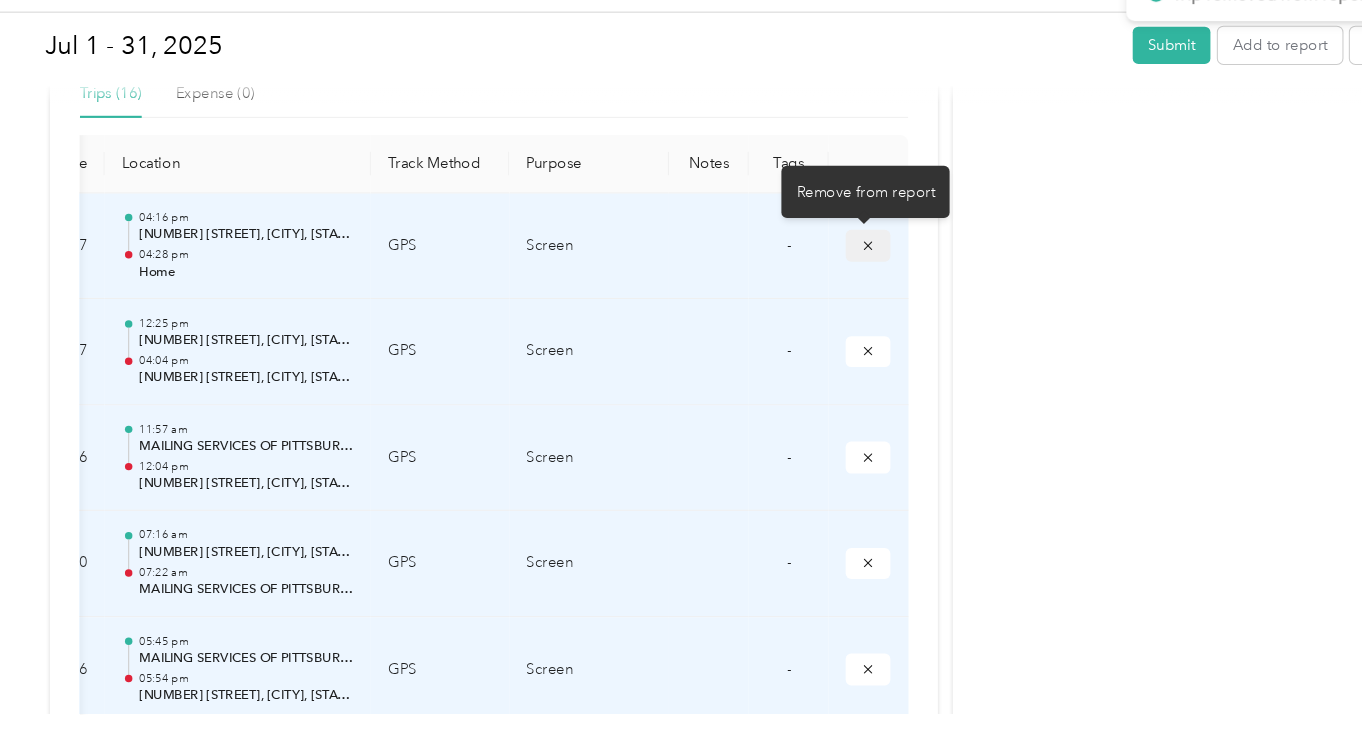 click 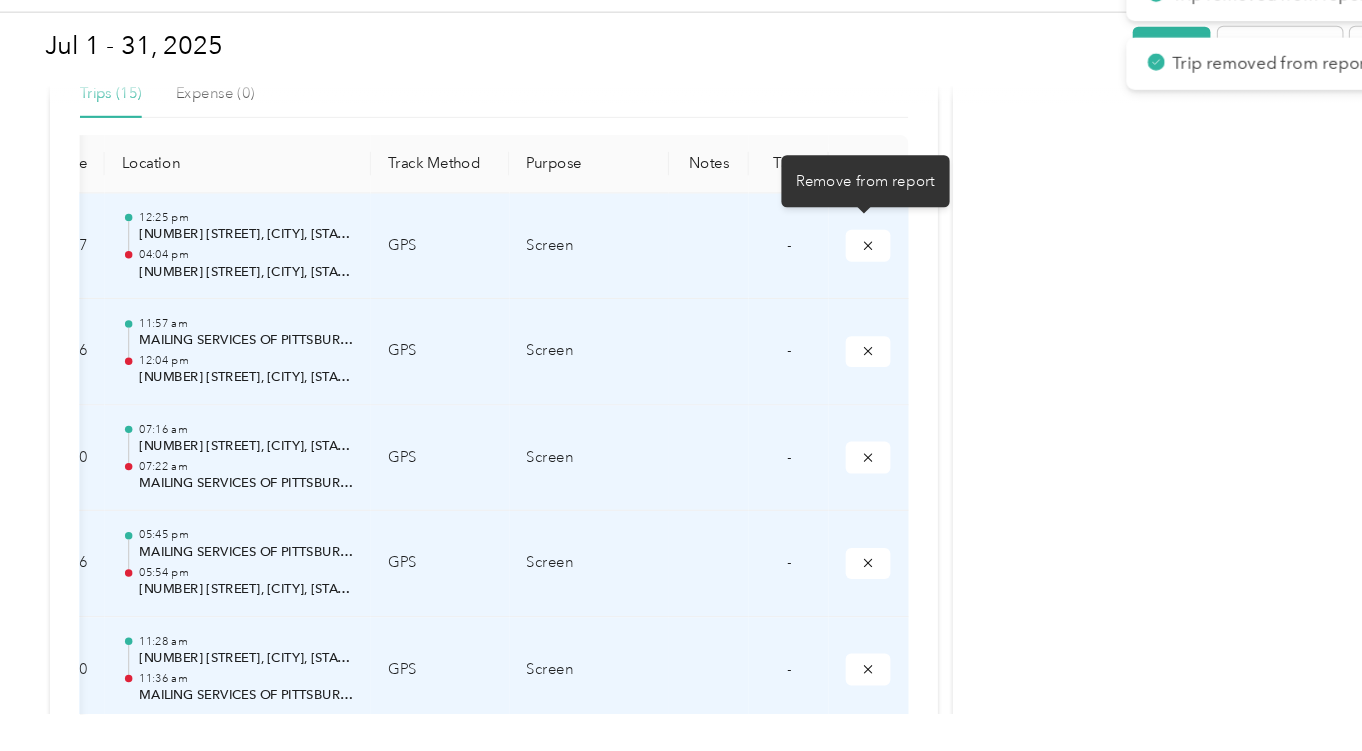 click 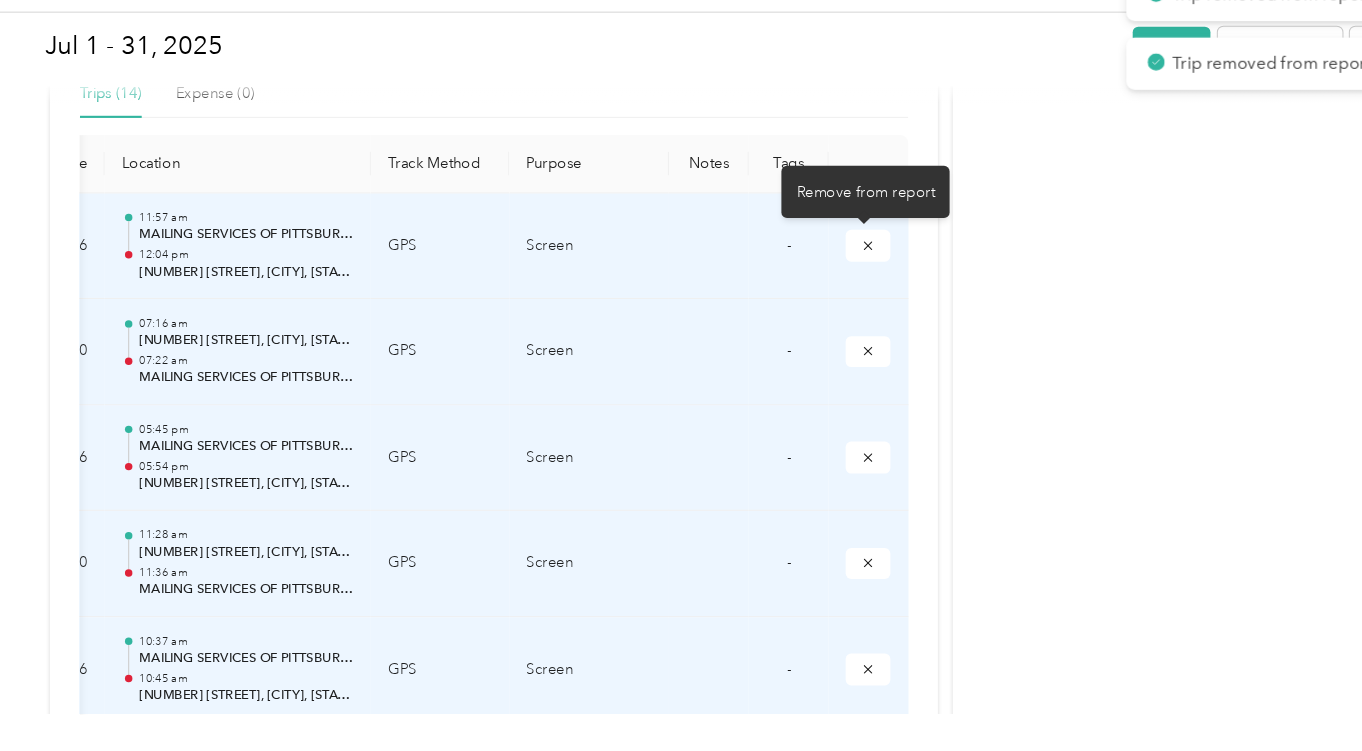click 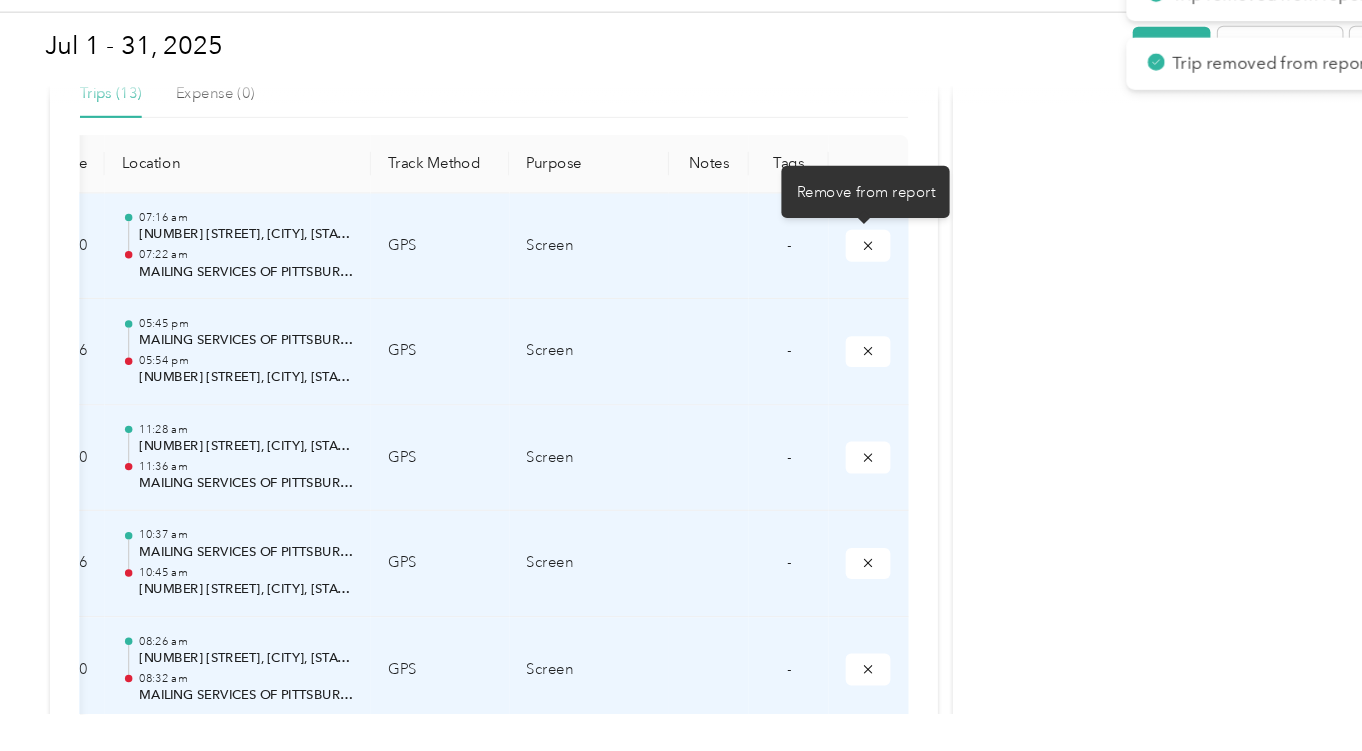 click 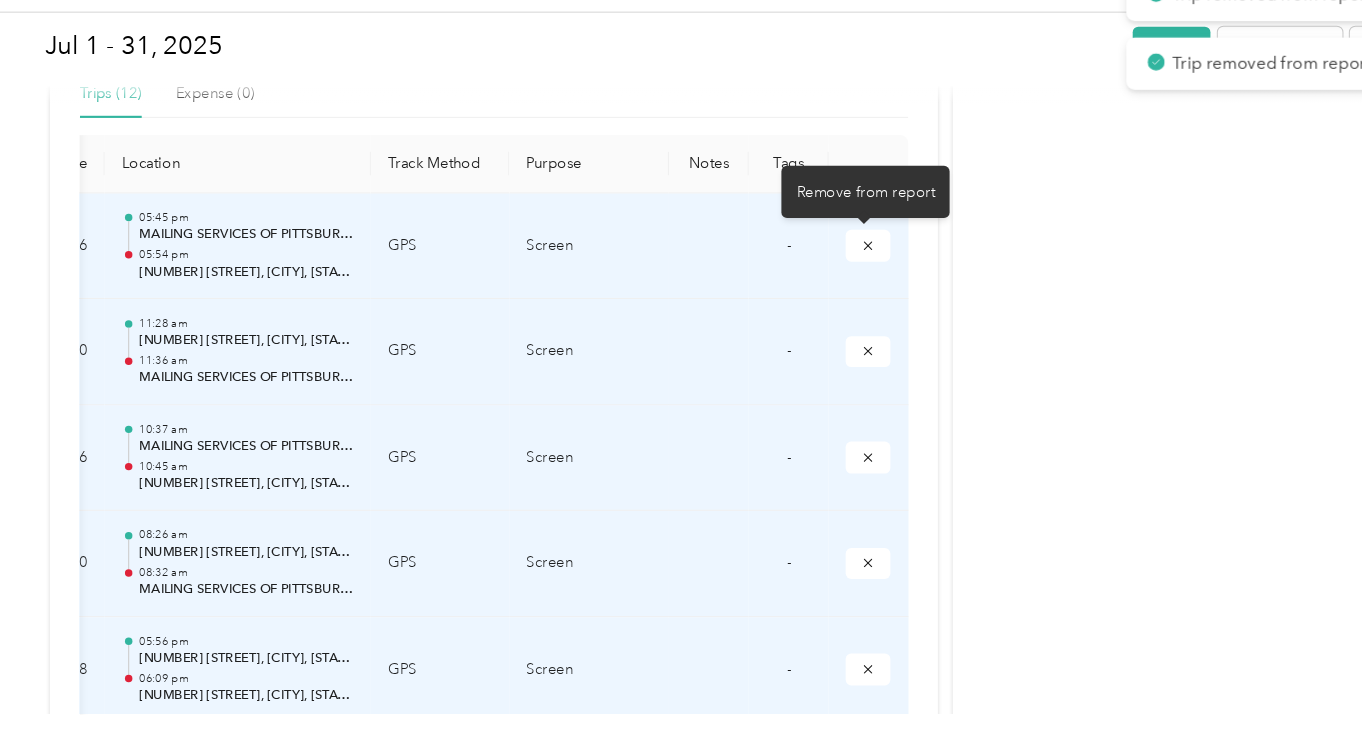click 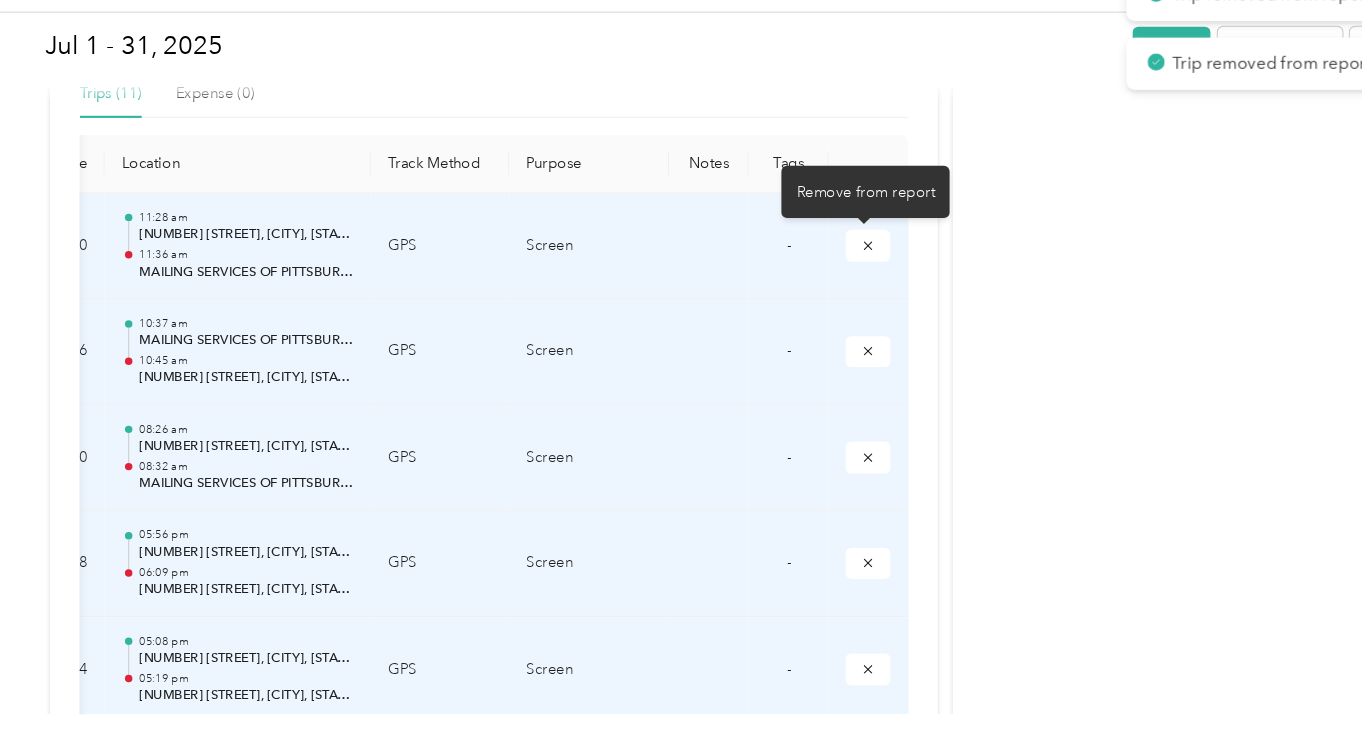 click 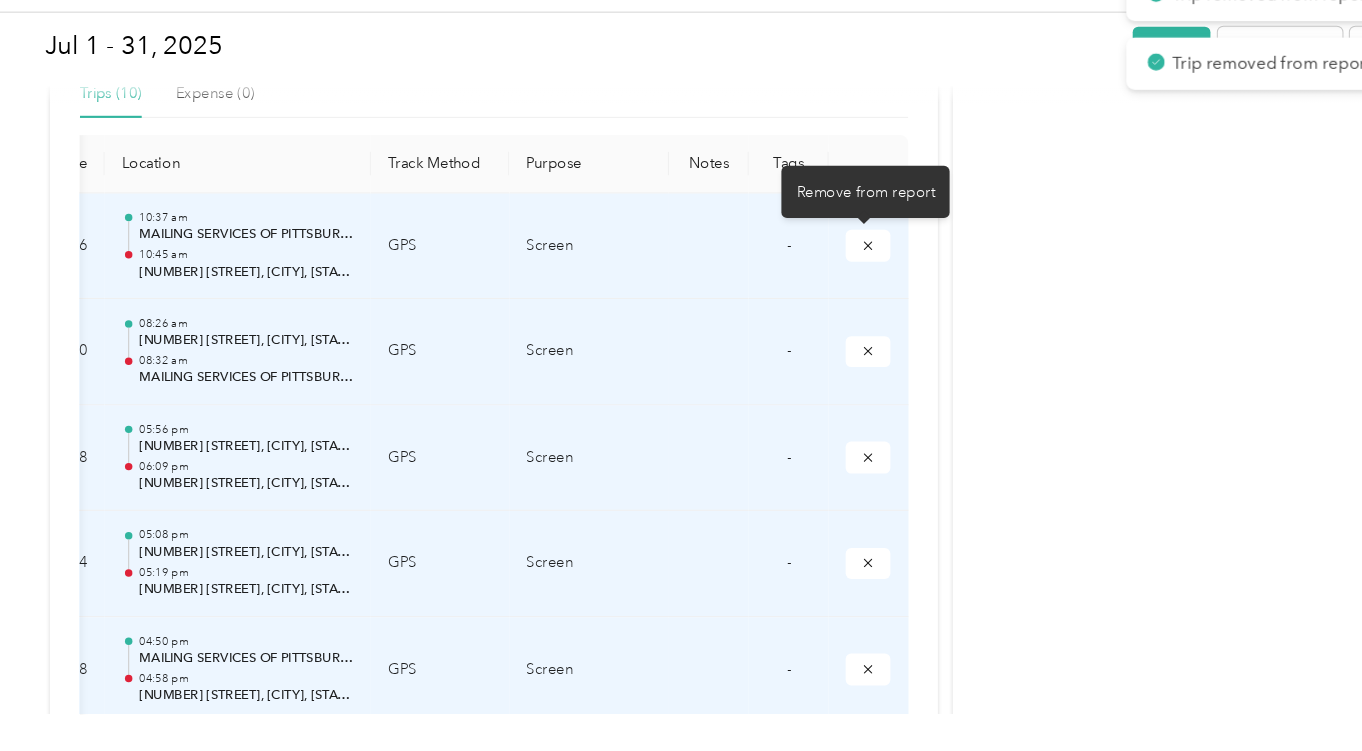 click 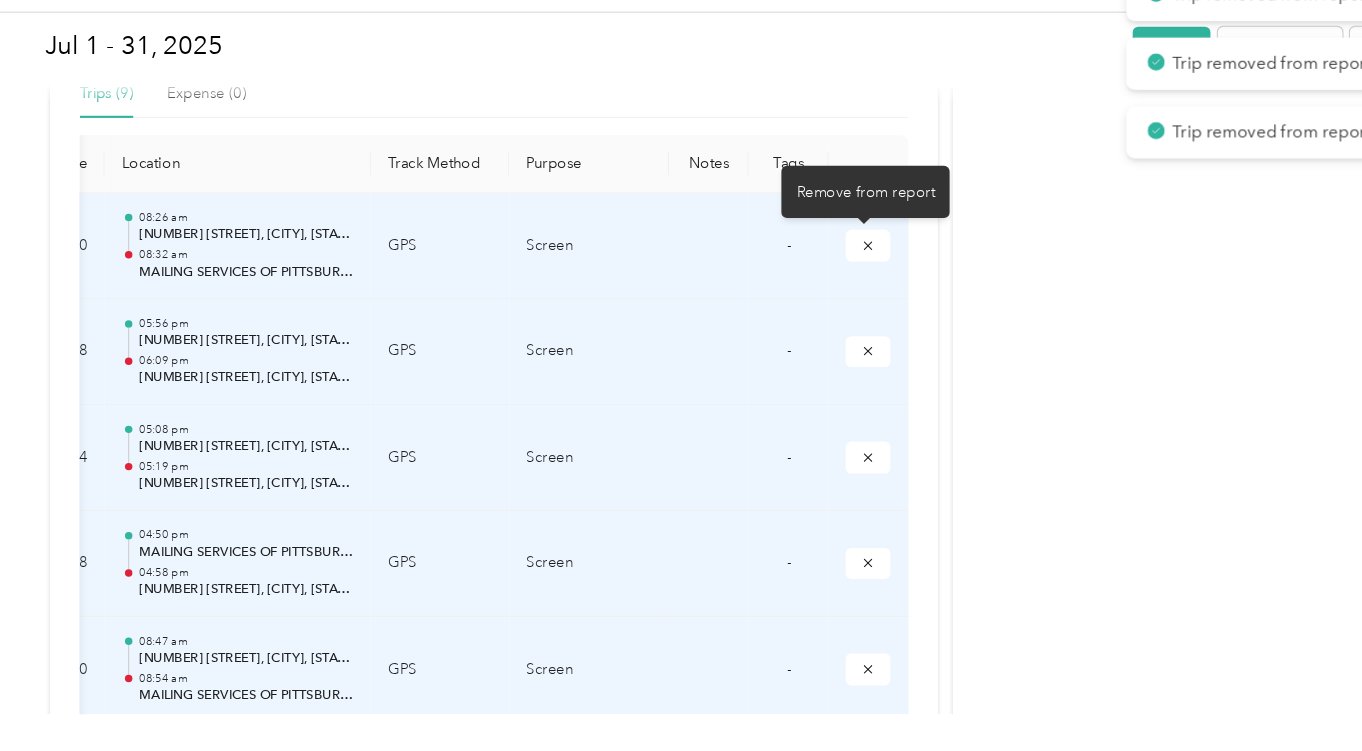 click 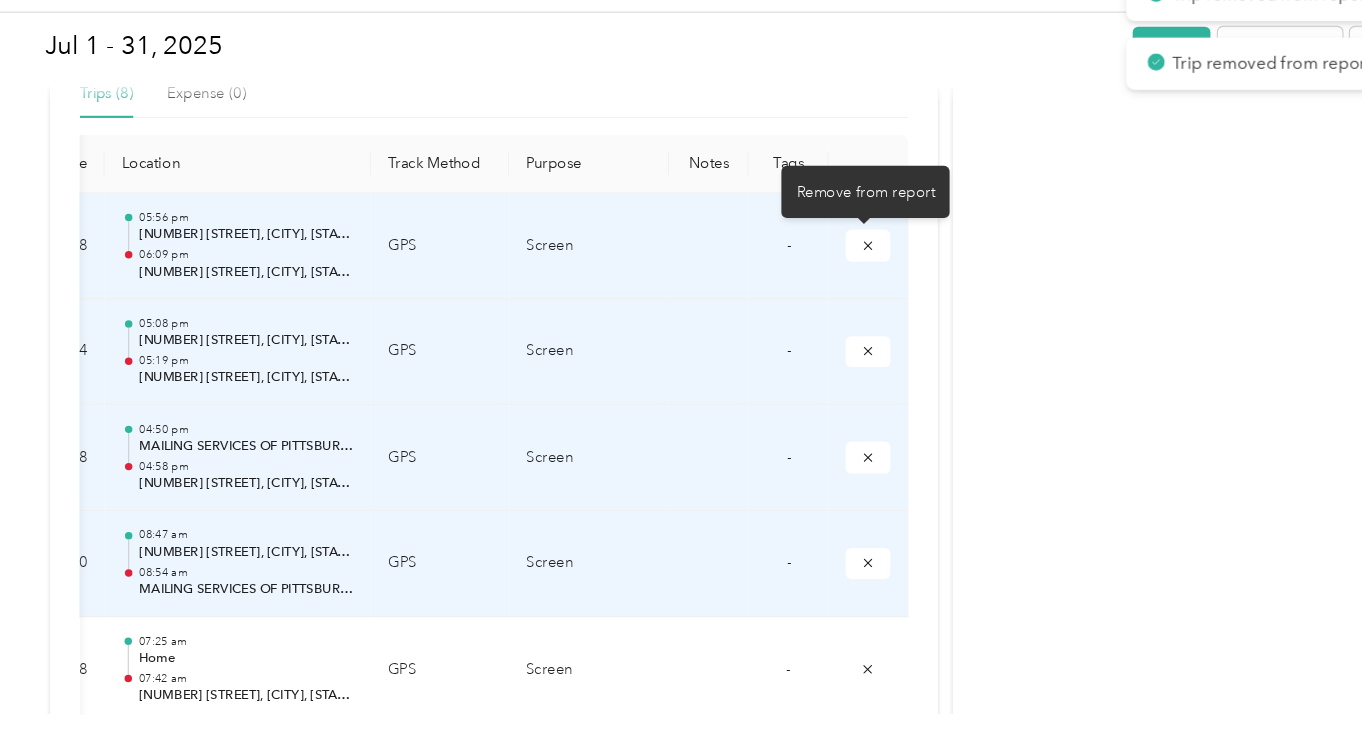 click 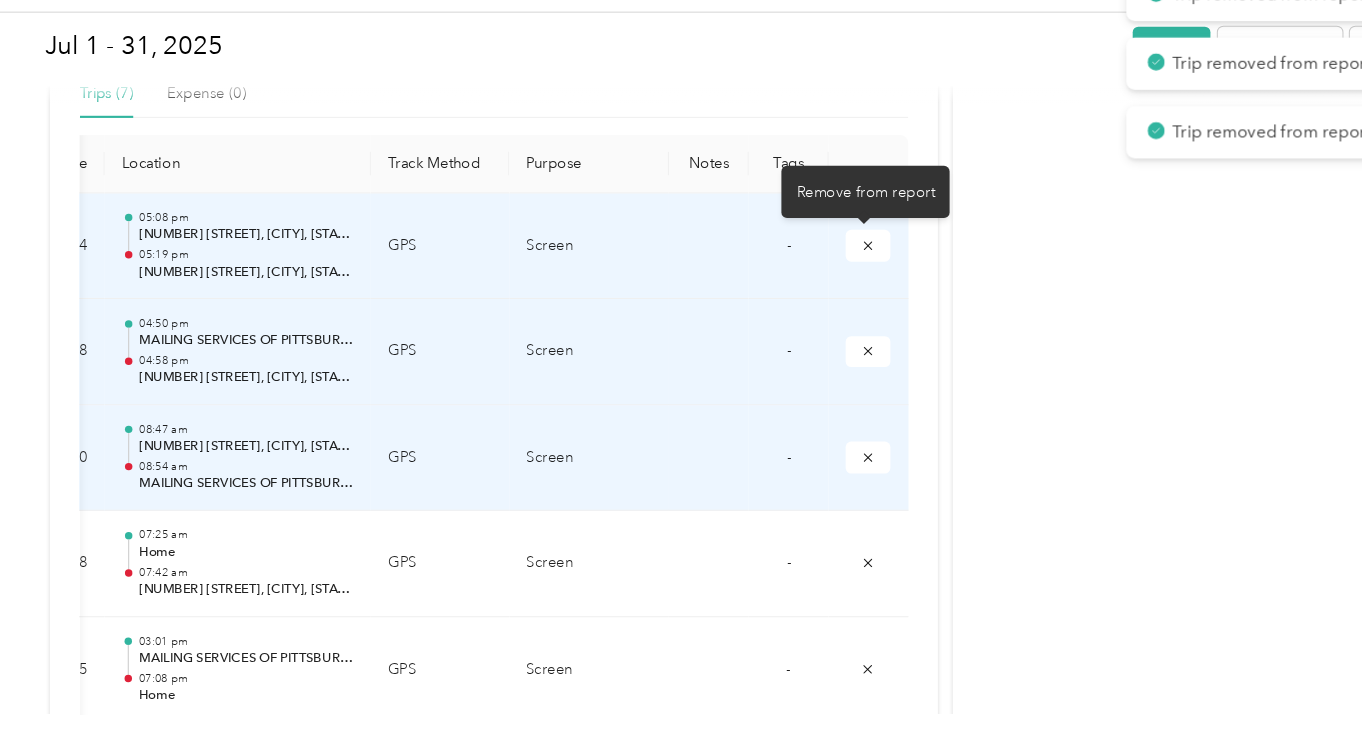 click 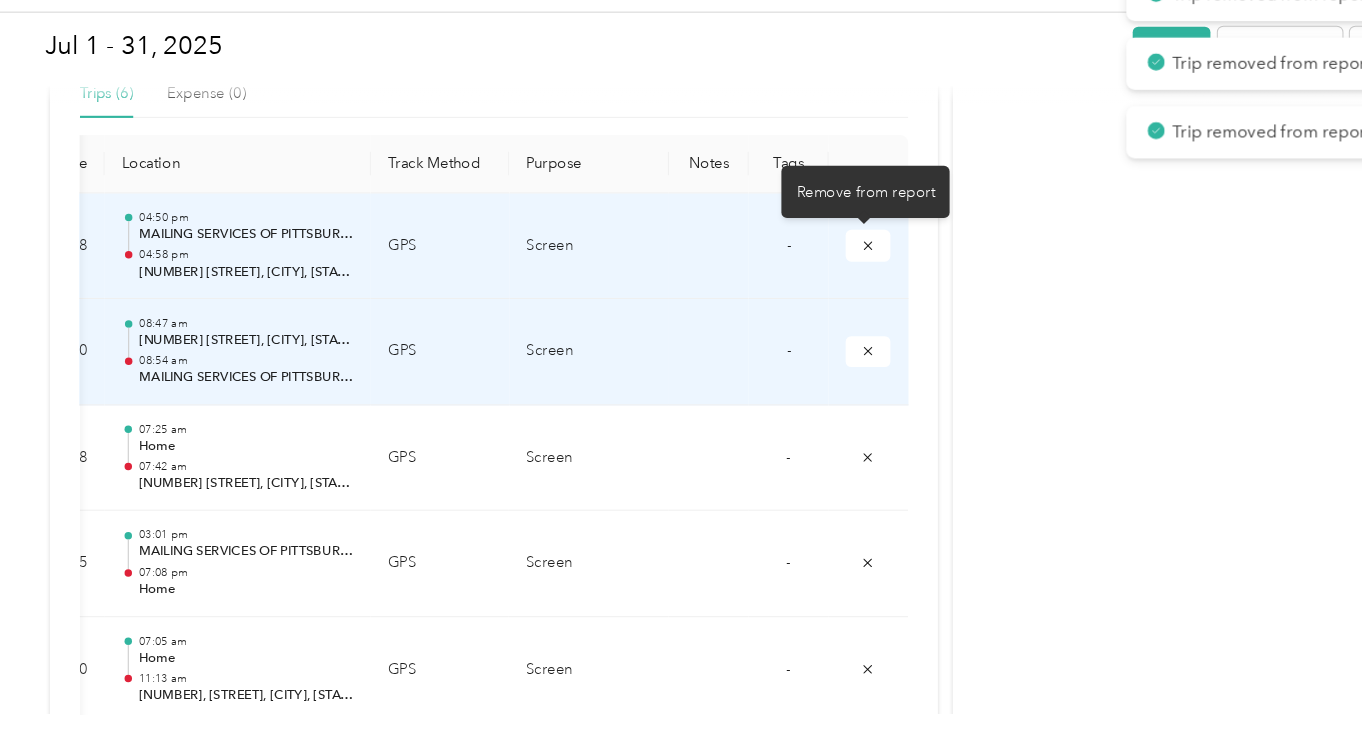 click 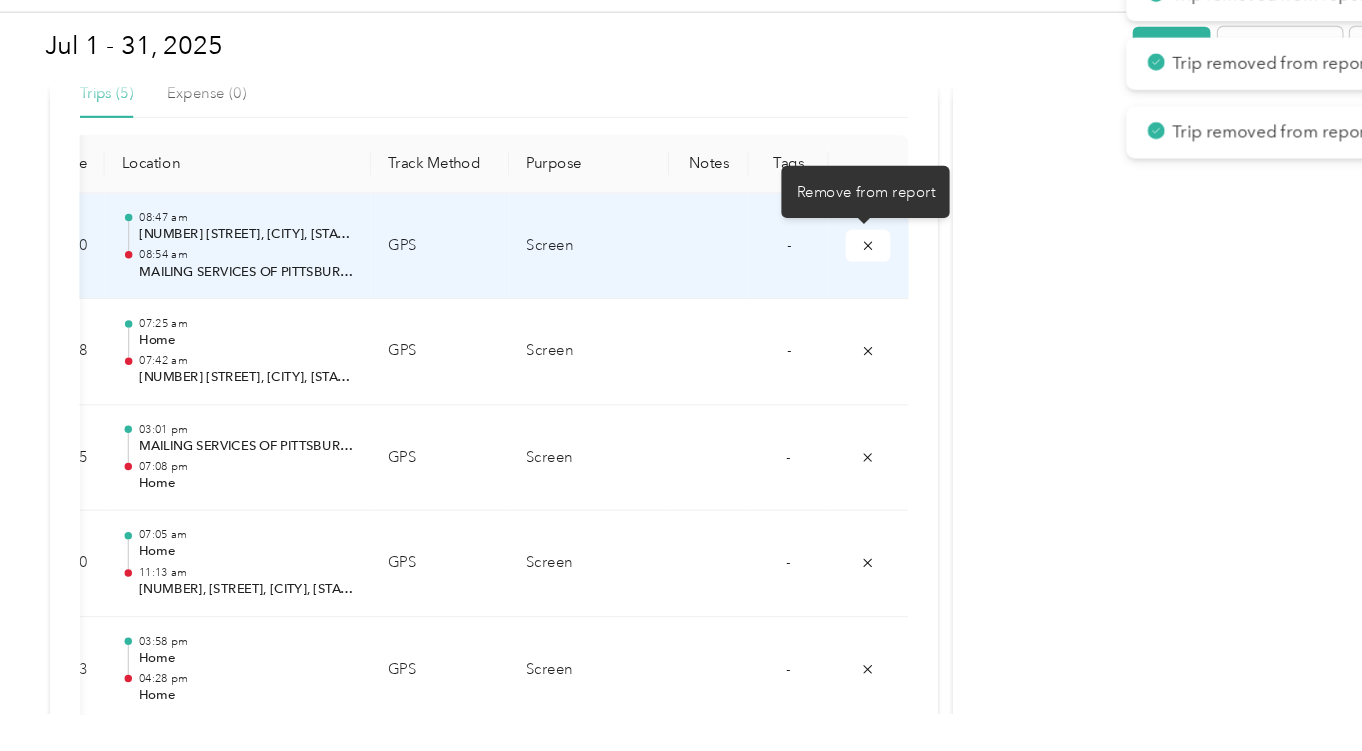 click 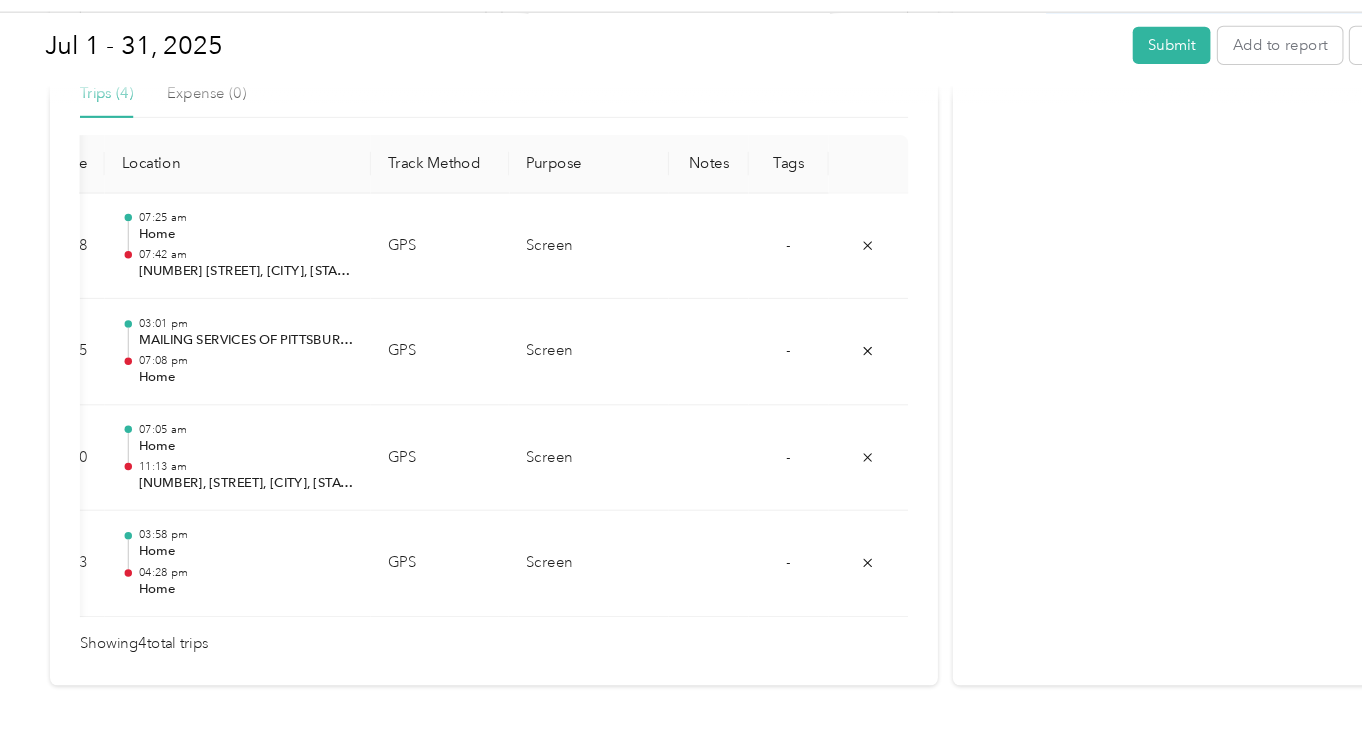 scroll, scrollTop: 0, scrollLeft: 0, axis: both 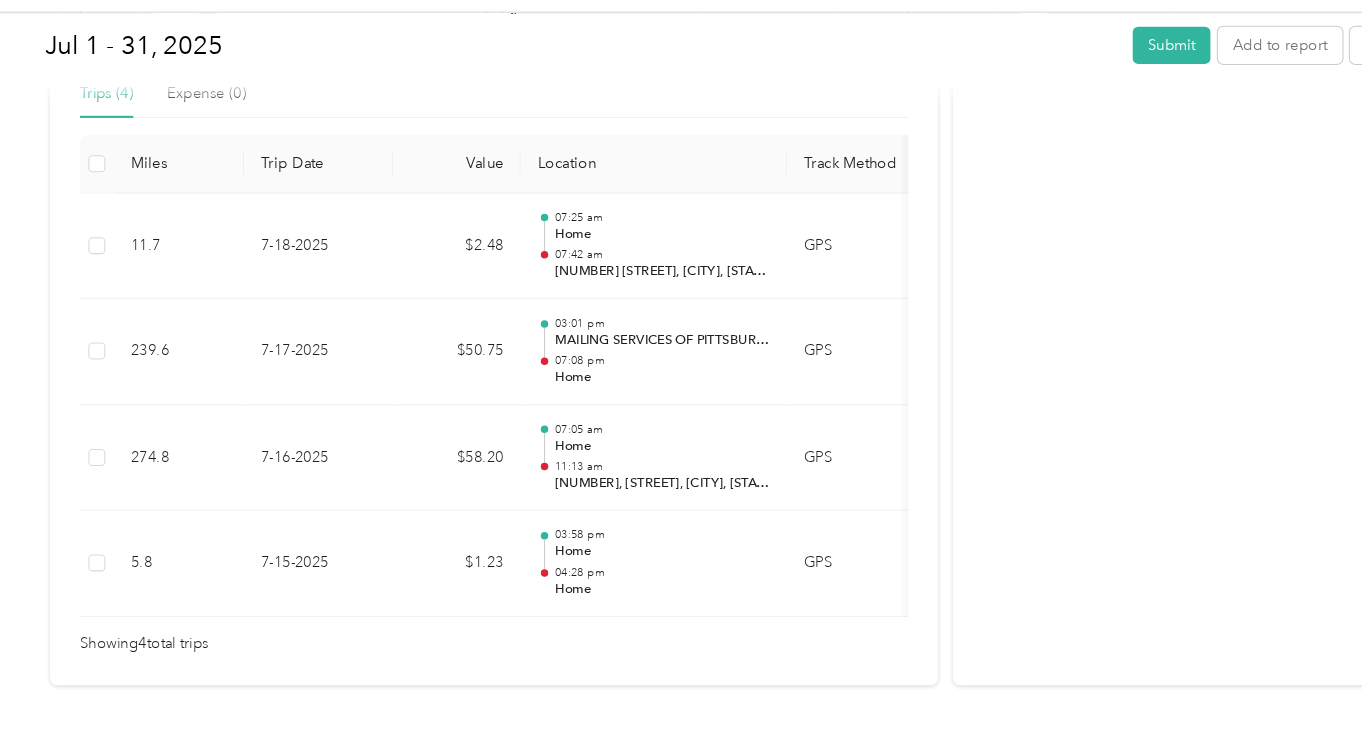 click on "Activity and Comments" at bounding box center [1100, 179] 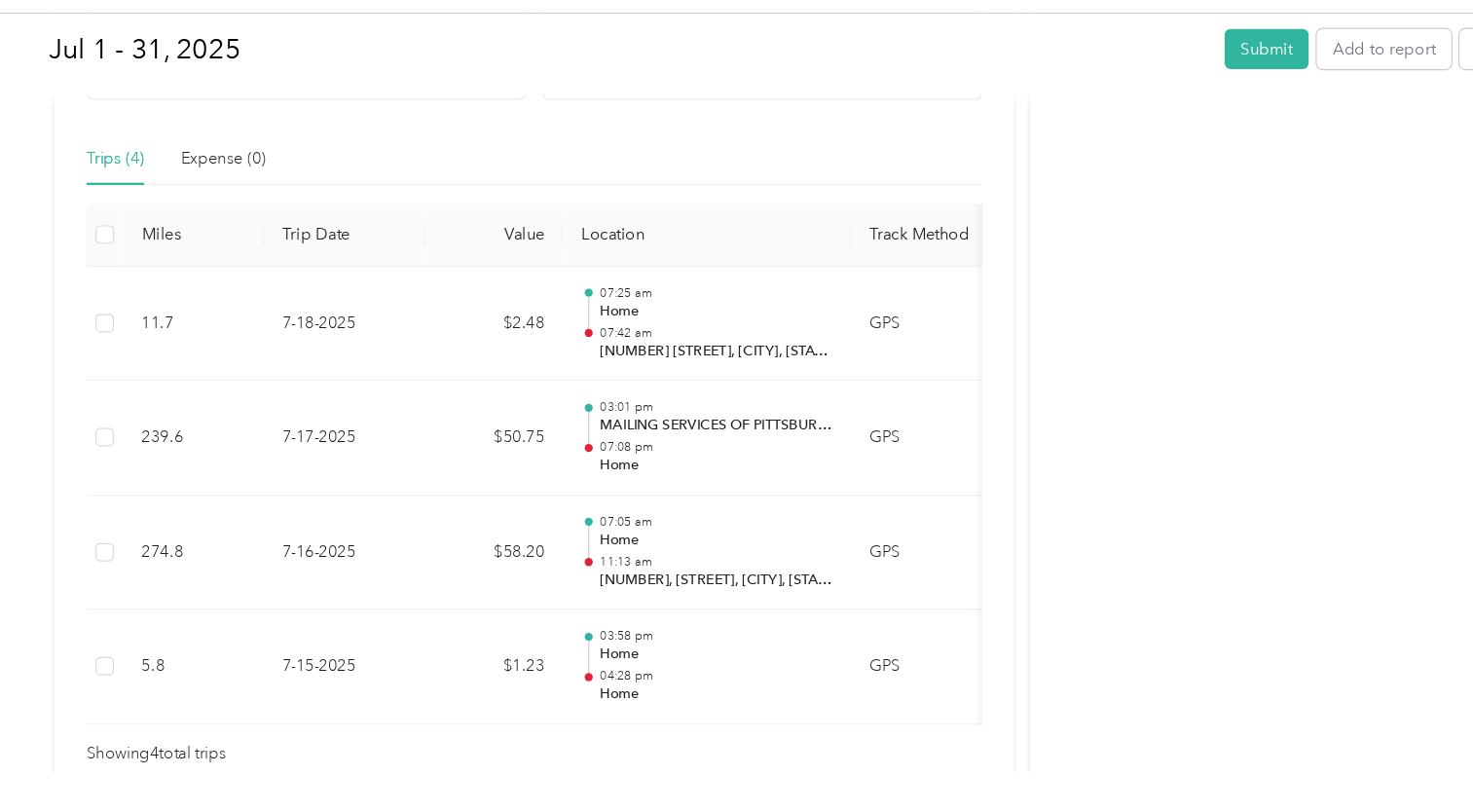 scroll, scrollTop: 421, scrollLeft: 0, axis: vertical 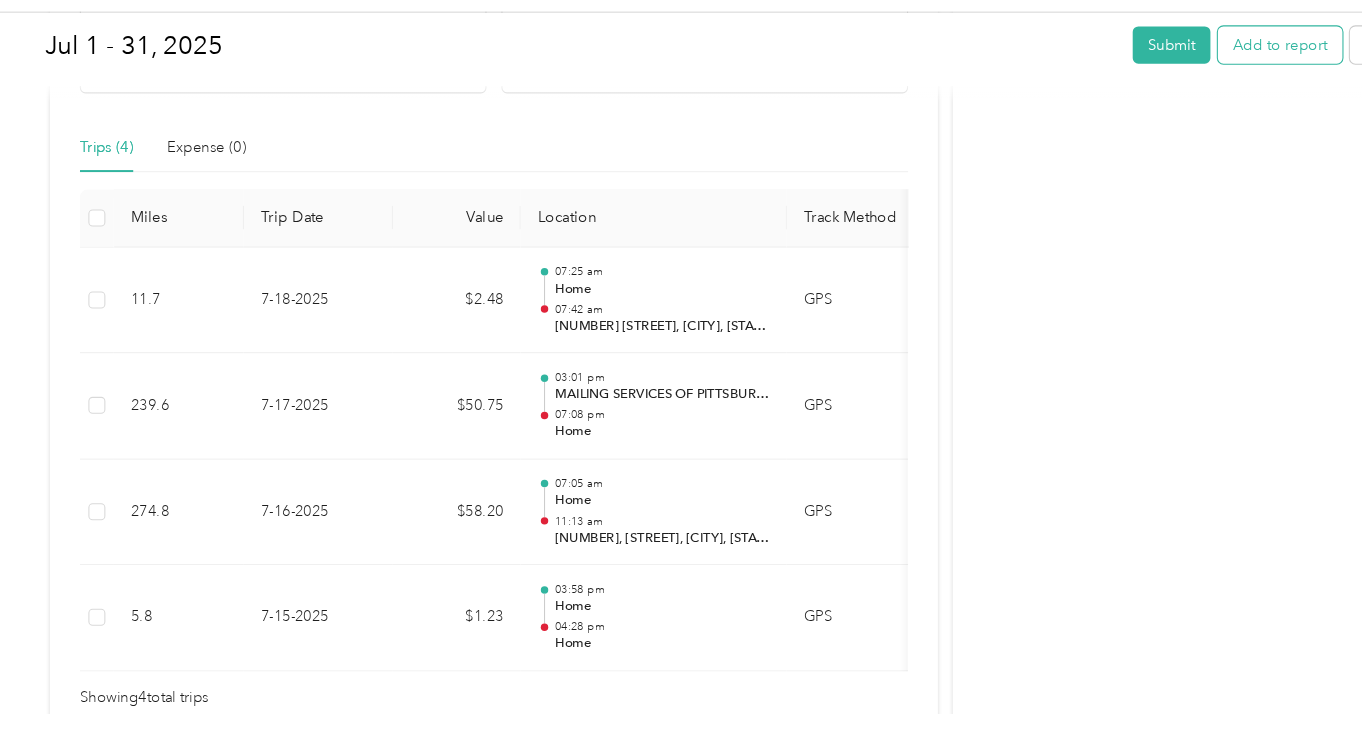 click on "Add to report" at bounding box center (1202, 87) 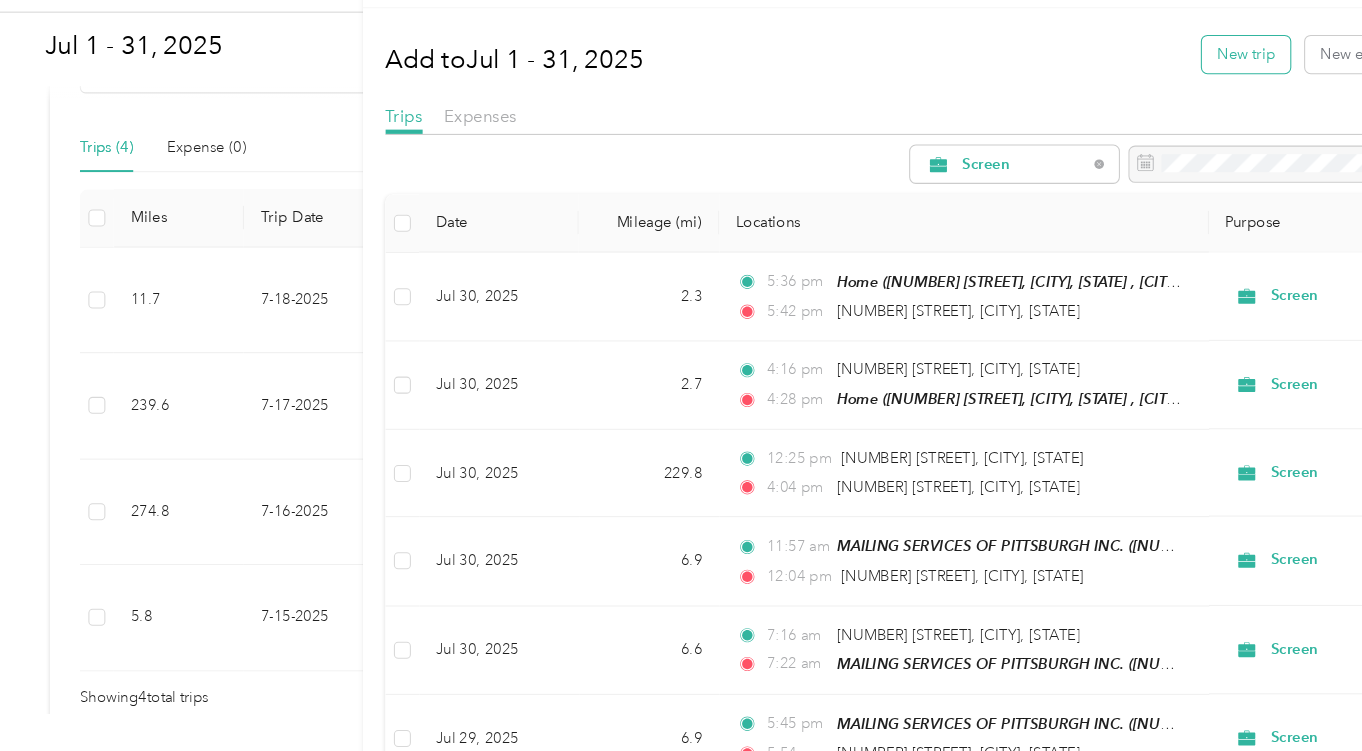 click on "New trip" at bounding box center [1170, 96] 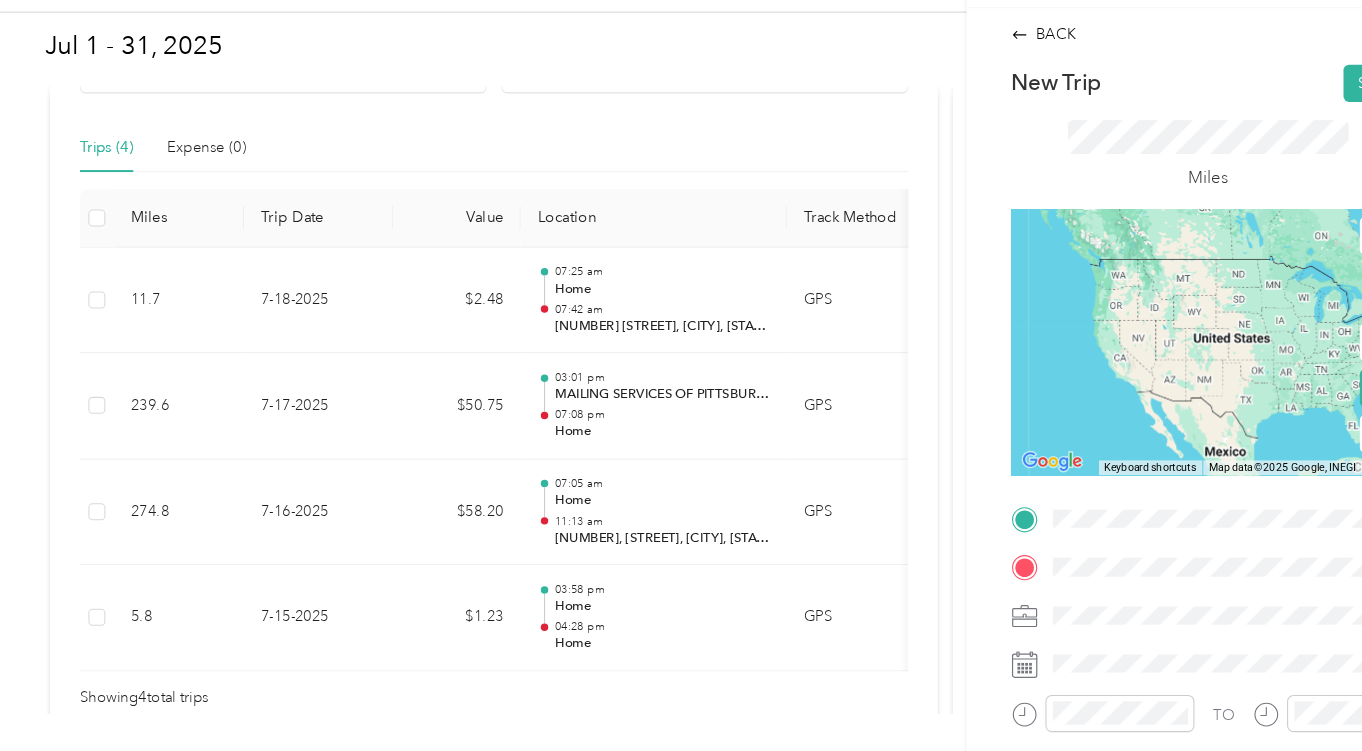 click on "Home" at bounding box center [1133, 296] 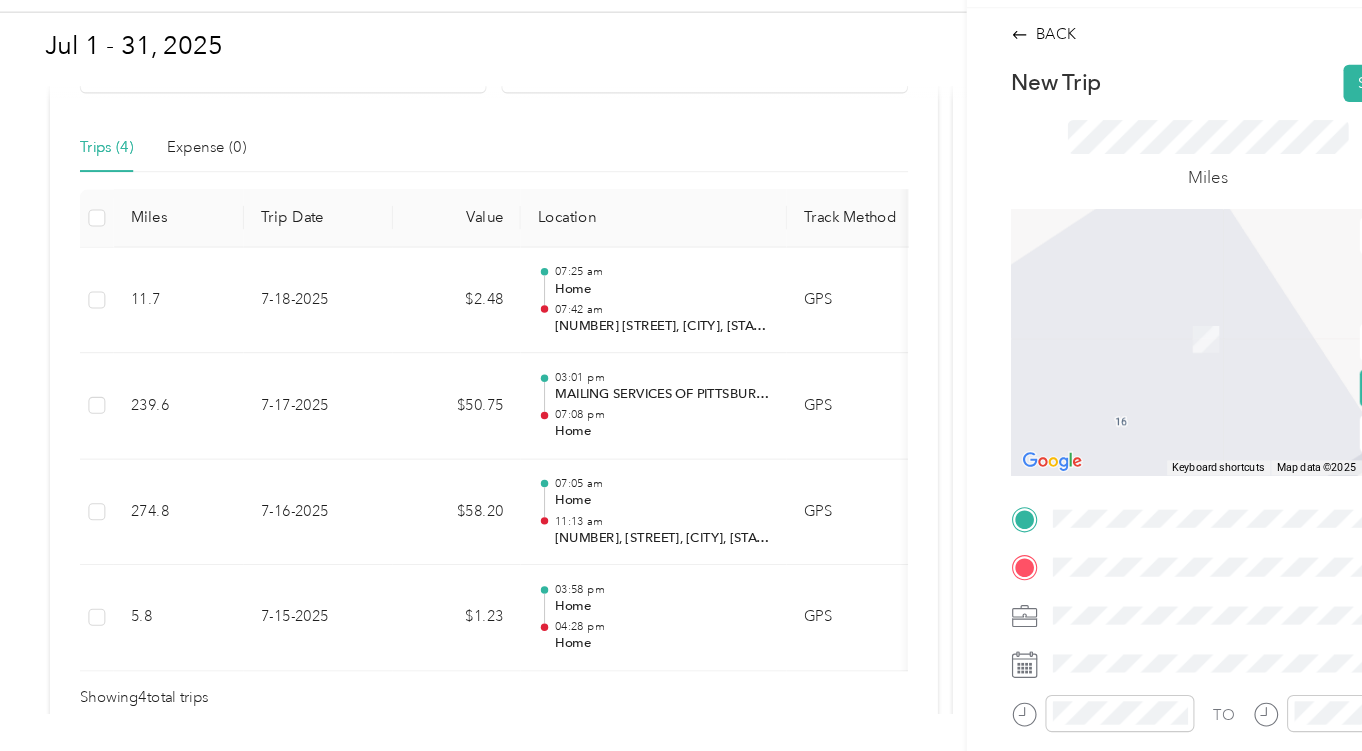 click on "TEAM DMS EAST LLC [NUMBER] [STREET], [POSTAL_CODE], [CITY], [STATE], US" at bounding box center (1133, 423) 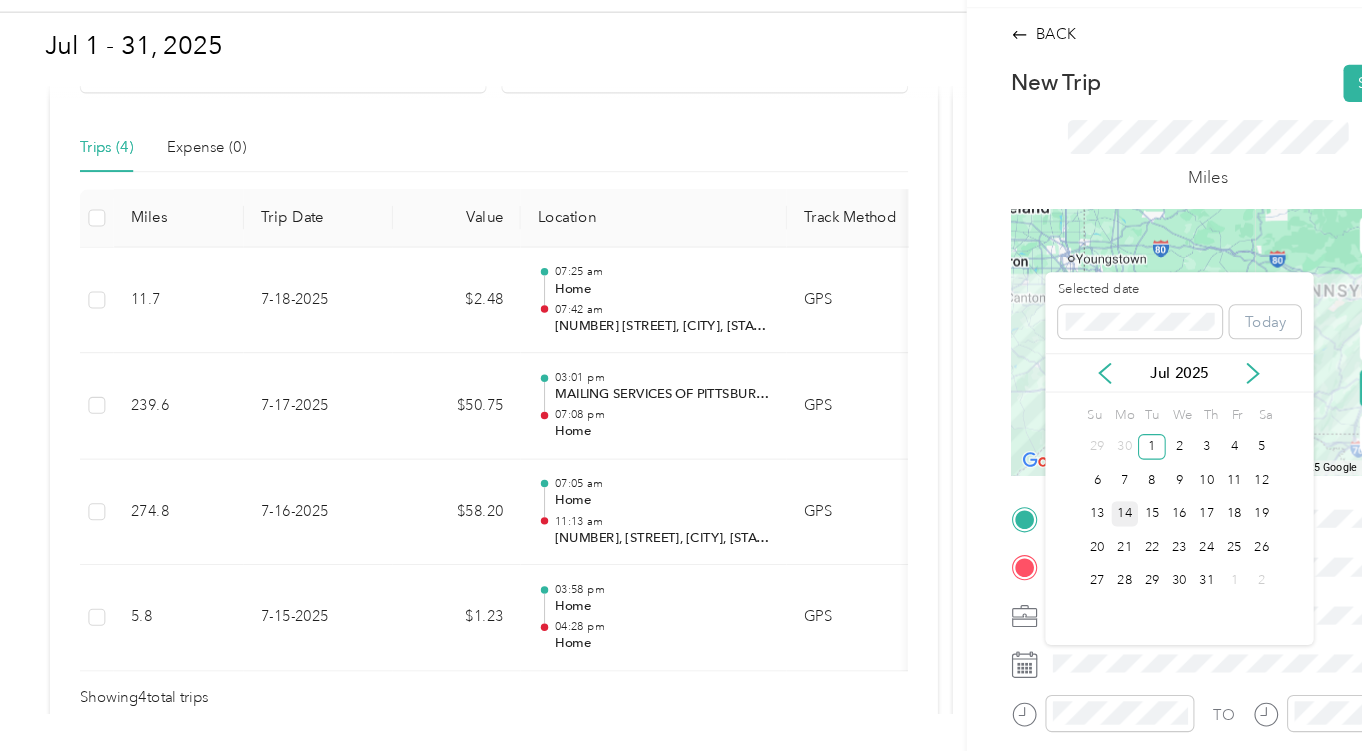click on "14" at bounding box center [1057, 528] 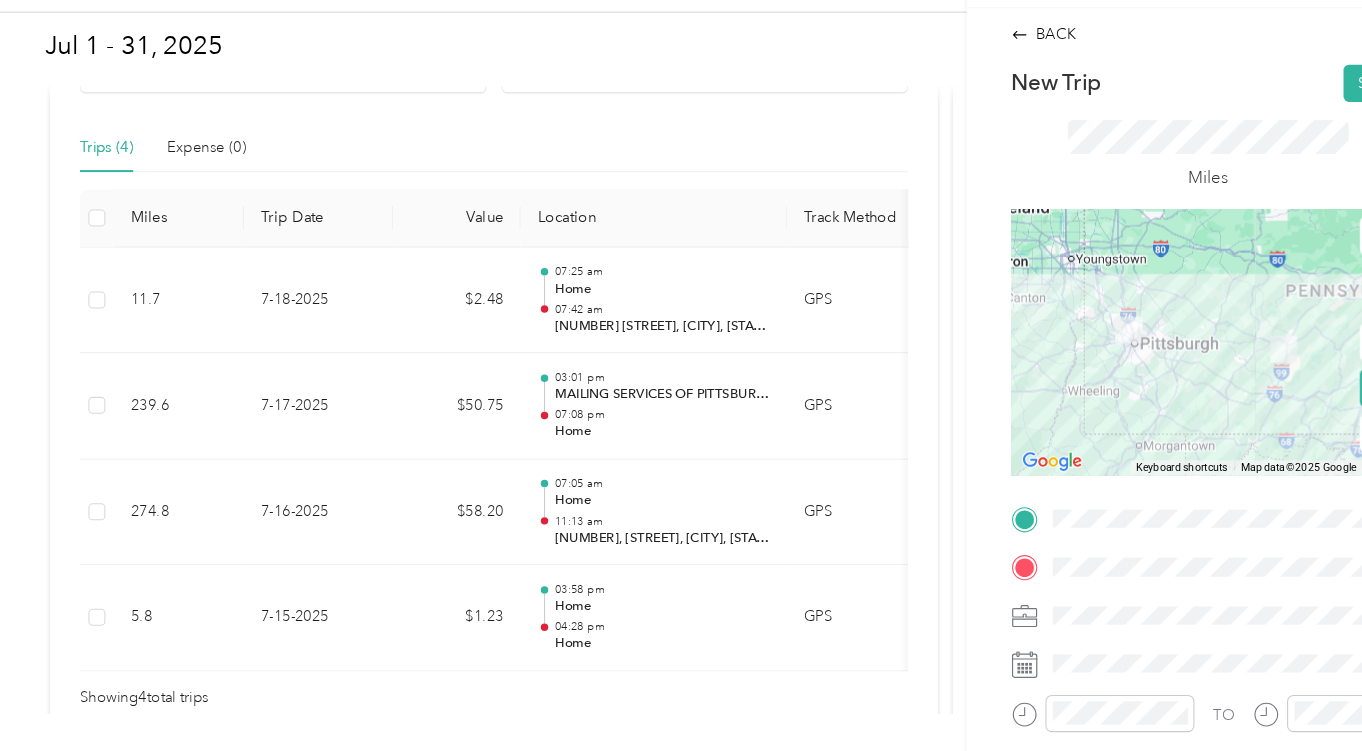click on "BACK New Trip Save This trip cannot be edited because it is either under review, approved, or paid. Contact your Team Manager to edit it. Miles To navigate the map with touch gestures double-tap and hold your finger on the map, then drag the map. ← Move left → Move right ↑ Move up ↓ Move down + Zoom in - Zoom out [HOME] Jump left by 75% End Jump right by 75% Page Up Jump up by 75% Page Down Jump down by 75% Keyboard shortcuts Map Data Map data ©2025 Google Map data ©2025 Google 50 km  Click to toggle between metric and imperial units Terms Report a map error Edit route Calculate route Round trip TO Add photo" at bounding box center (681, 375) 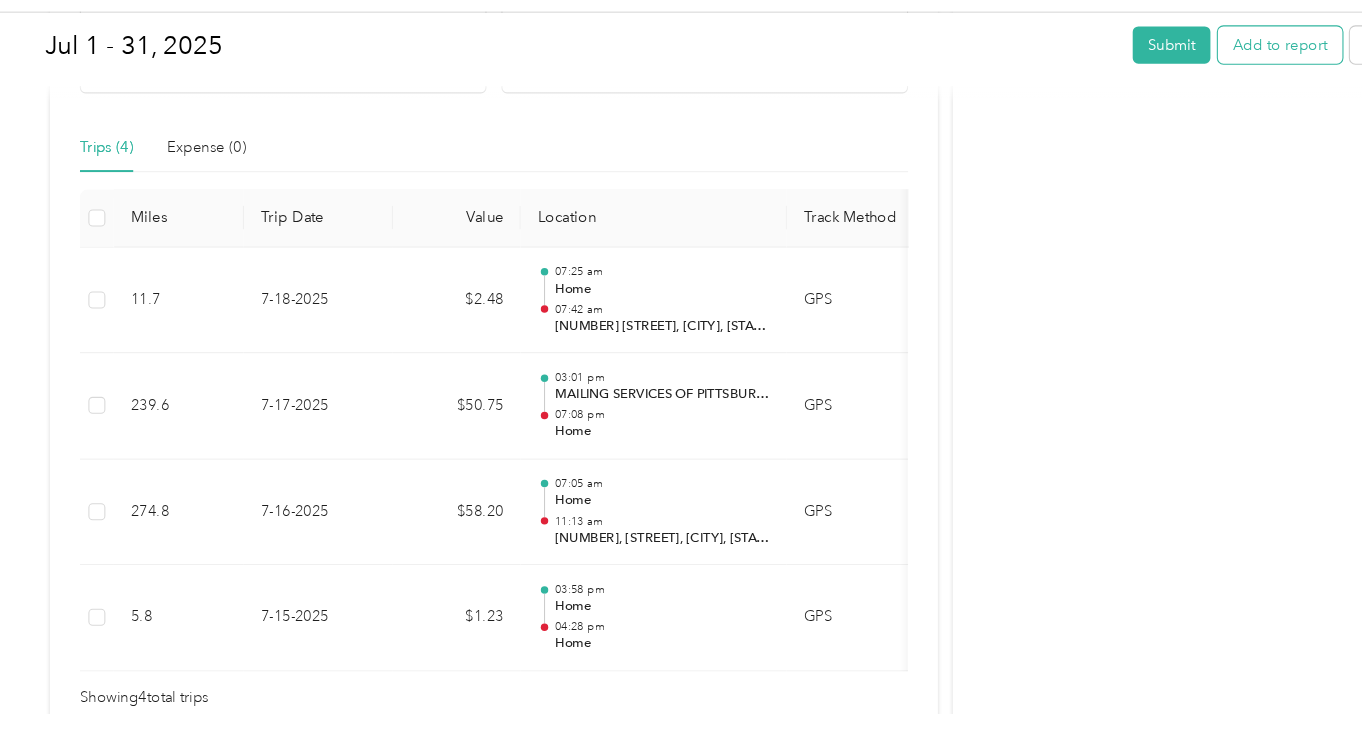 click on "Add to report" at bounding box center (1202, 87) 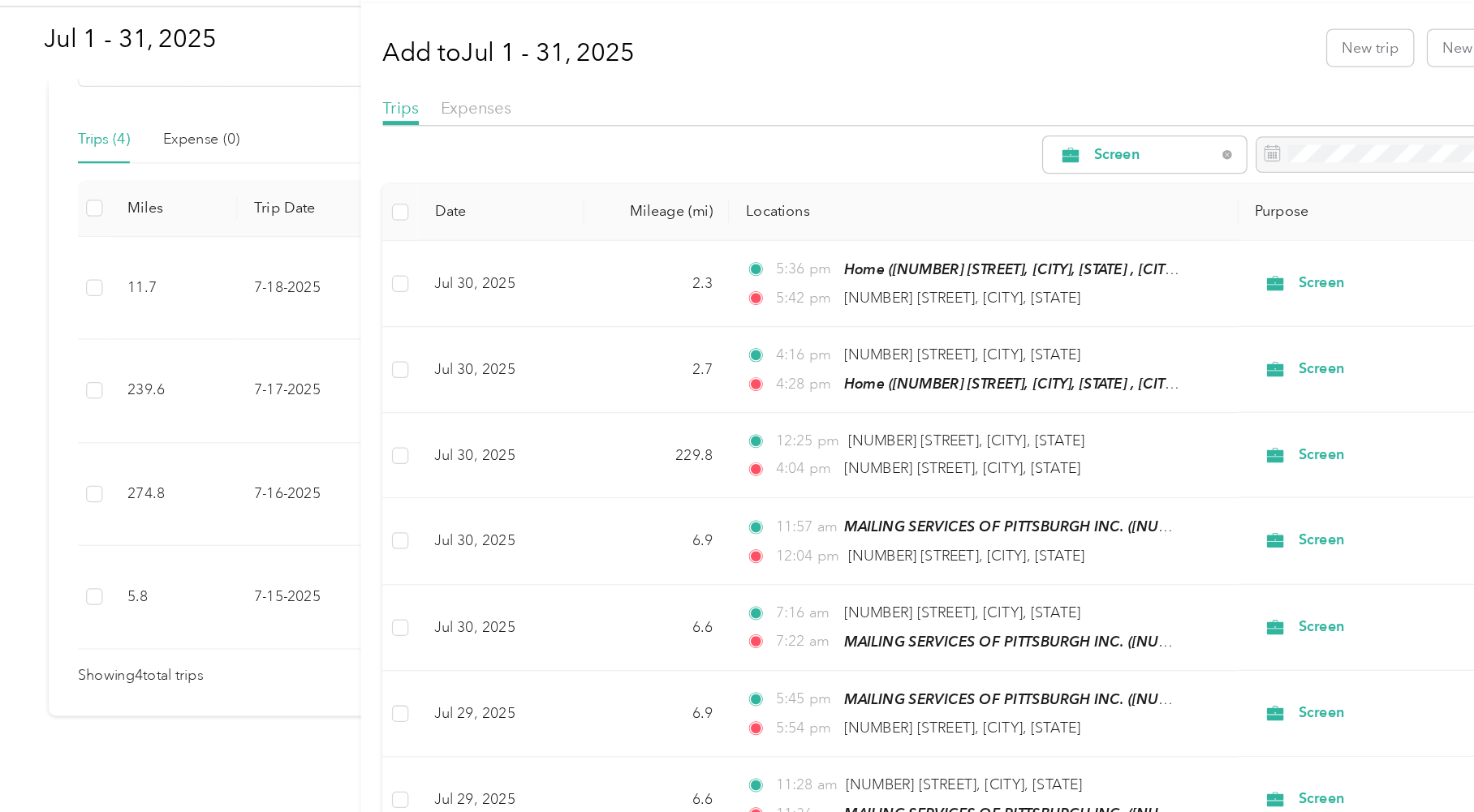 scroll, scrollTop: 302, scrollLeft: 0, axis: vertical 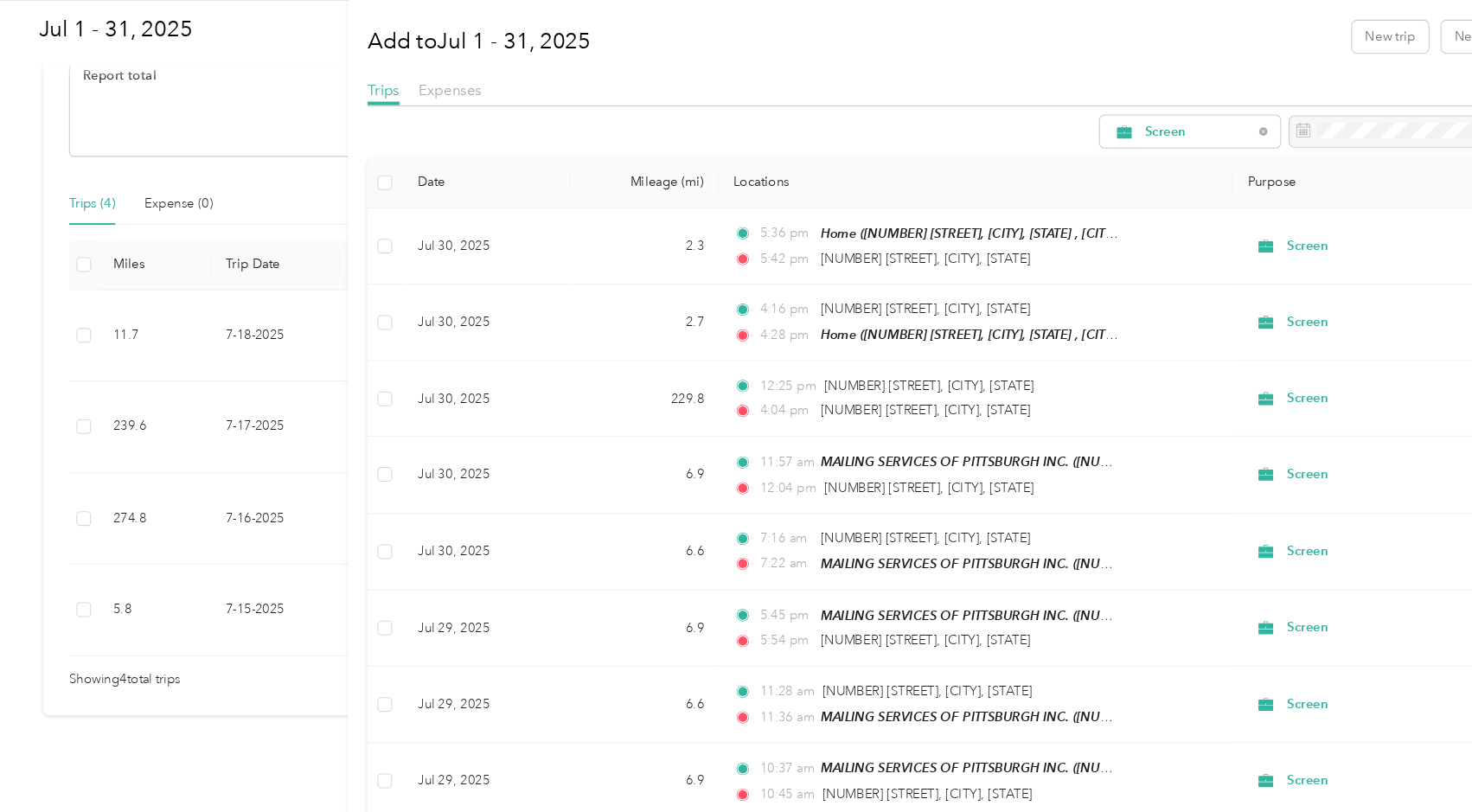 drag, startPoint x: 1044, startPoint y: 85, endPoint x: 950, endPoint y: 87, distance: 94.02127 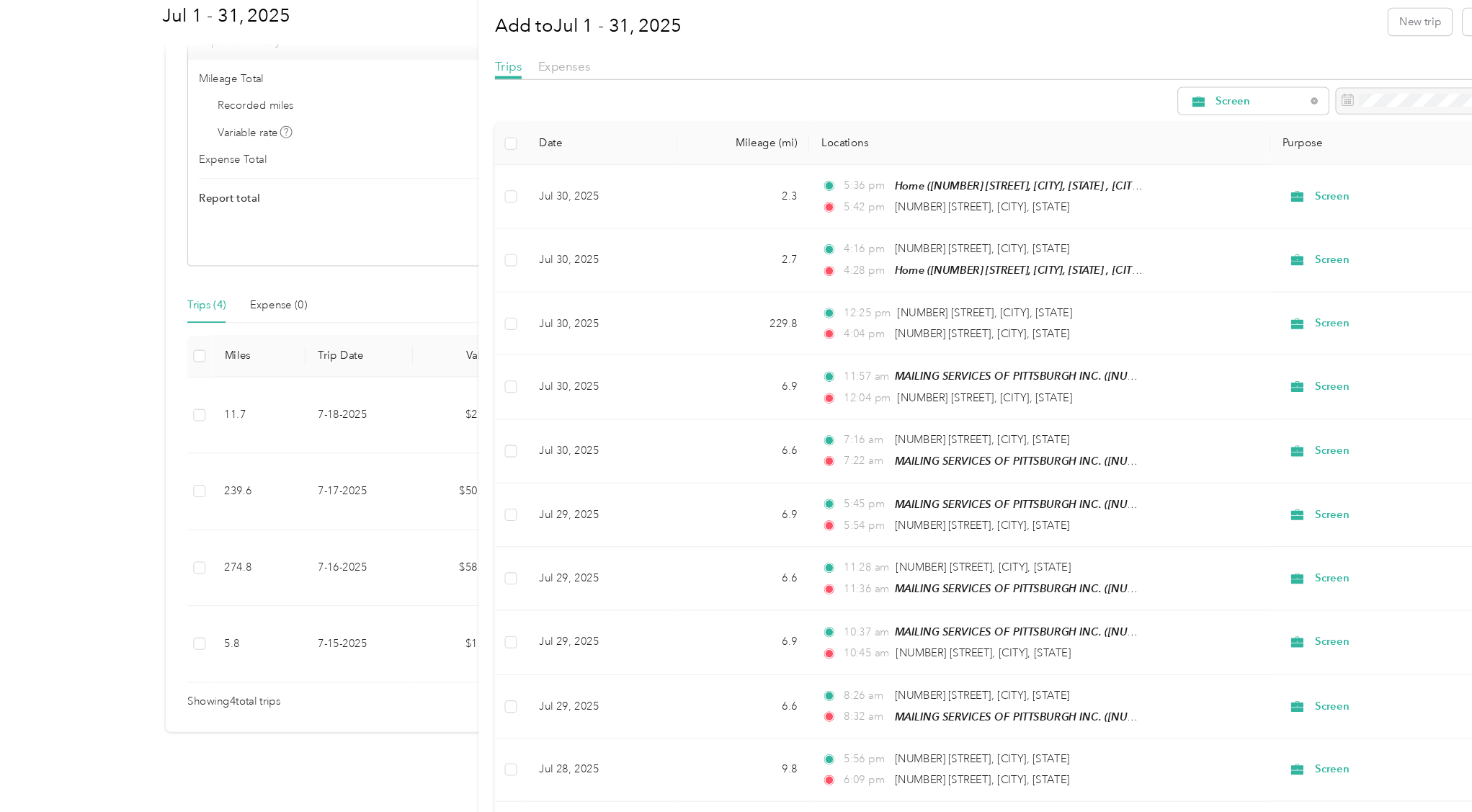 scroll, scrollTop: 138, scrollLeft: 0, axis: vertical 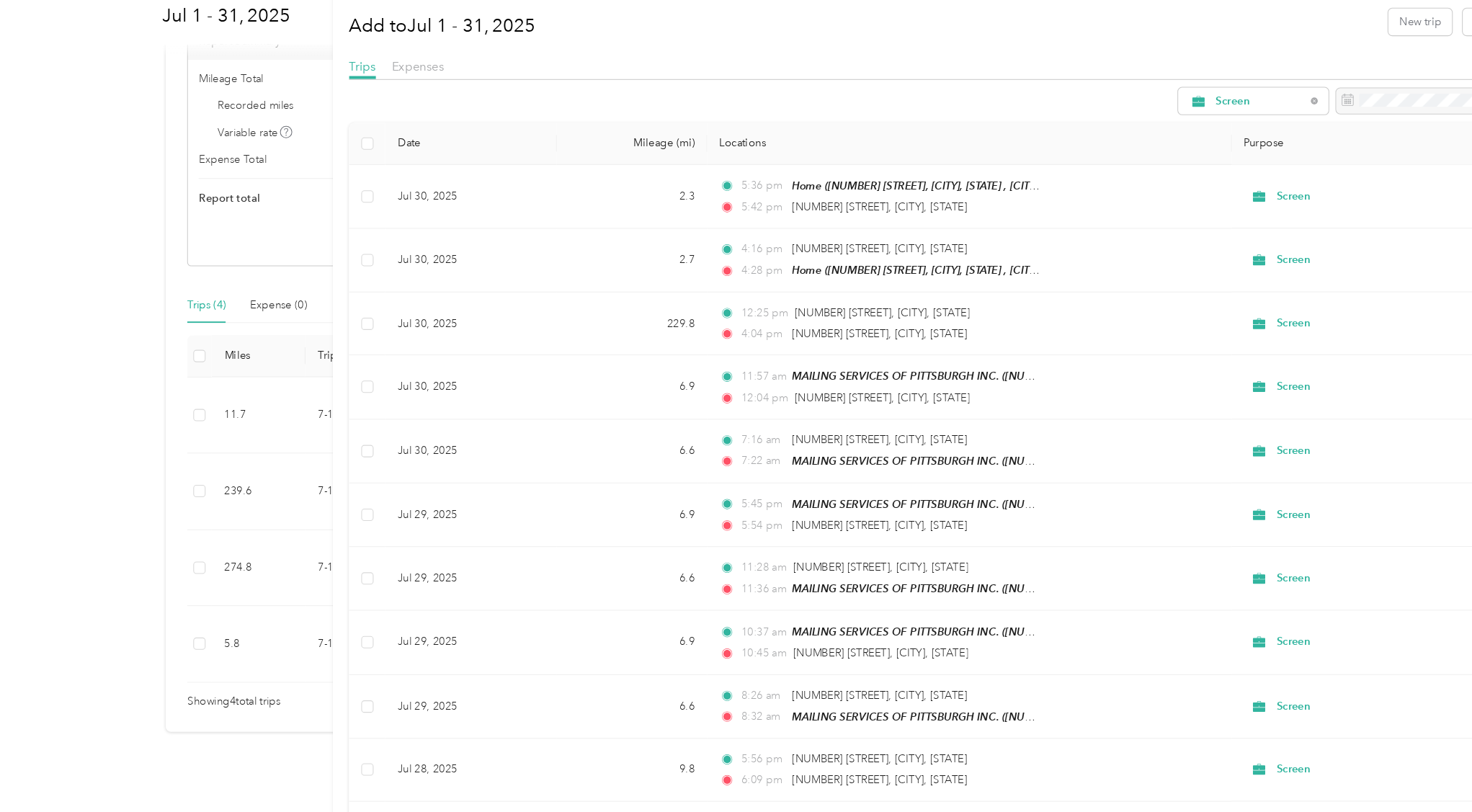 drag, startPoint x: 1125, startPoint y: 45, endPoint x: 999, endPoint y: 82, distance: 131.32022 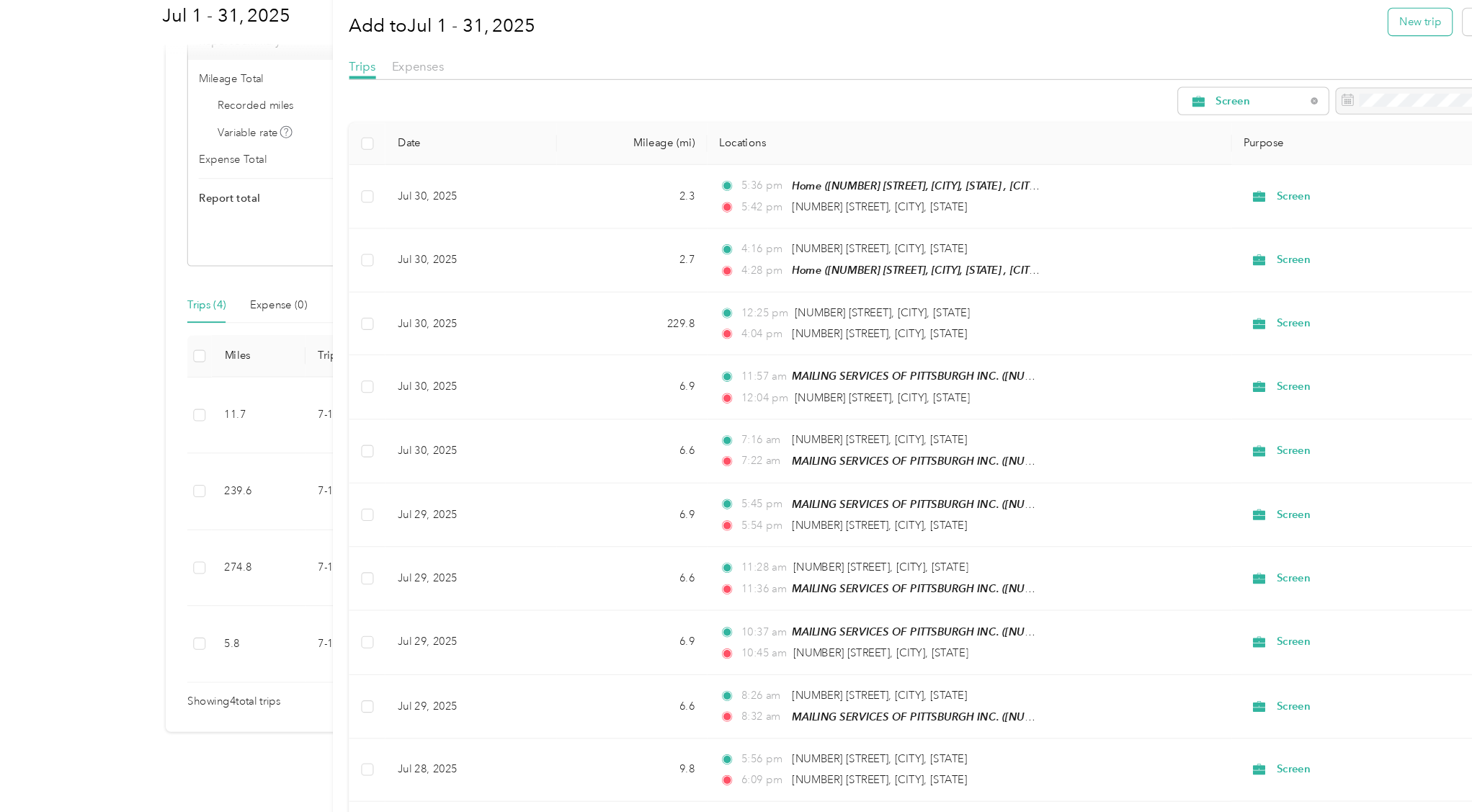 click on "New trip" at bounding box center [1334, 69] 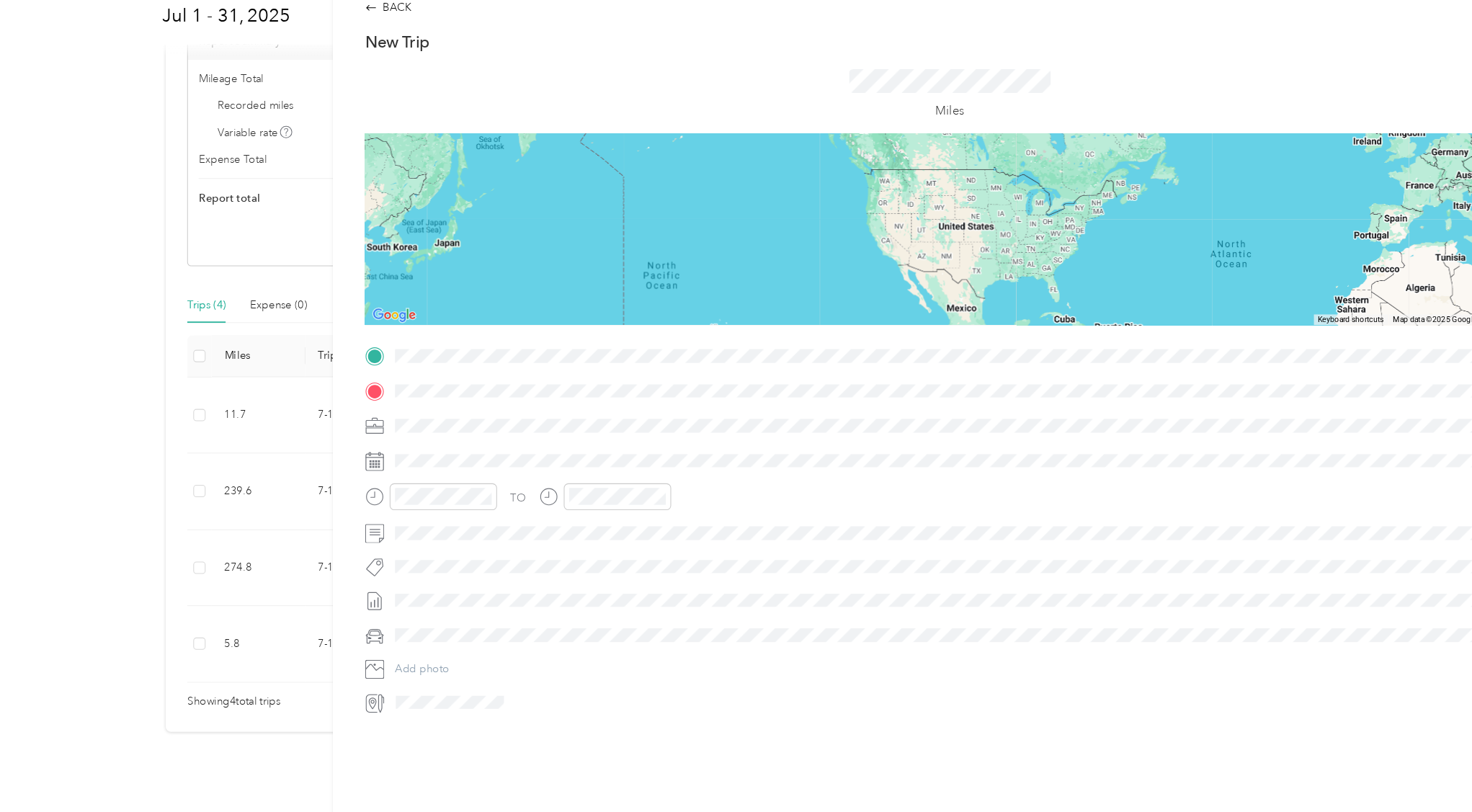 click on "Home" at bounding box center (532, 440) 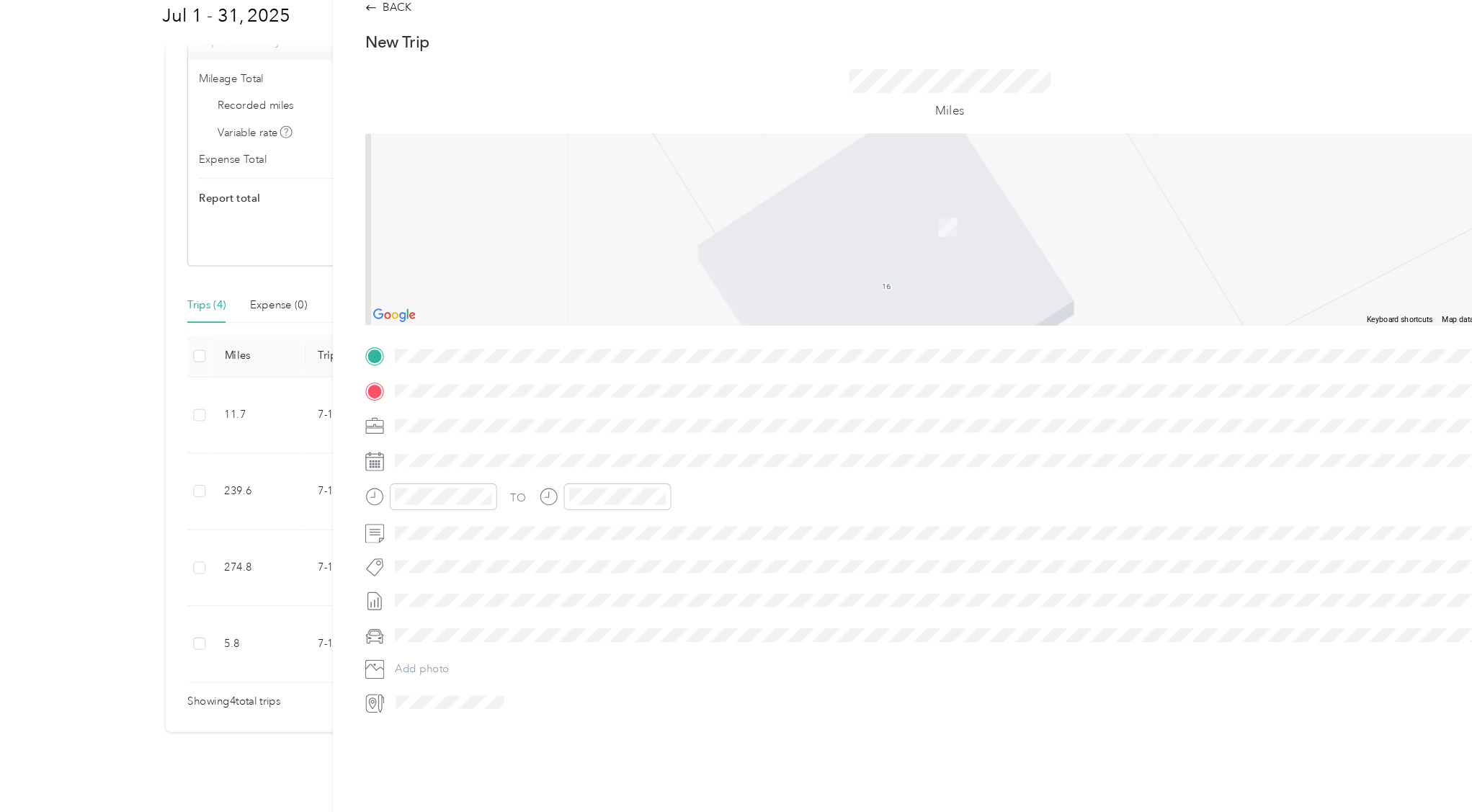 click on "TEAM DMS EAST LLC [NUMBER] [STREET], [POSTAL_CODE], [CITY], [STATE], US" at bounding box center [489, 484] 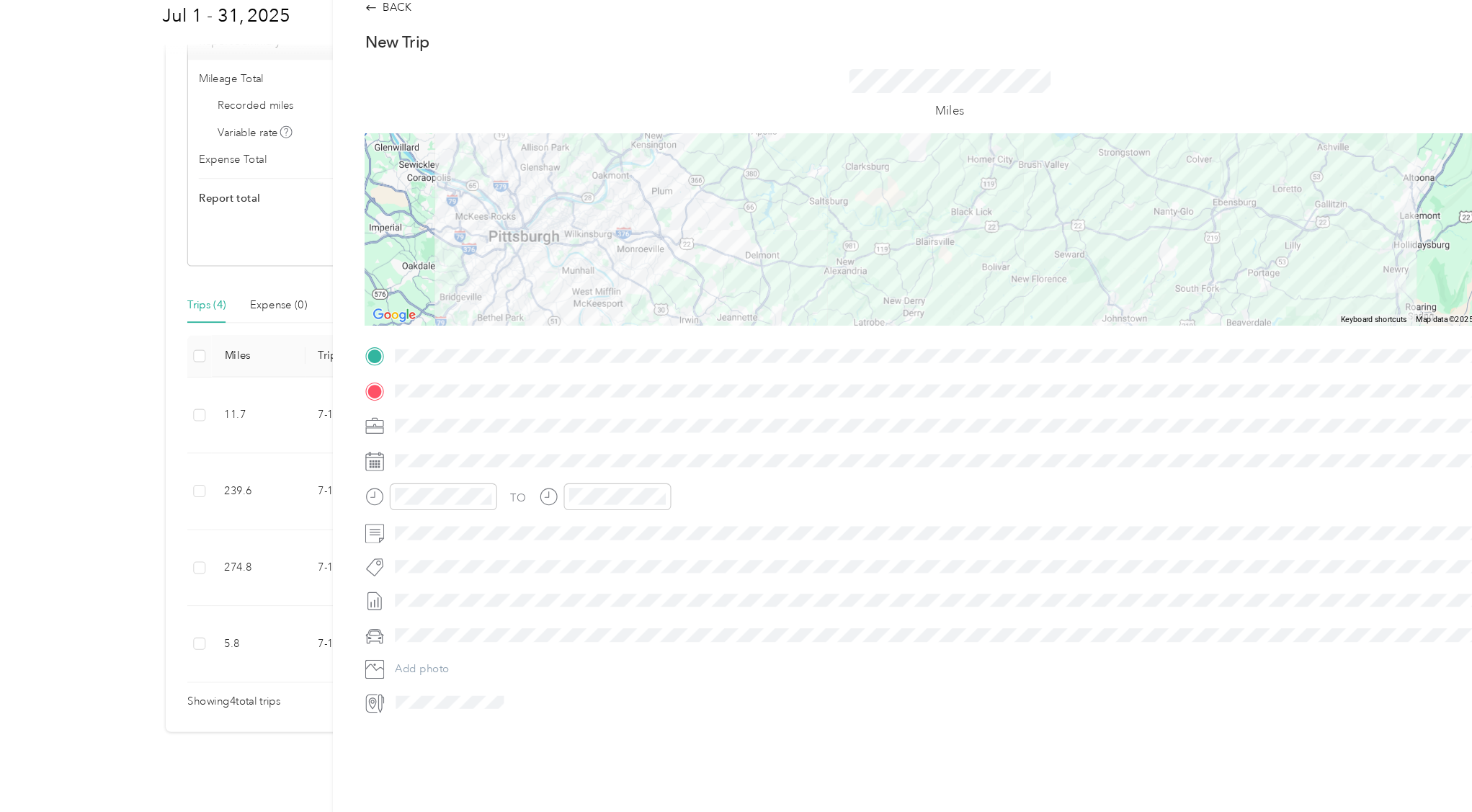 click 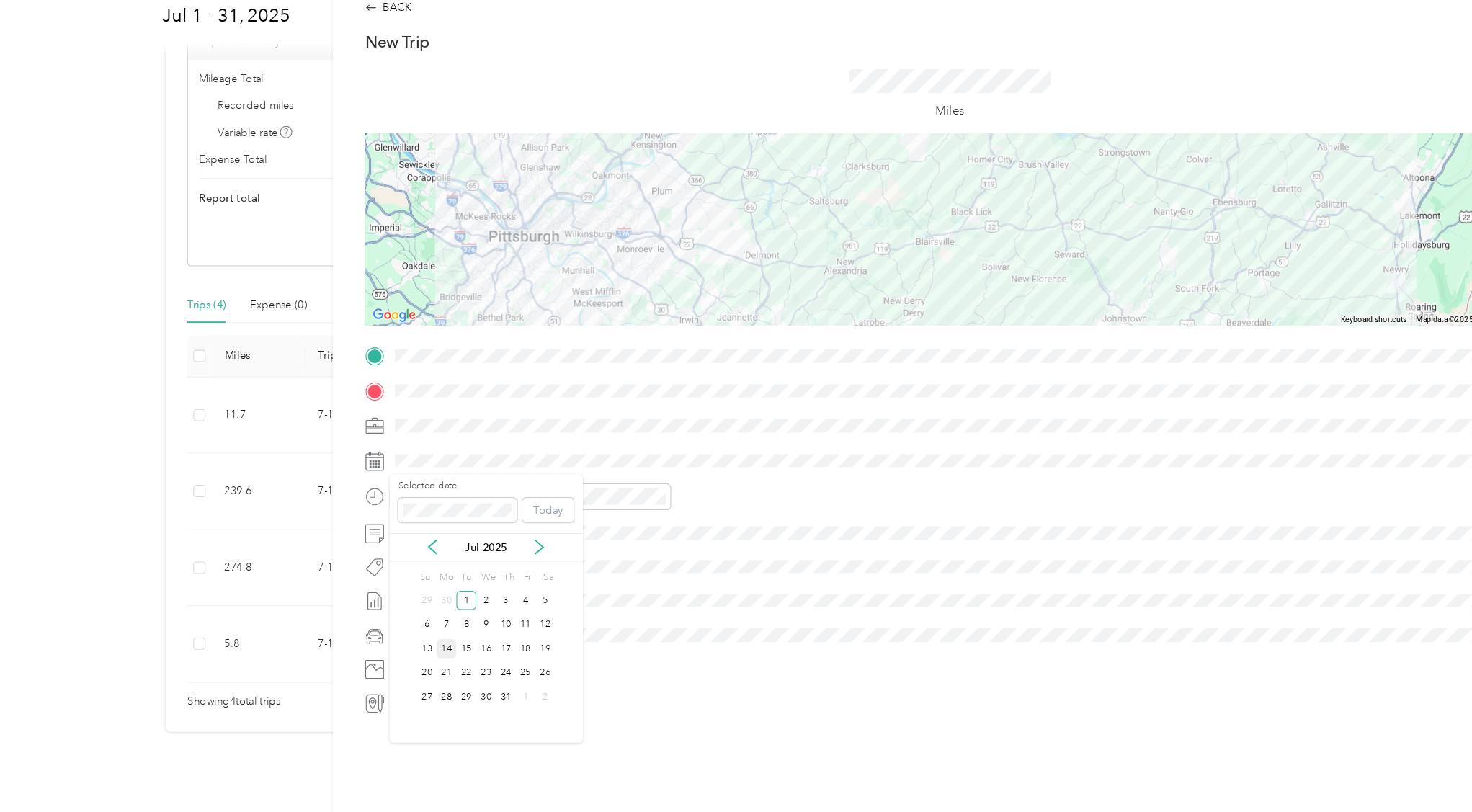 click on "14" at bounding box center (419, 658) 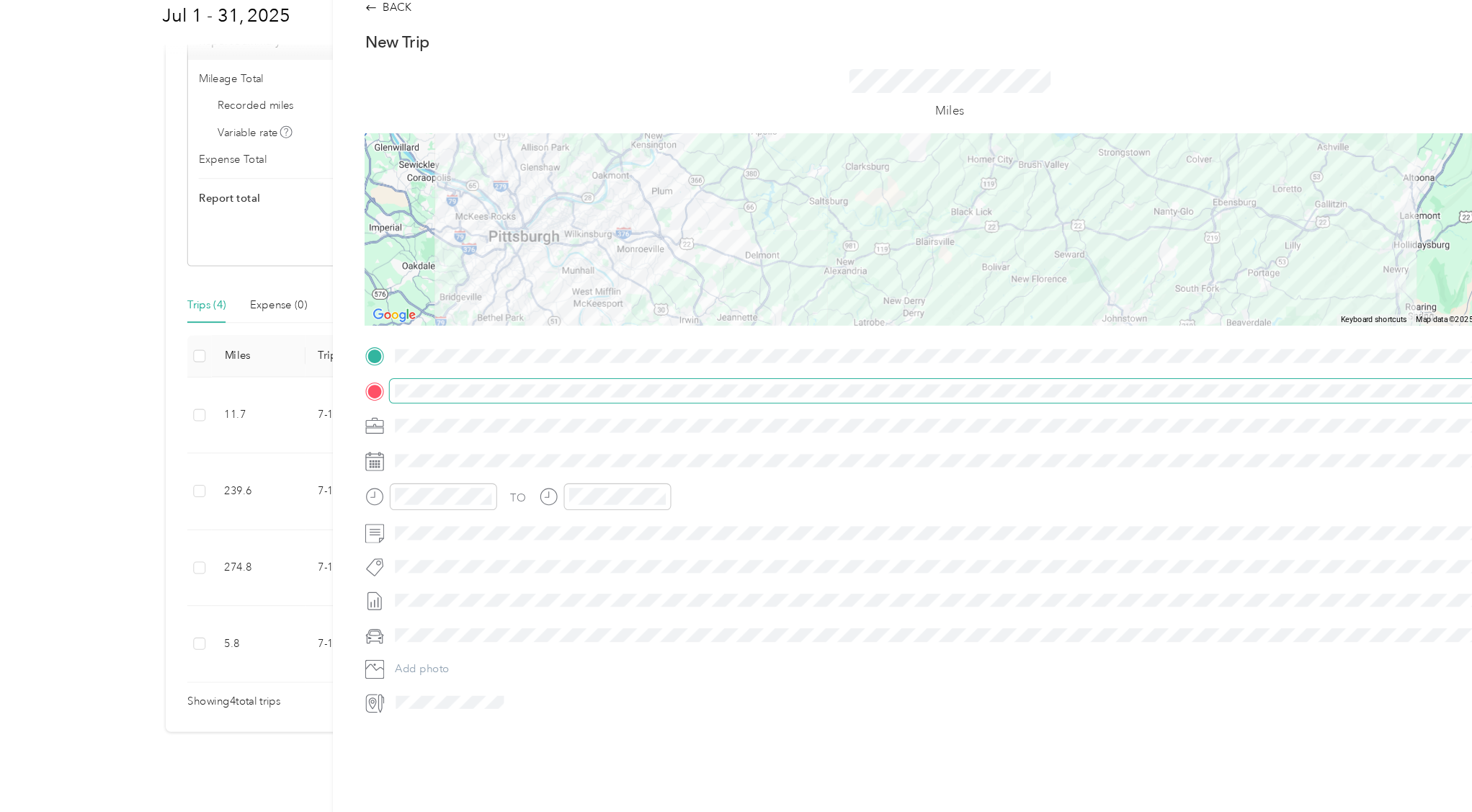 click at bounding box center (904, 416) 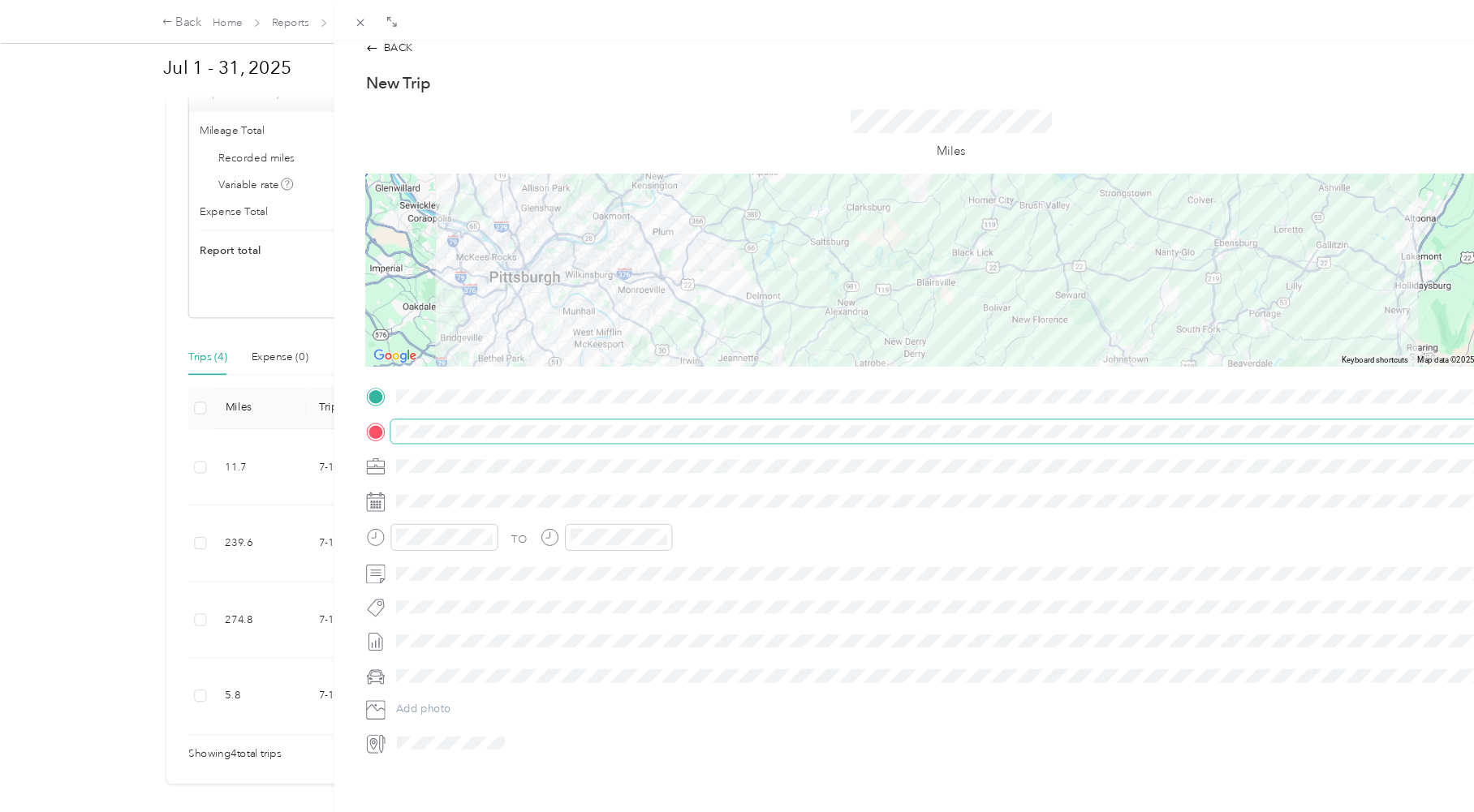 scroll, scrollTop: 30, scrollLeft: 0, axis: vertical 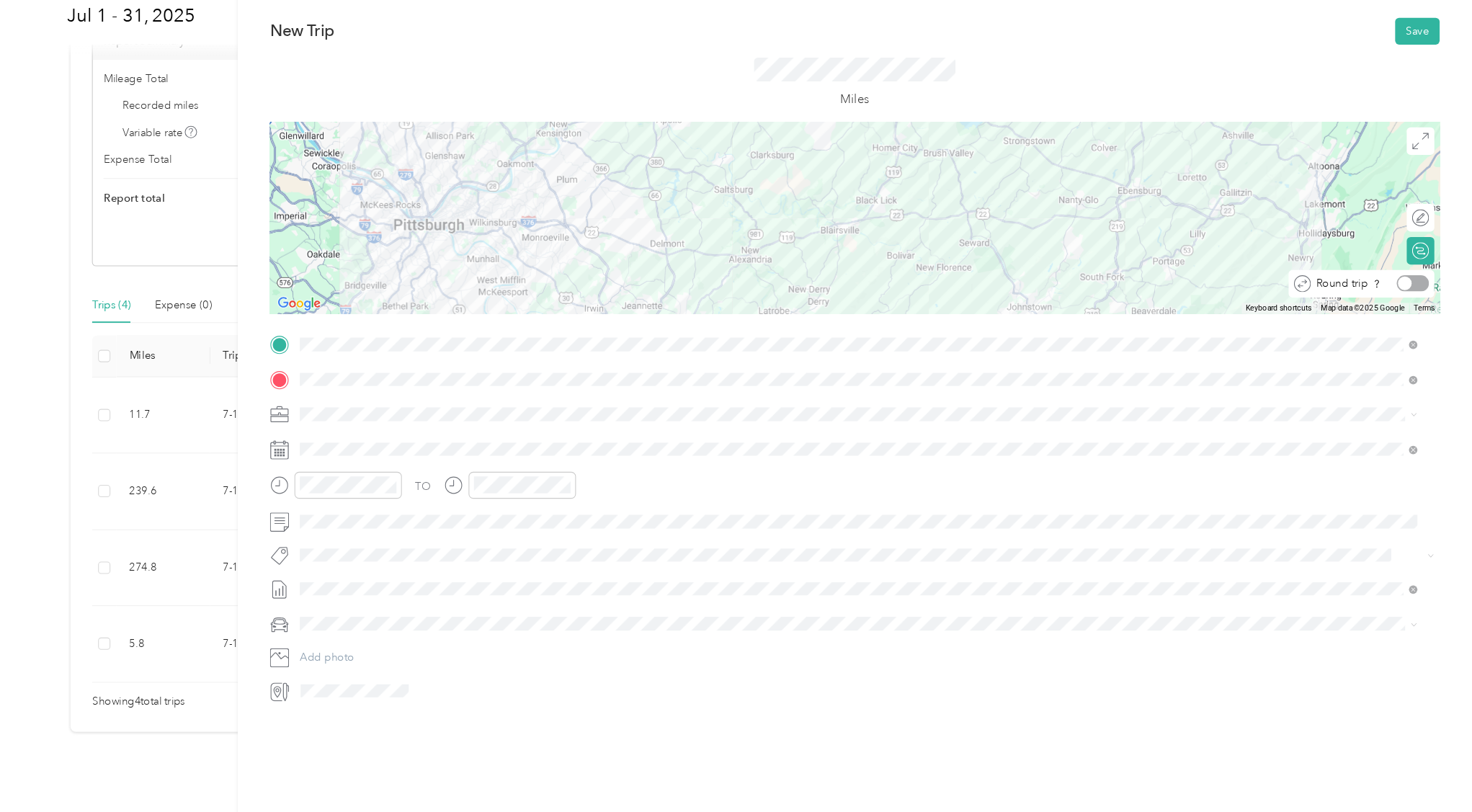 click at bounding box center [1417, 315] 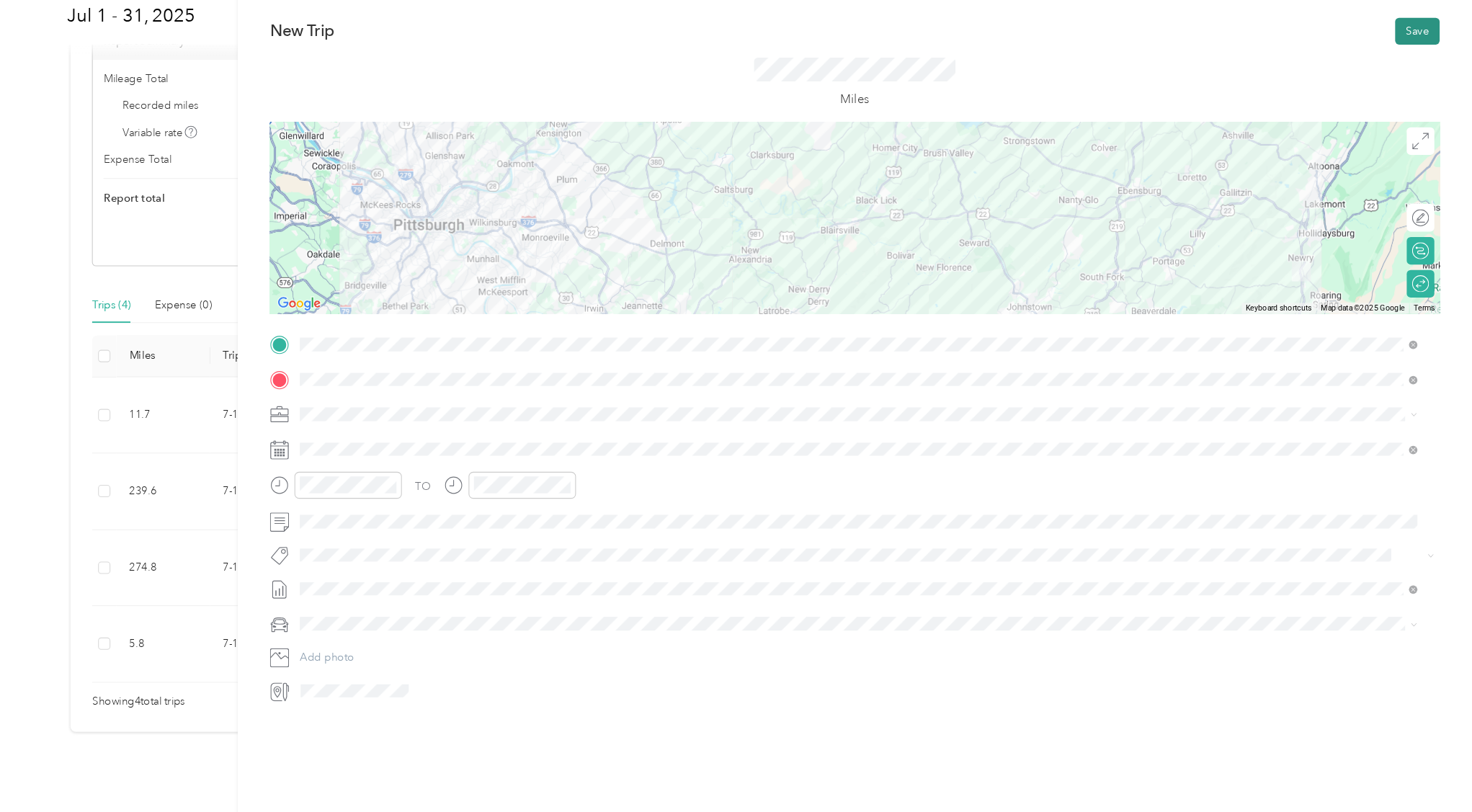click on "Save" at bounding box center (1421, 78) 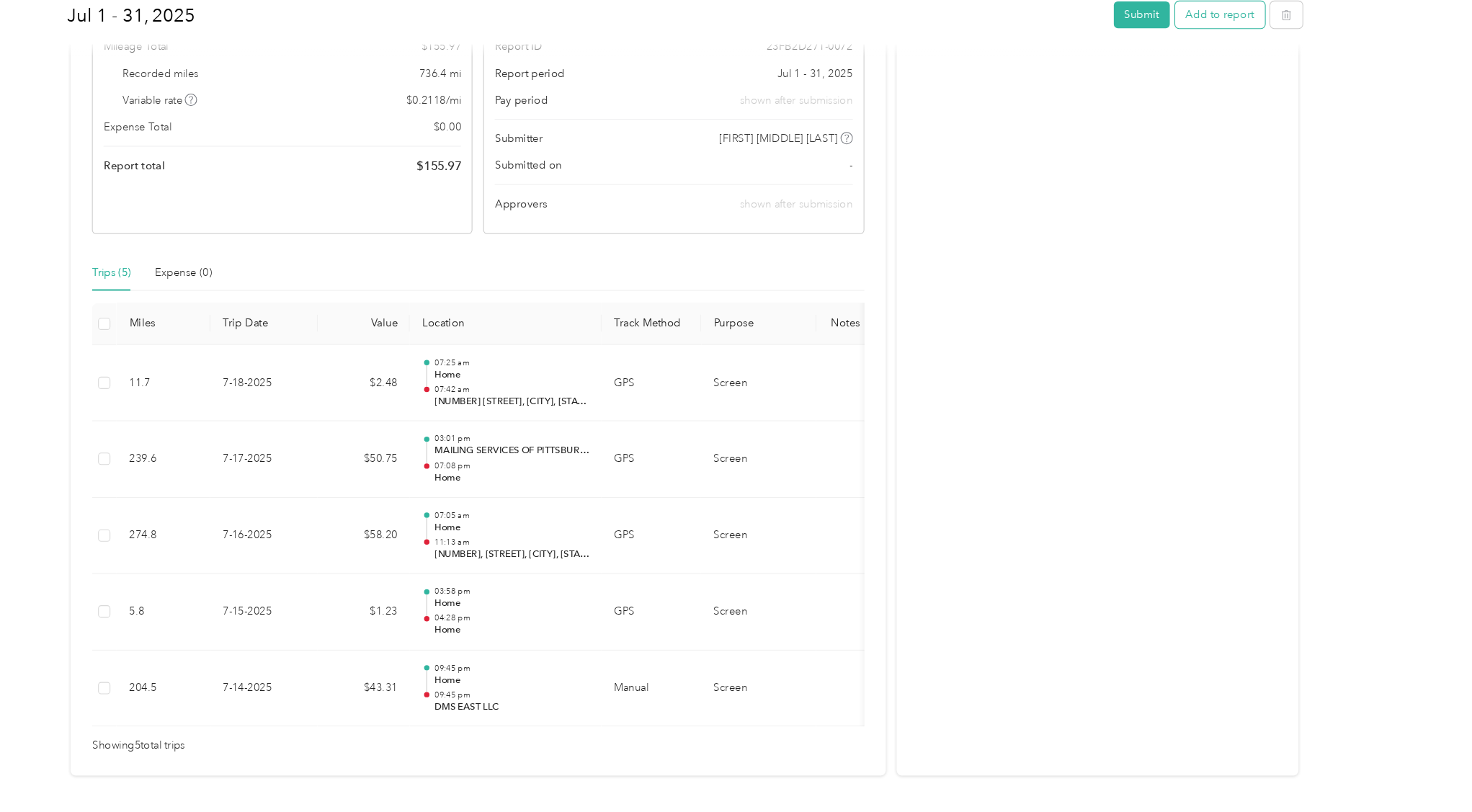 click on "Add to report" at bounding box center [1235, 63] 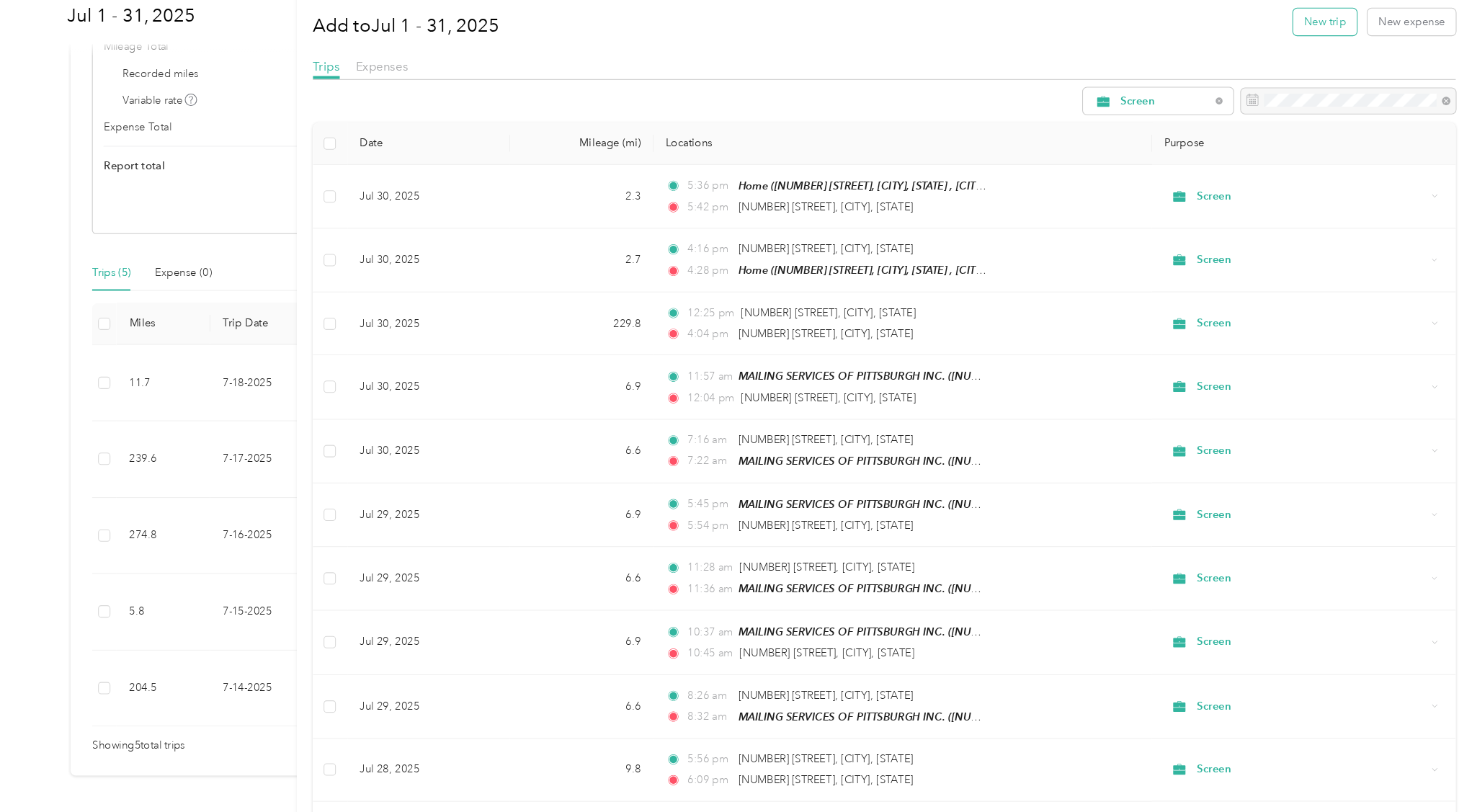 click on "New trip" at bounding box center [1334, 69] 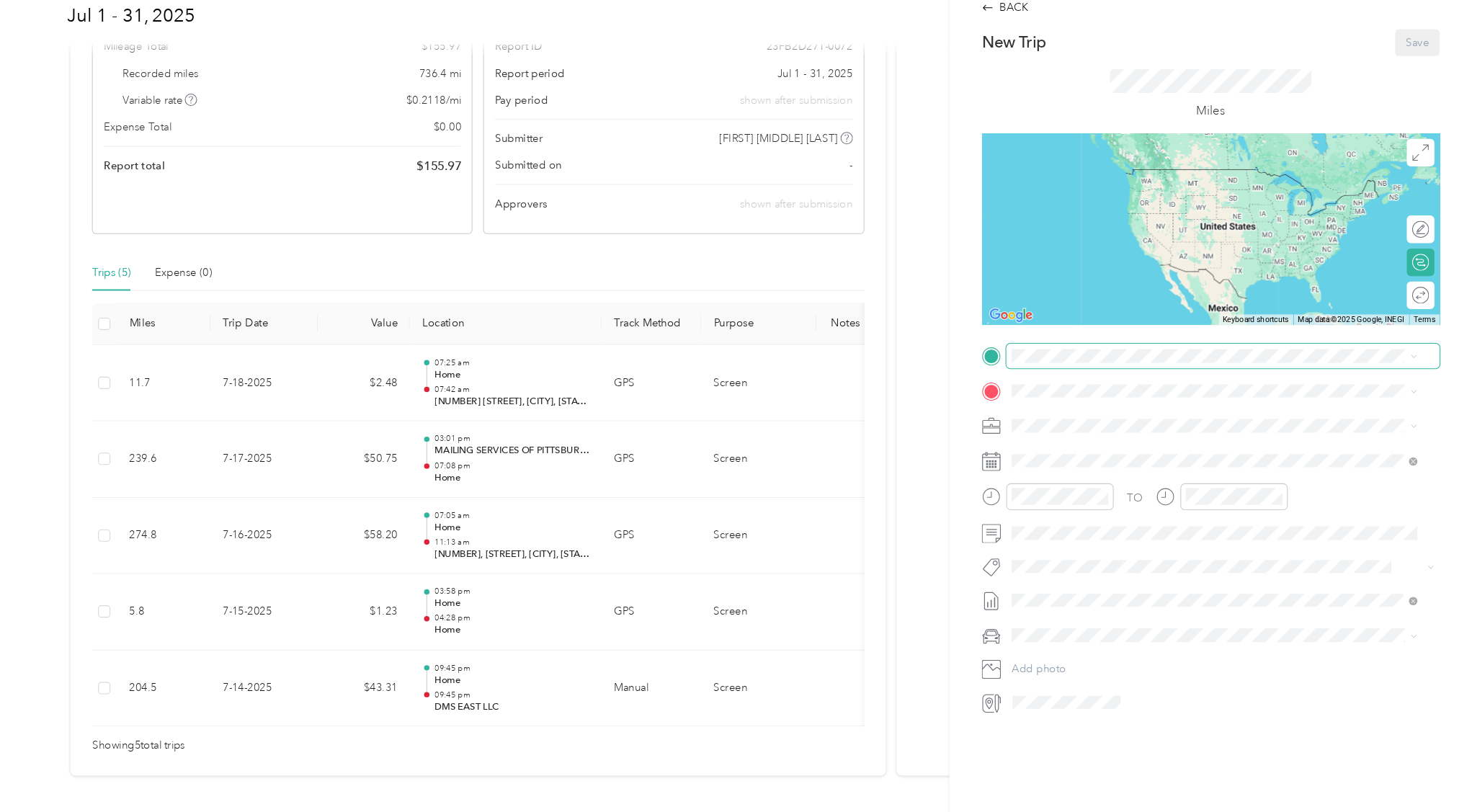click at bounding box center (1238, 383) 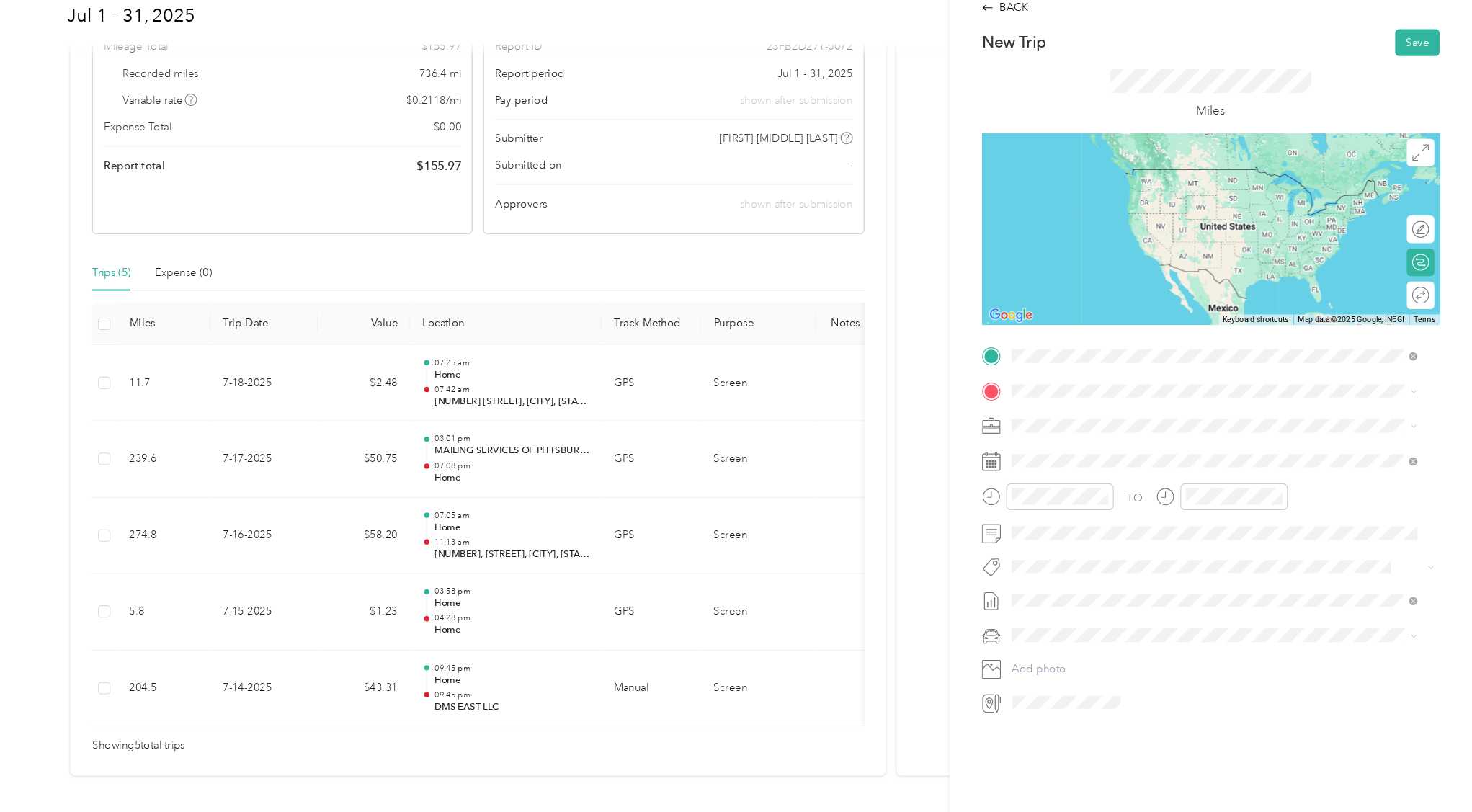 click on "Home [NUMBER] [STREET], [CITY], [STATE] , [POSTAL_CODE], [CITY], [STATE]" at bounding box center [1241, 456] 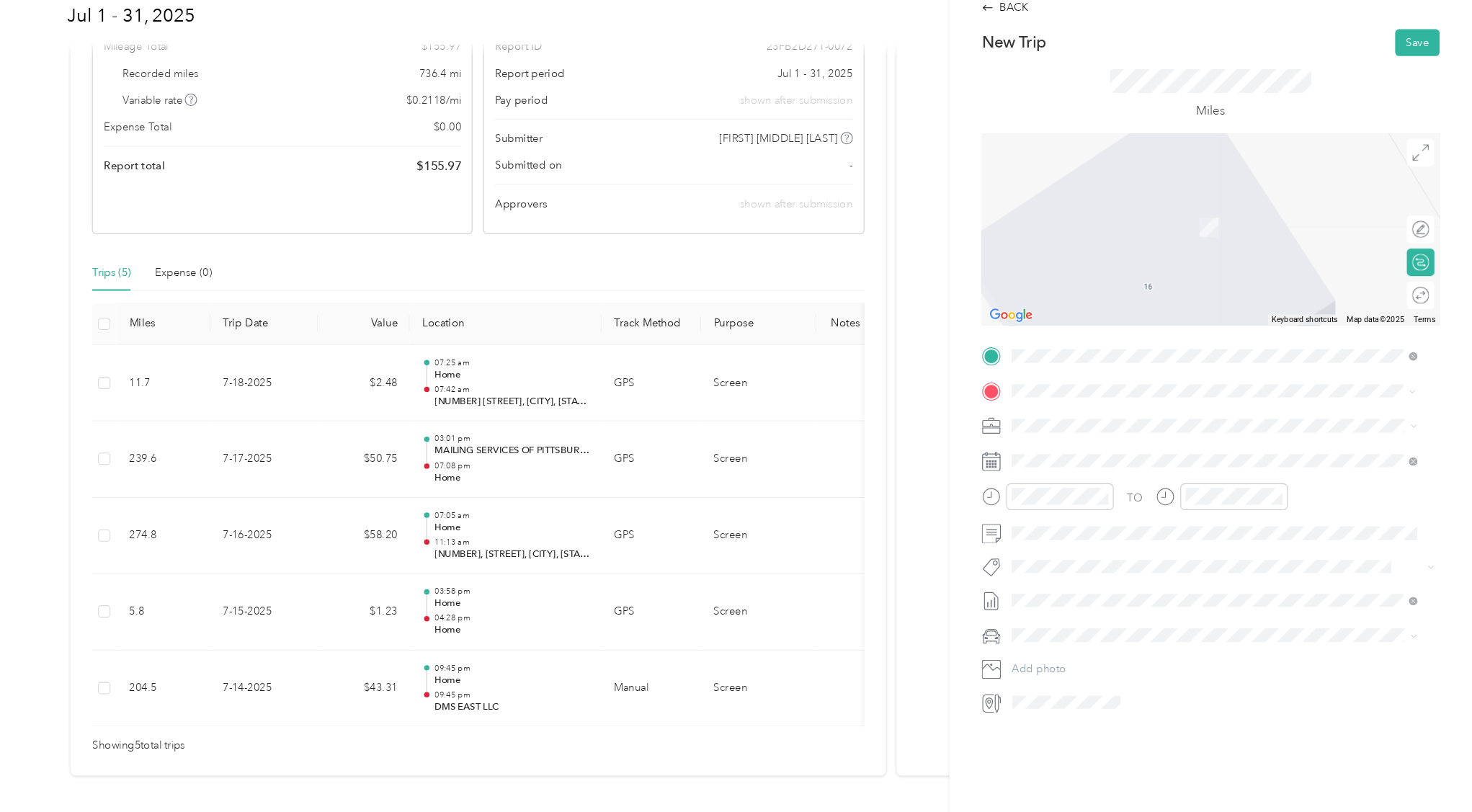 click on "[NUMBER] [STREET], [POSTAL_CODE], [CITY], [STATE], US" at bounding box center [1200, 494] 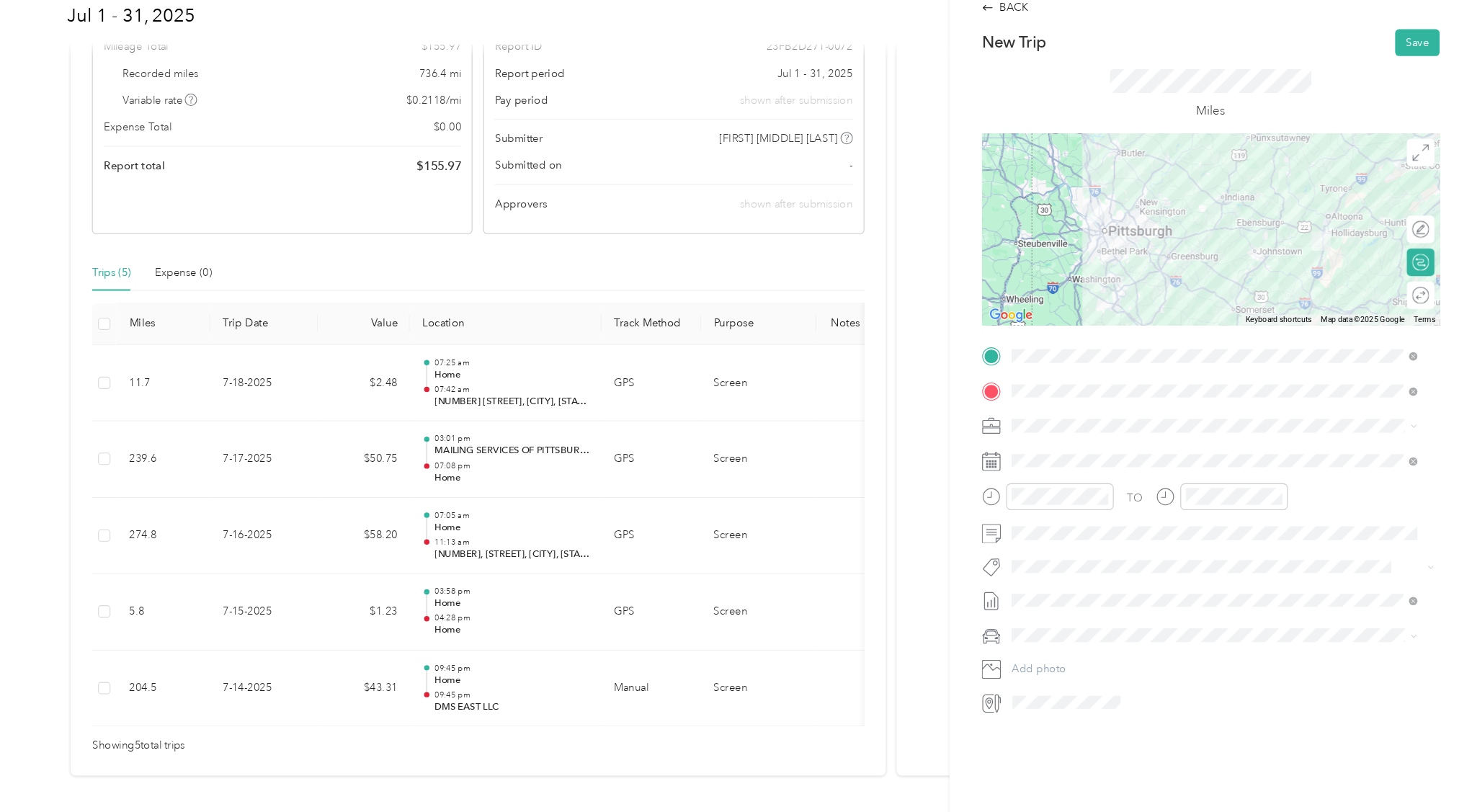 click 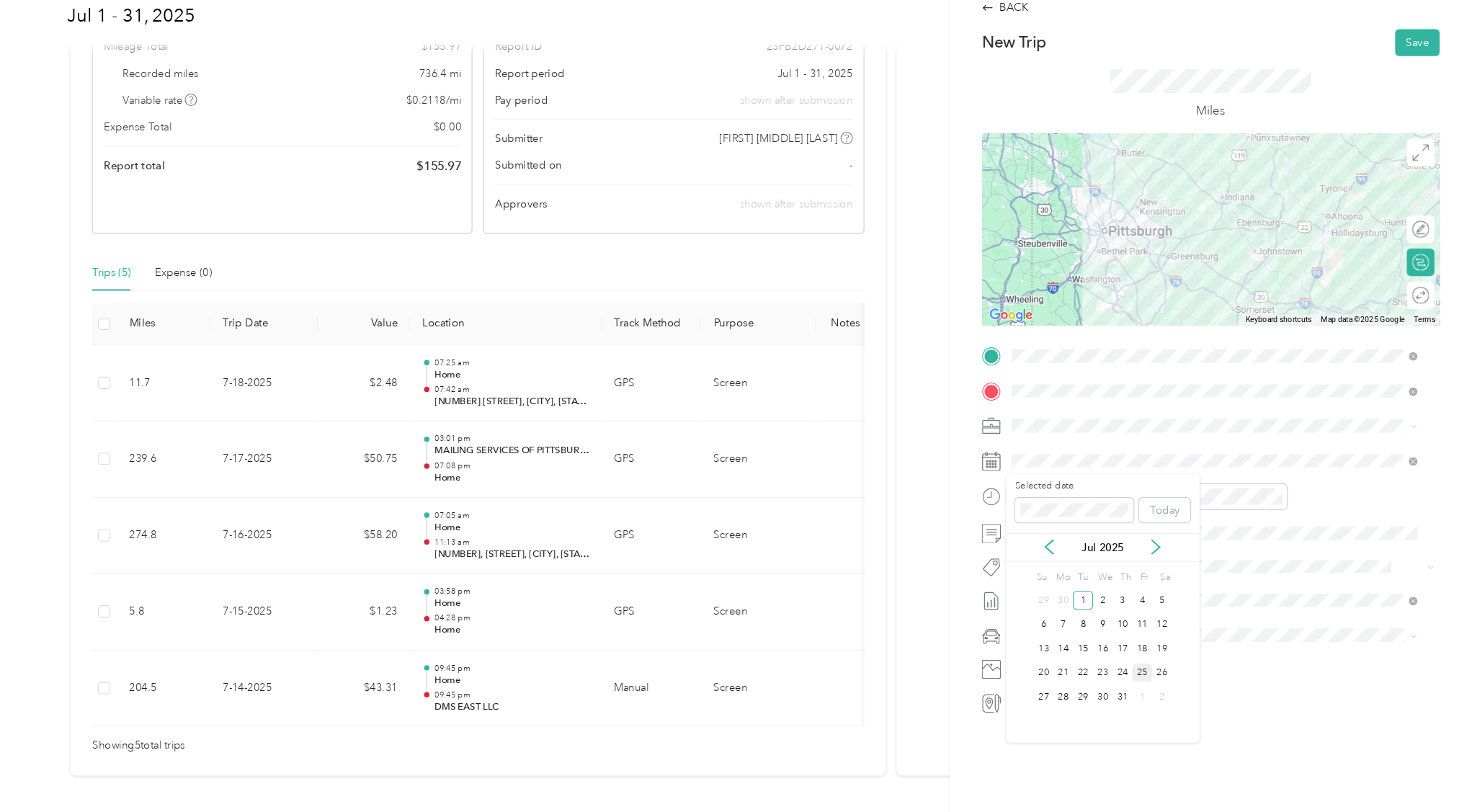 click on "25" at bounding box center (1162, 681) 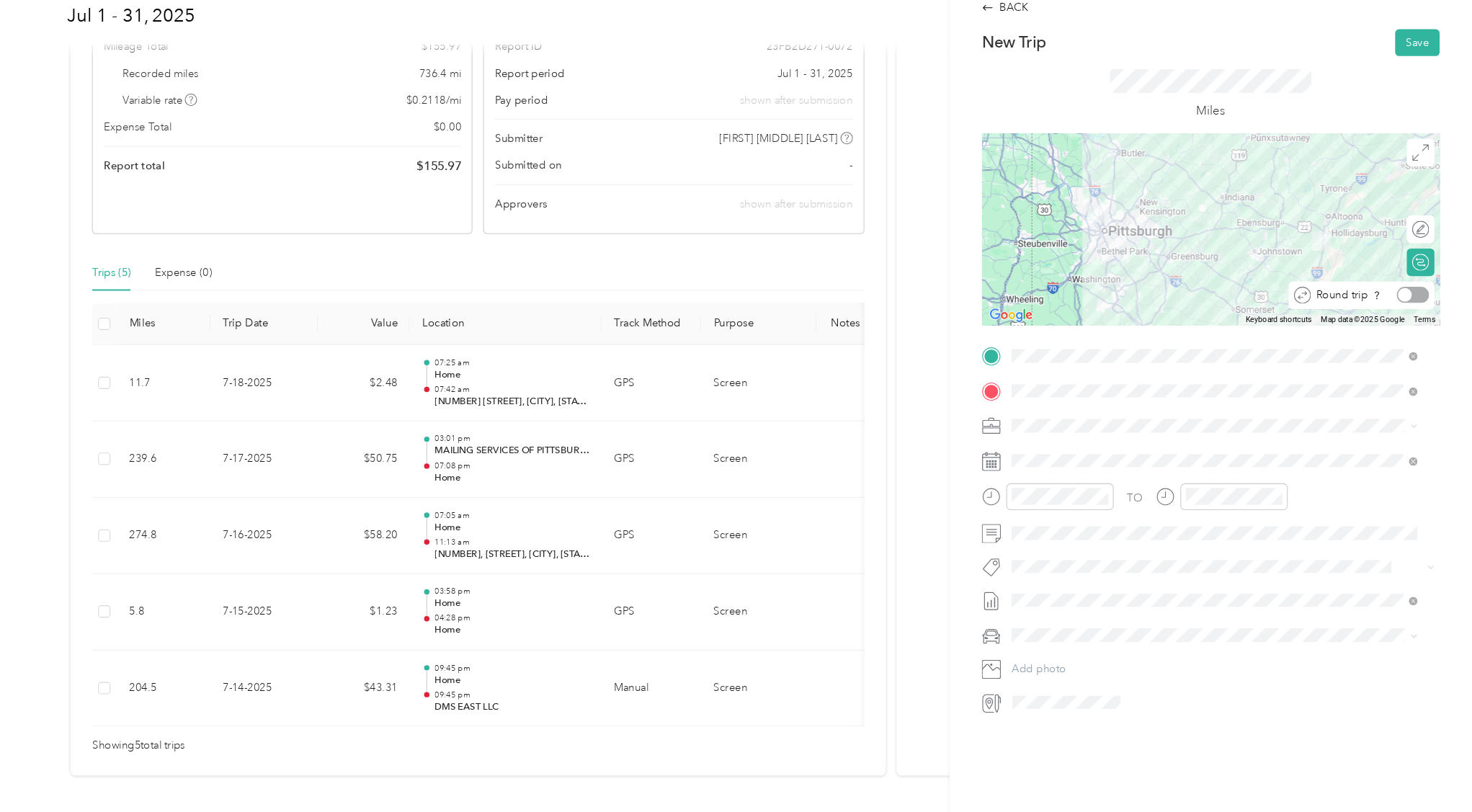 click at bounding box center [1417, 326] 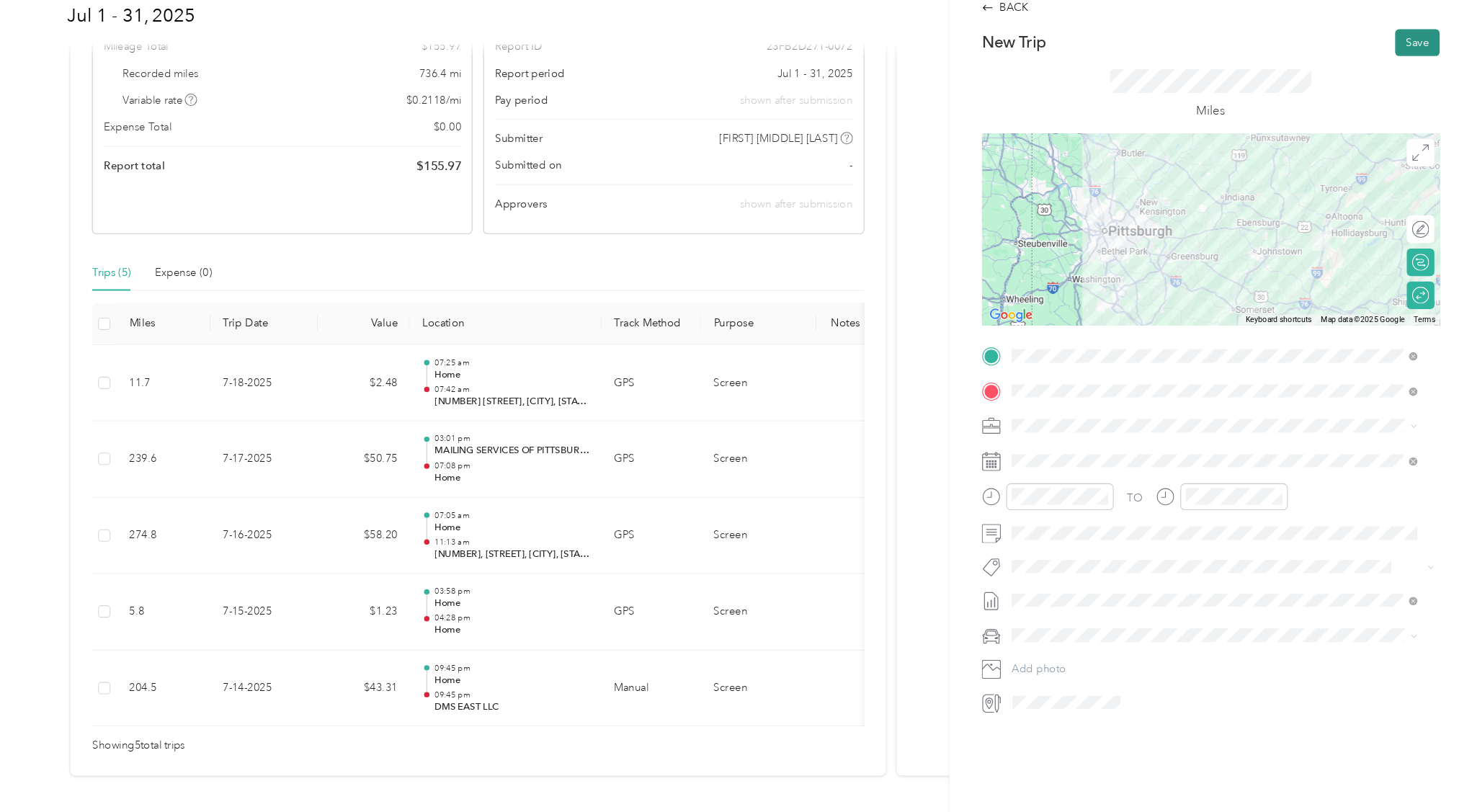 click on "Save" at bounding box center [1421, 89] 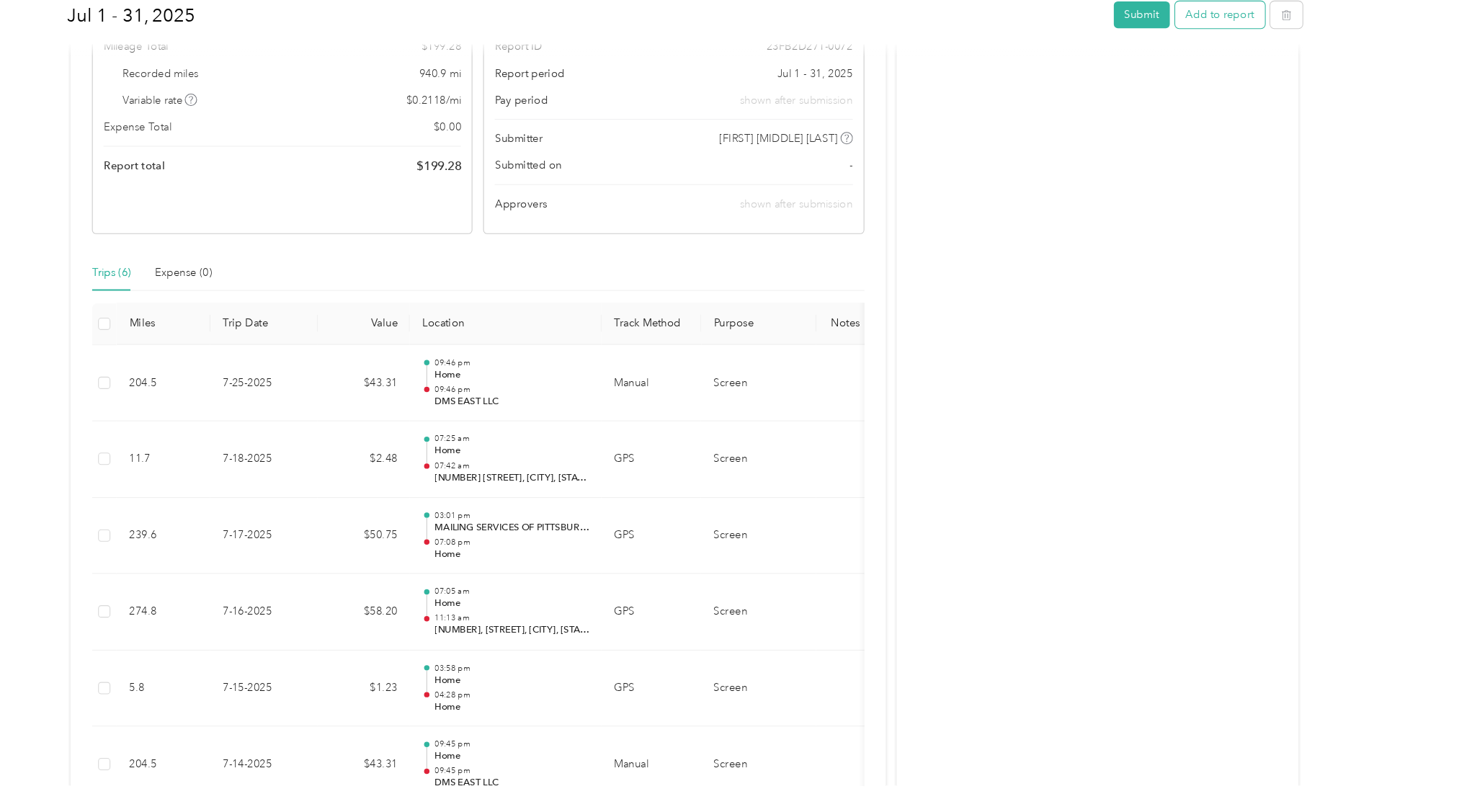 click on "Add to report" at bounding box center [1235, 63] 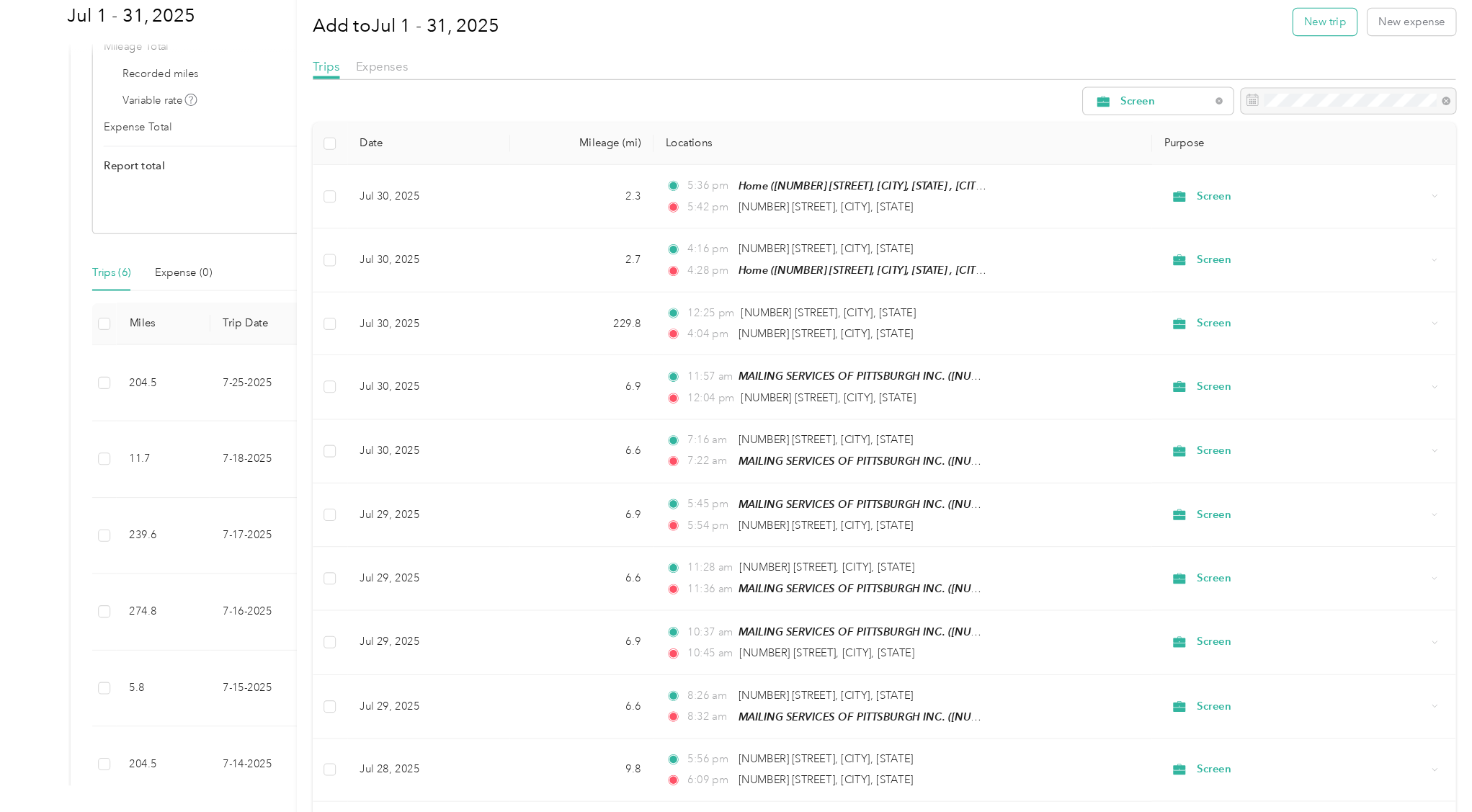 click on "New trip" at bounding box center (1334, 69) 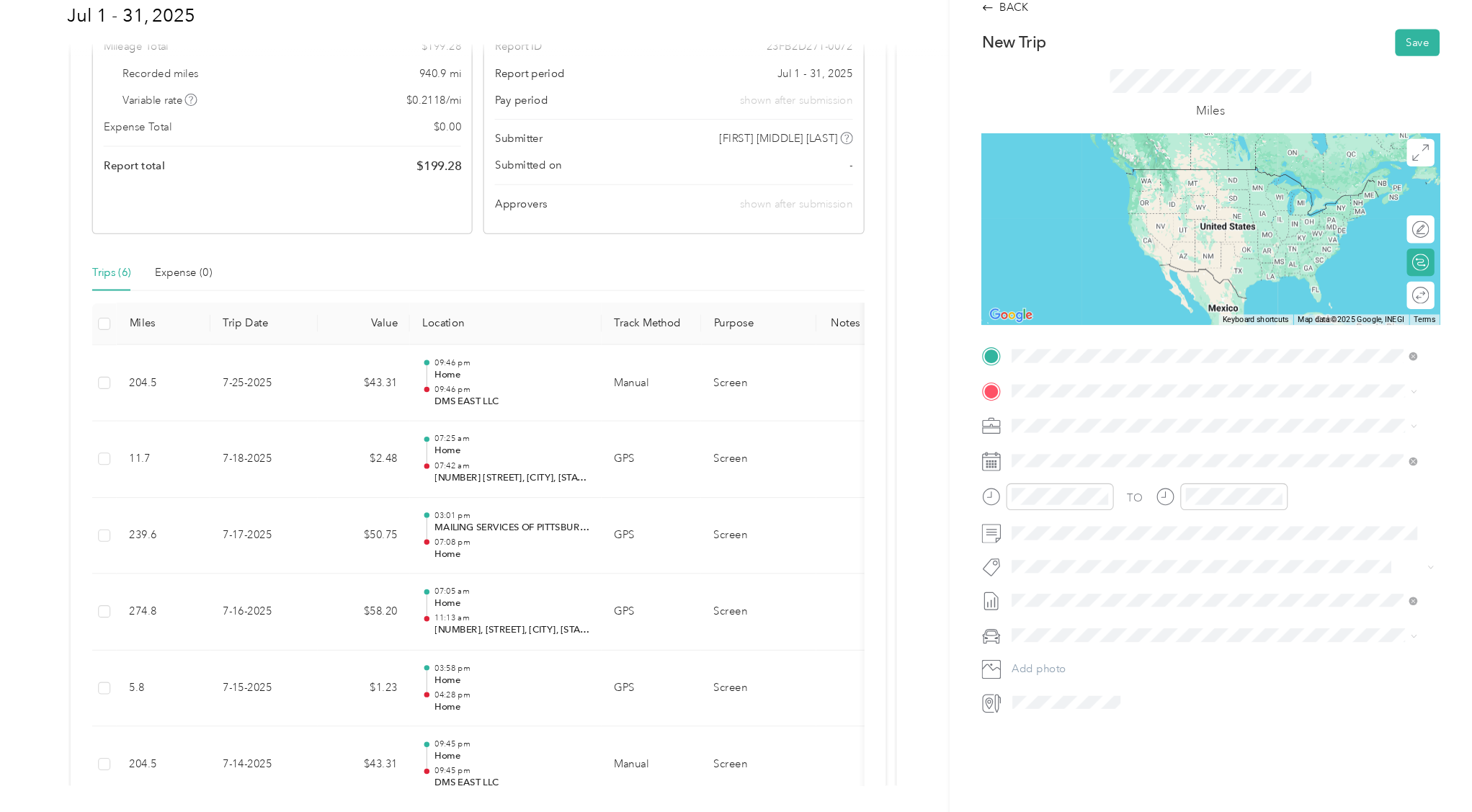 click on "Home [NUMBER] [STREET], [CITY], [STATE] , [POSTAL_CODE], [CITY], [STATE]" at bounding box center (1225, 464) 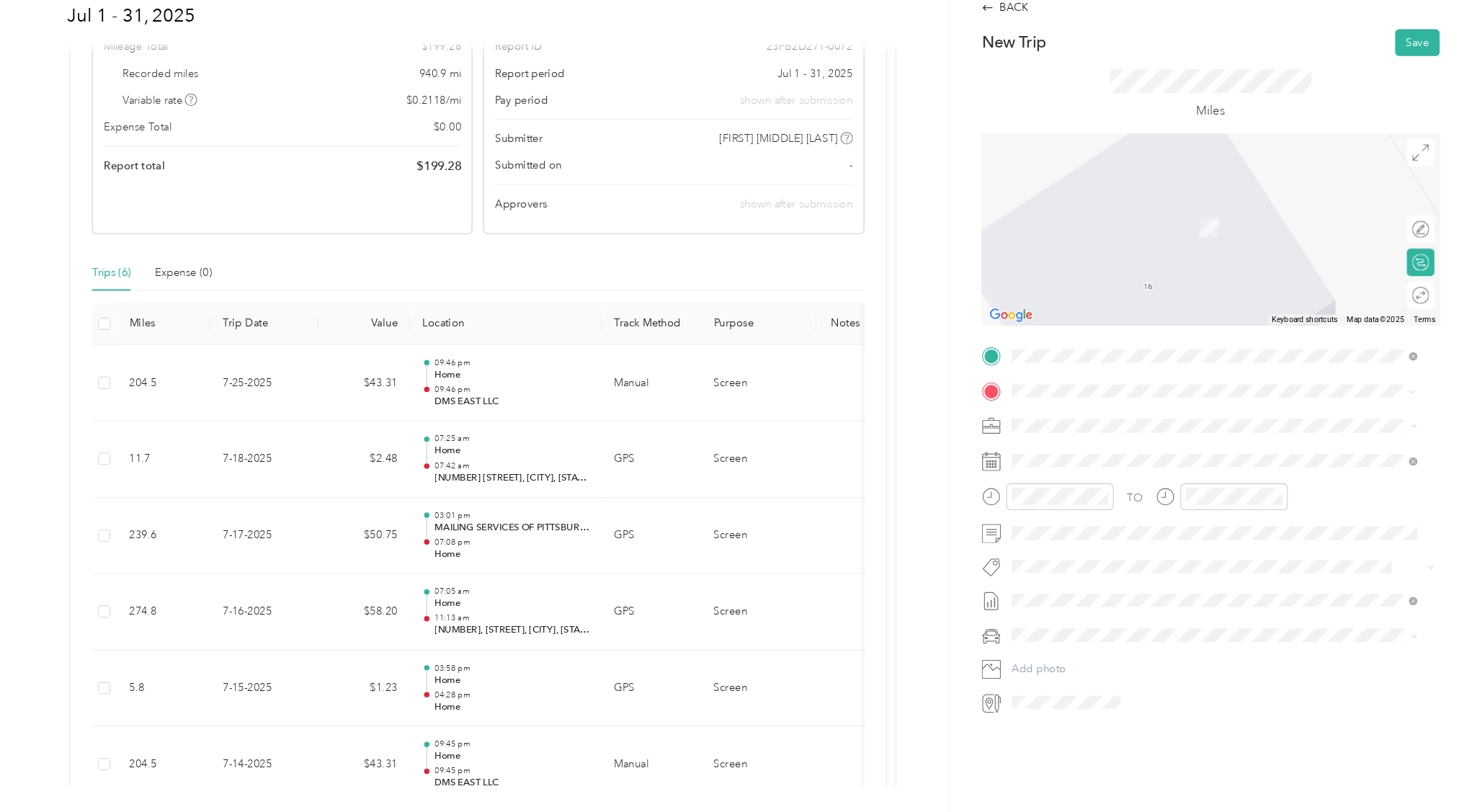 click on "[CITY] International Airport, [NUMBER] [STREET], [CITY], [STATE] [POSTAL_CODE], [COUNTRY] , [POSTAL_CODE], [CITY], [STATE]" at bounding box center [1241, 489] 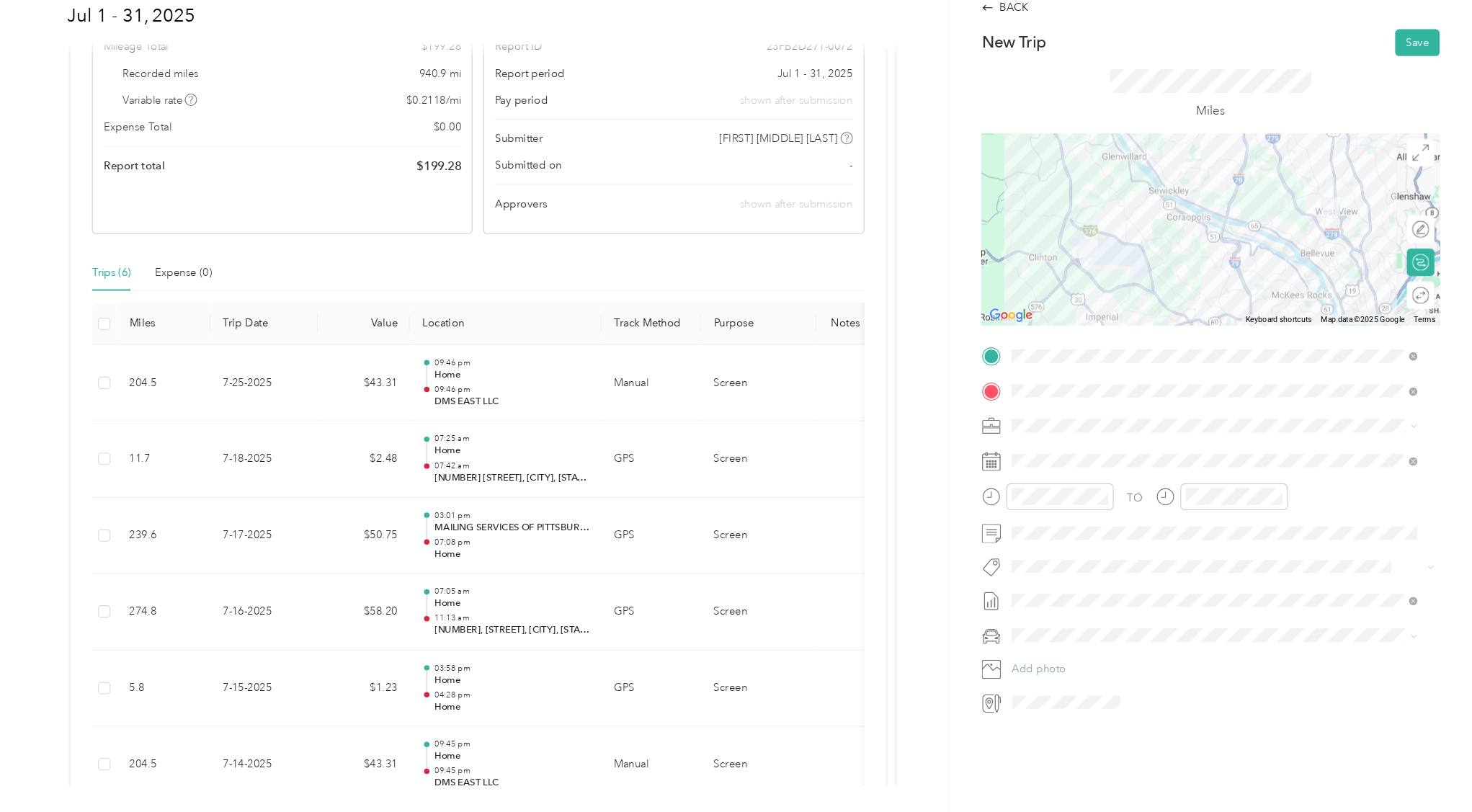 click 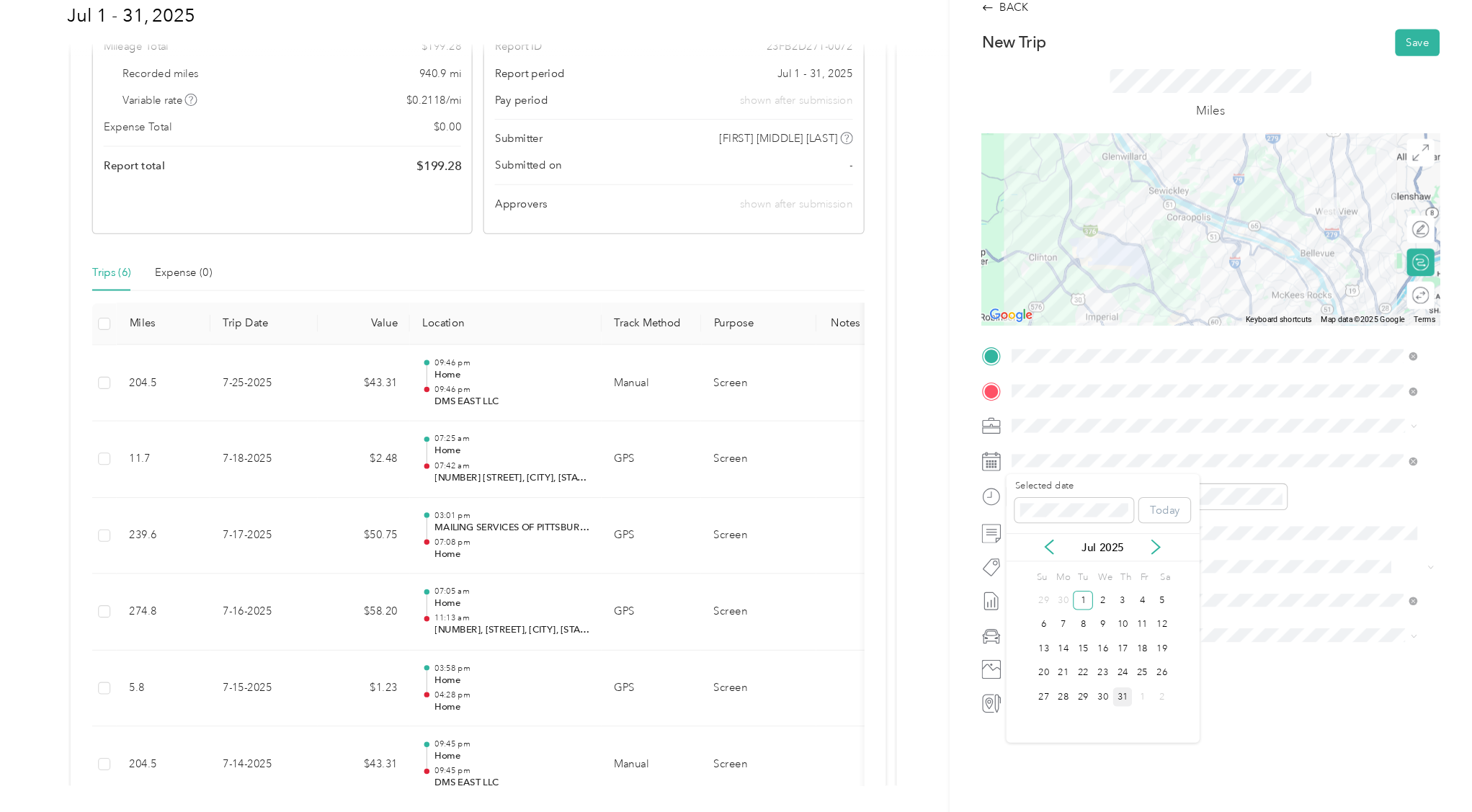 click on "31" at bounding box center (1144, 703) 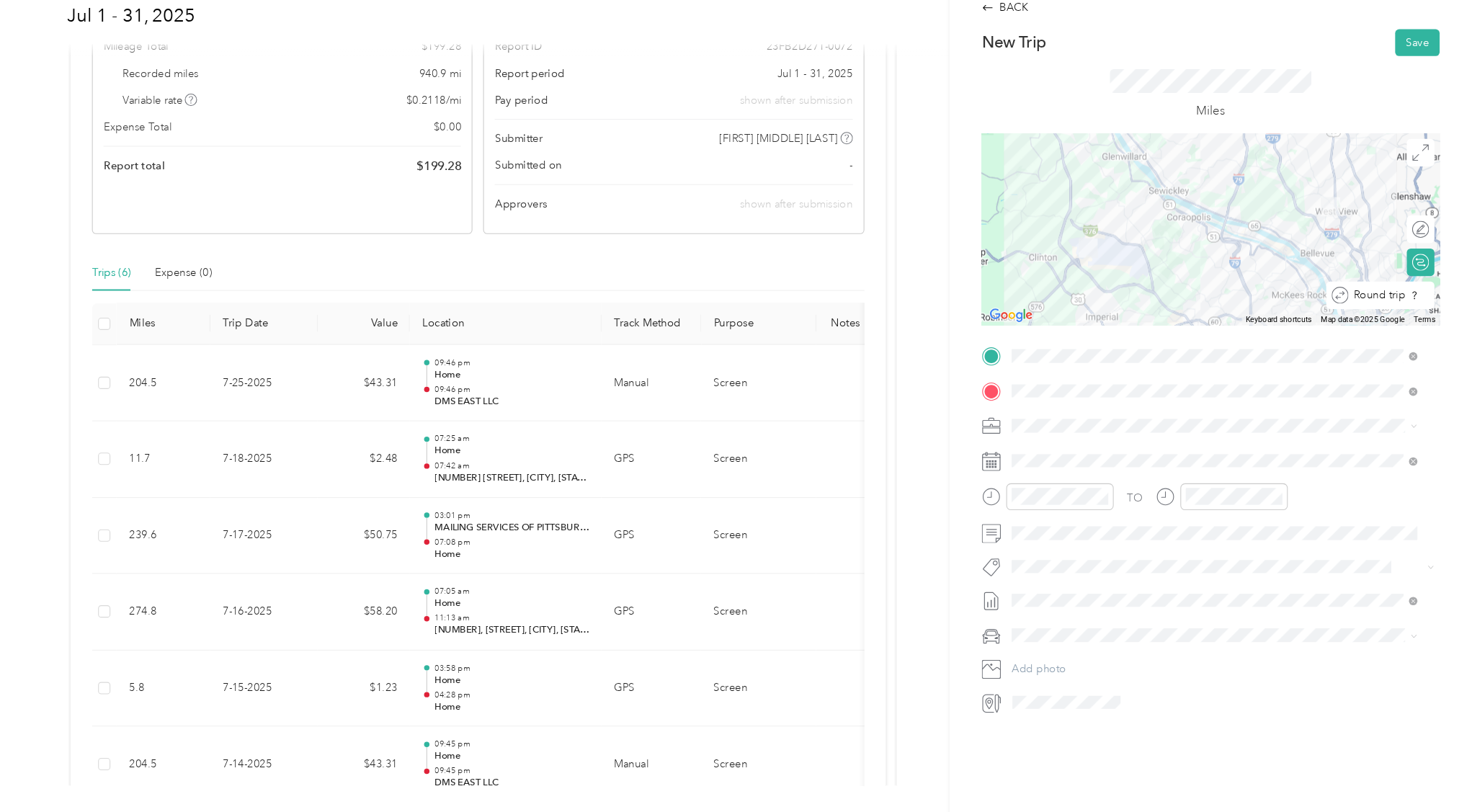 click at bounding box center [1437, 326] 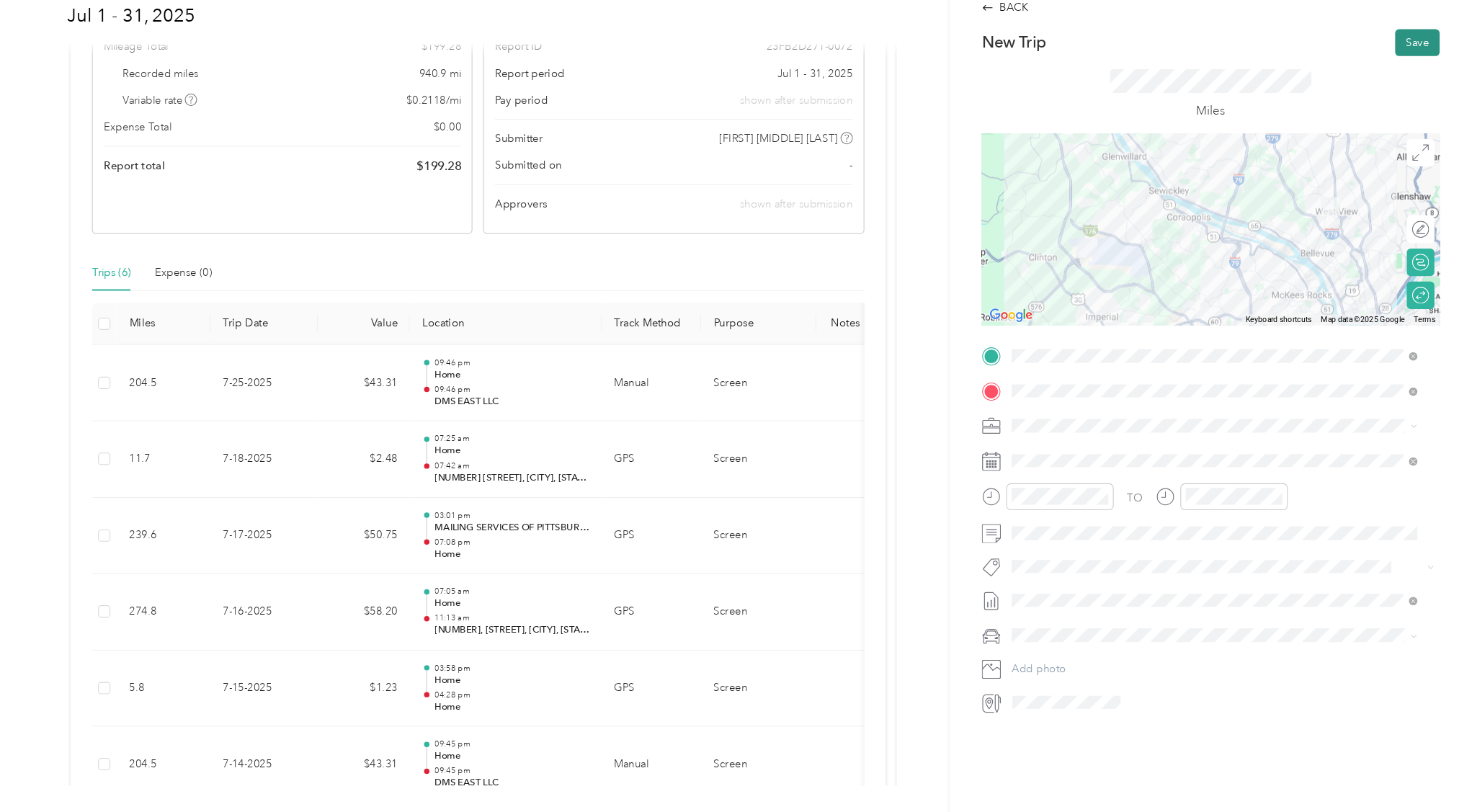 click on "Save" at bounding box center [1421, 89] 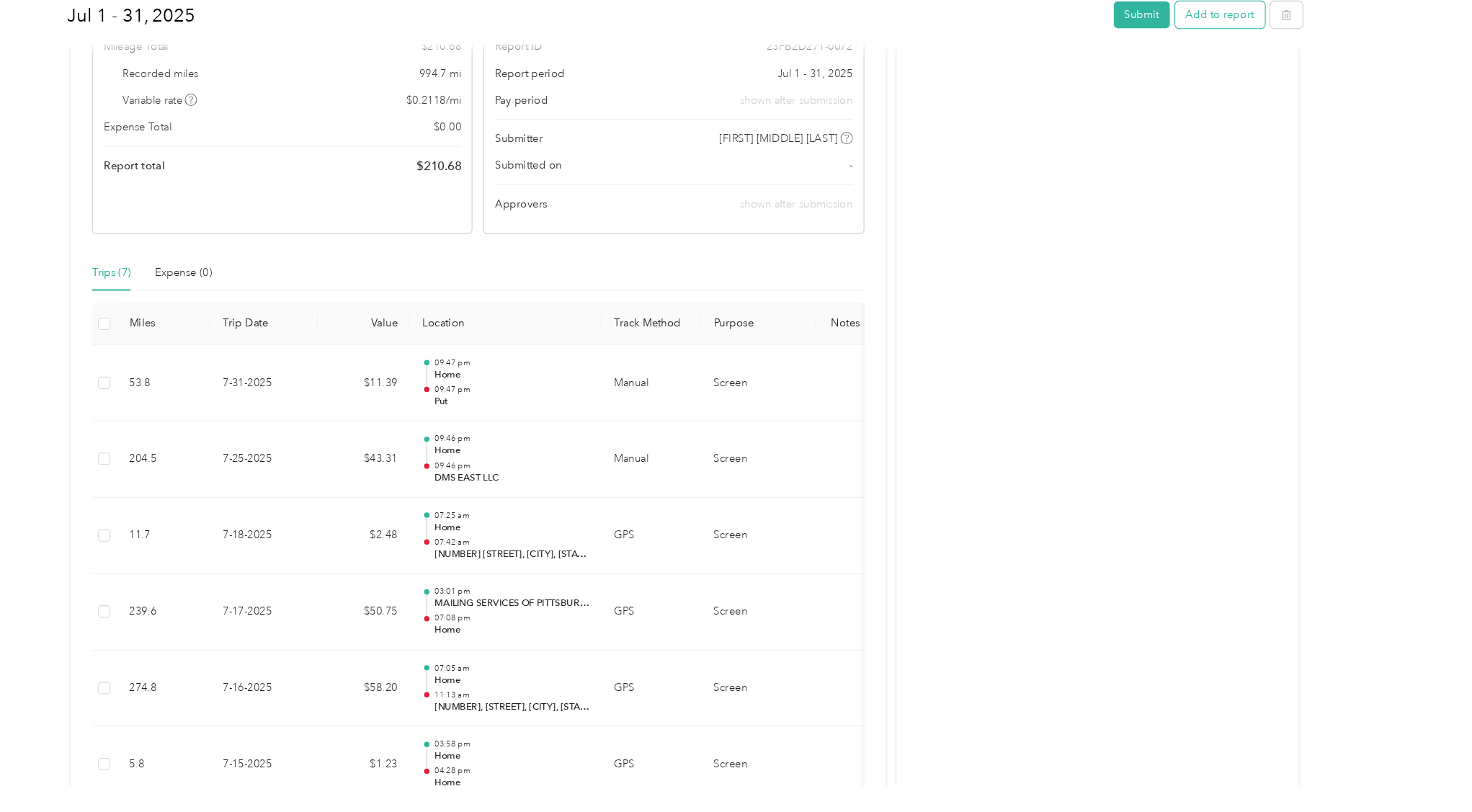 click on "Add to report" at bounding box center (1235, 63) 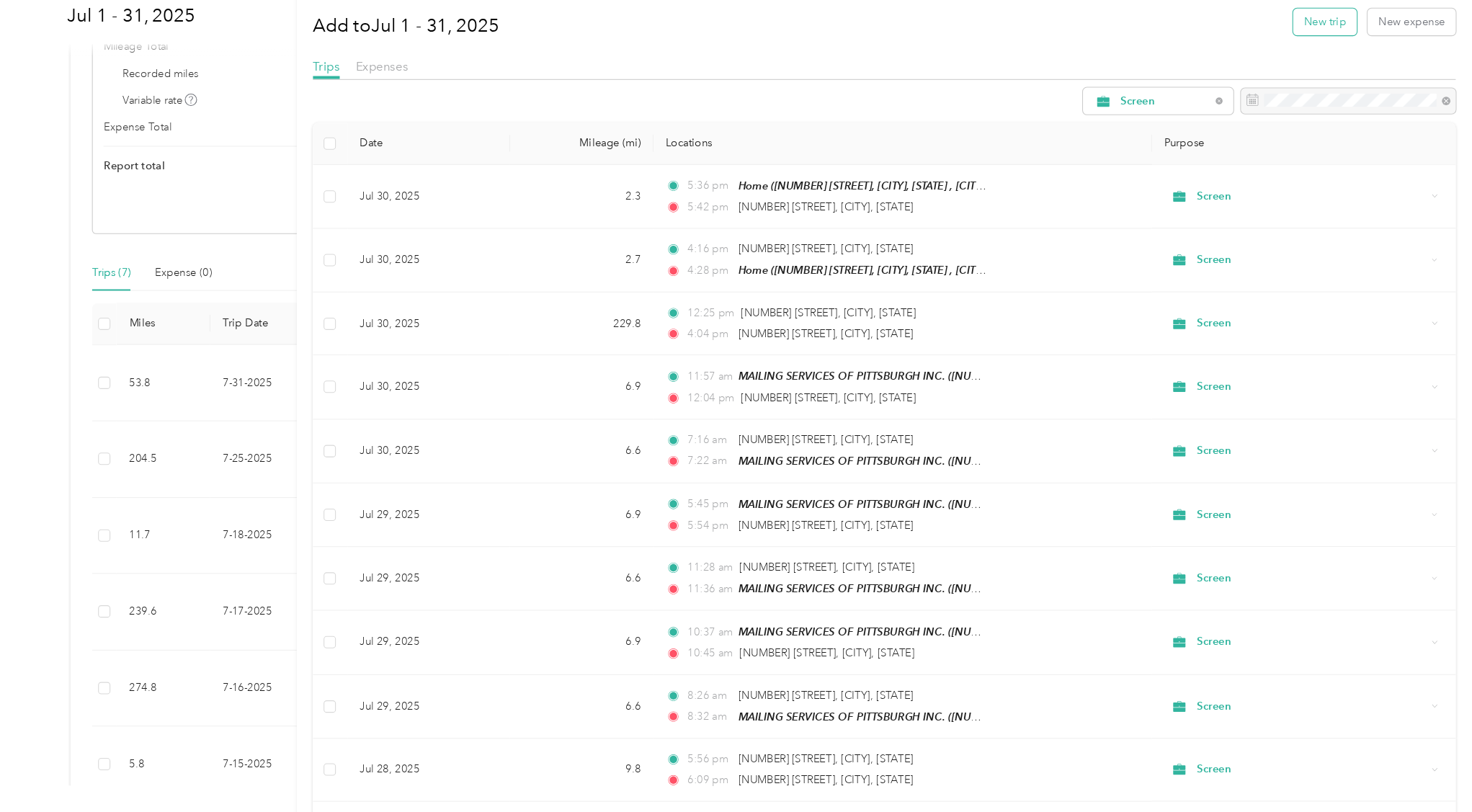 click on "New trip" at bounding box center [1334, 69] 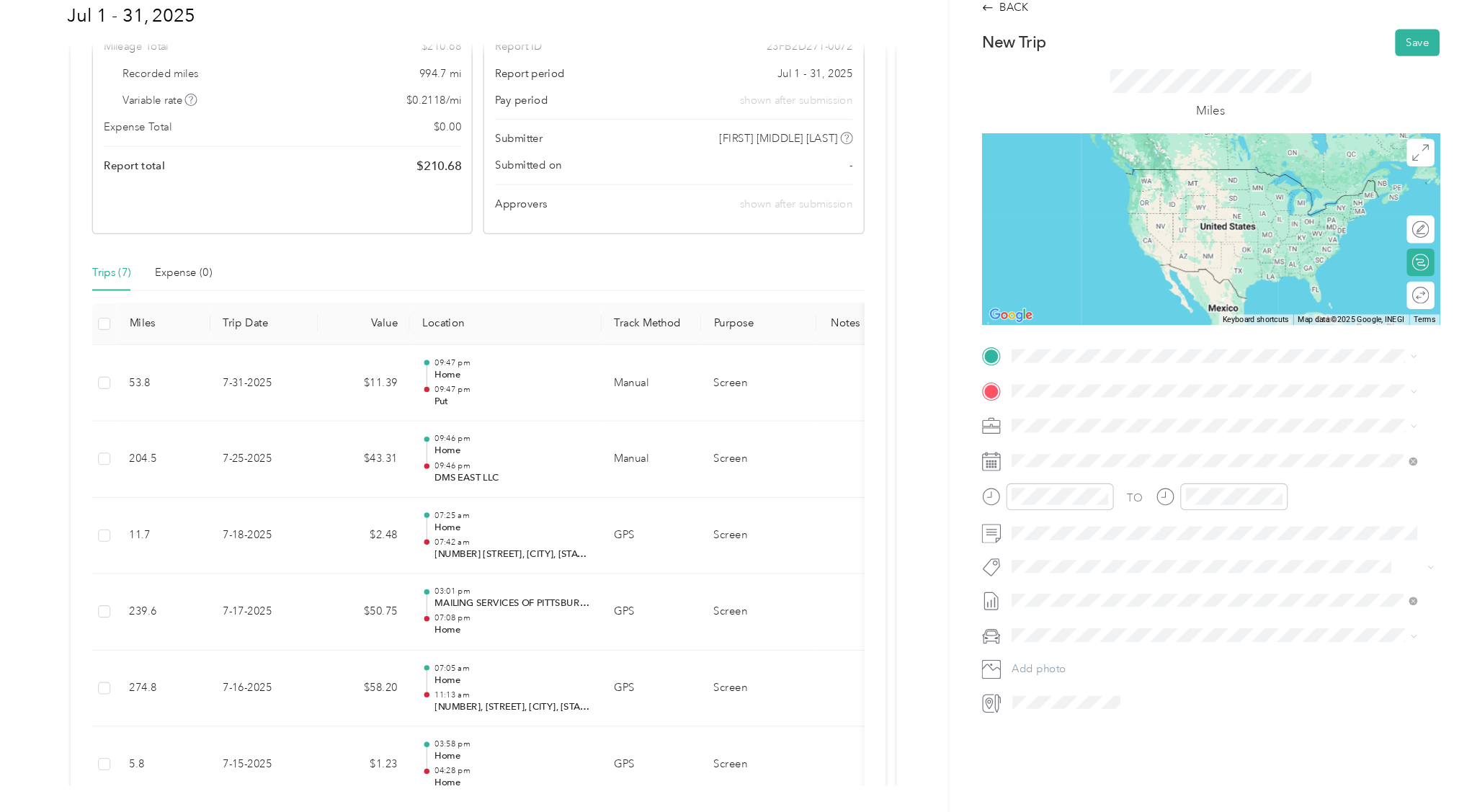 click on "Home [NUMBER] [STREET], [CITY], [STATE] , [POSTAL_CODE], [CITY], [STATE]" at bounding box center (1230, 455) 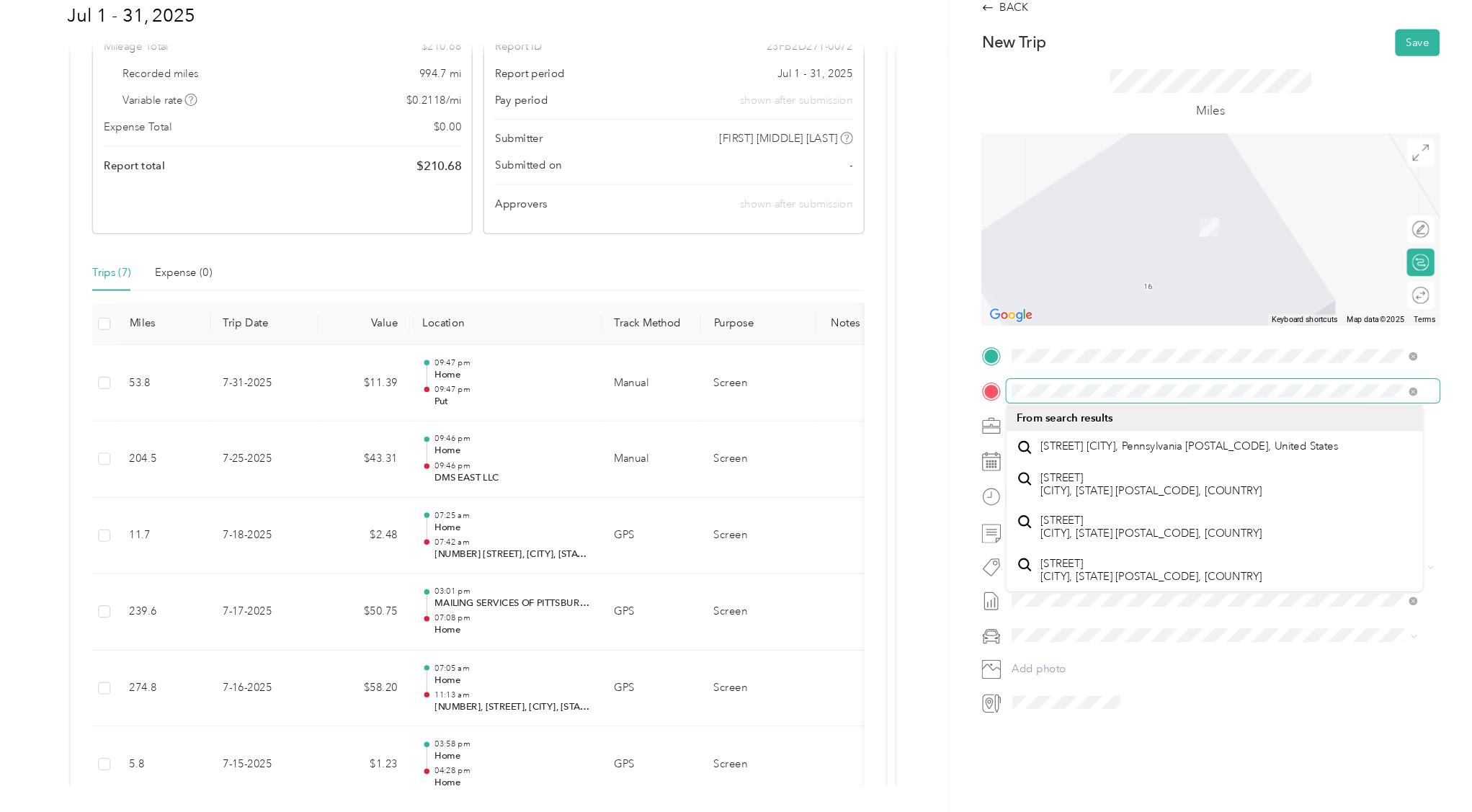 click at bounding box center (1238, 416) 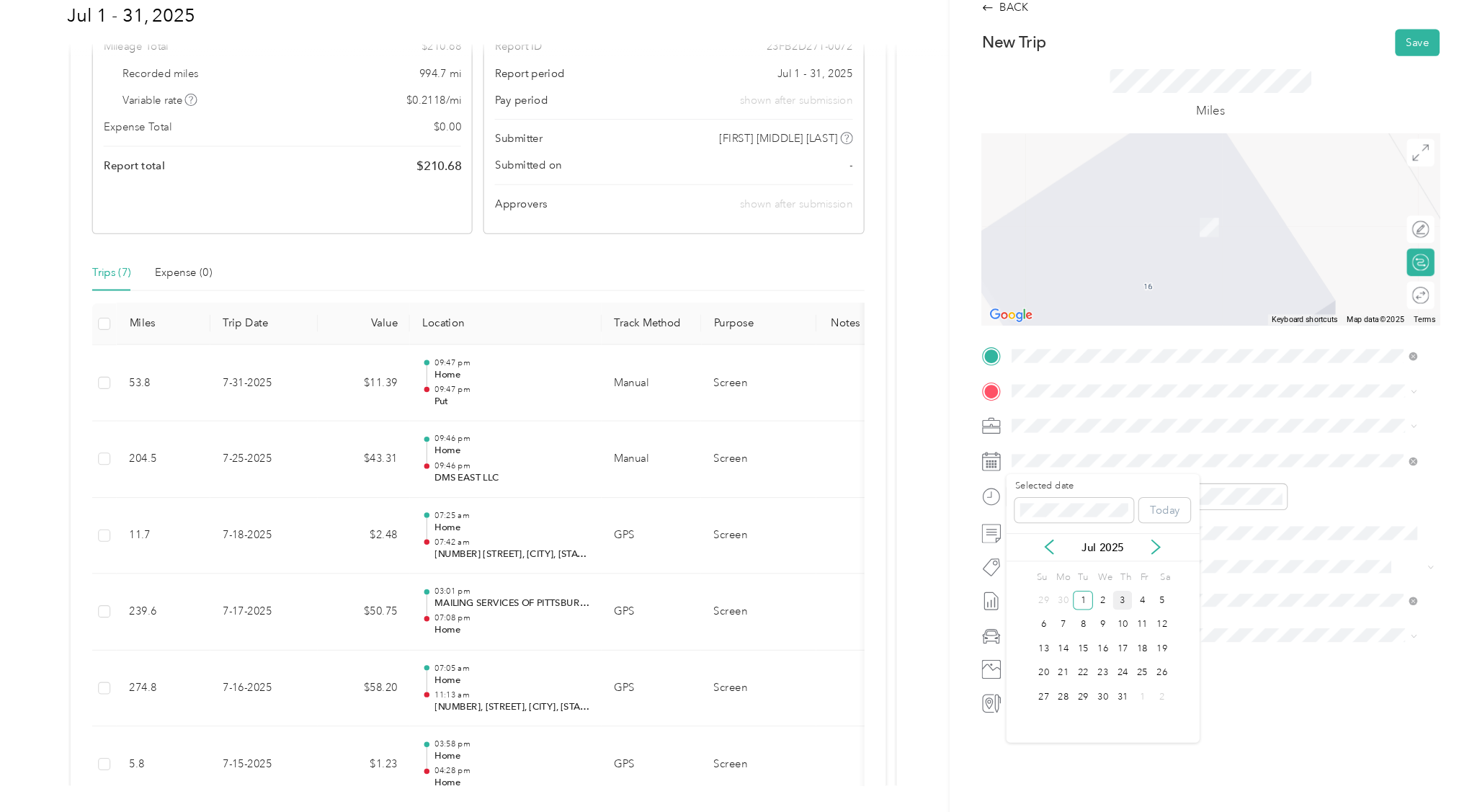 click on "3" at bounding box center (1144, 612) 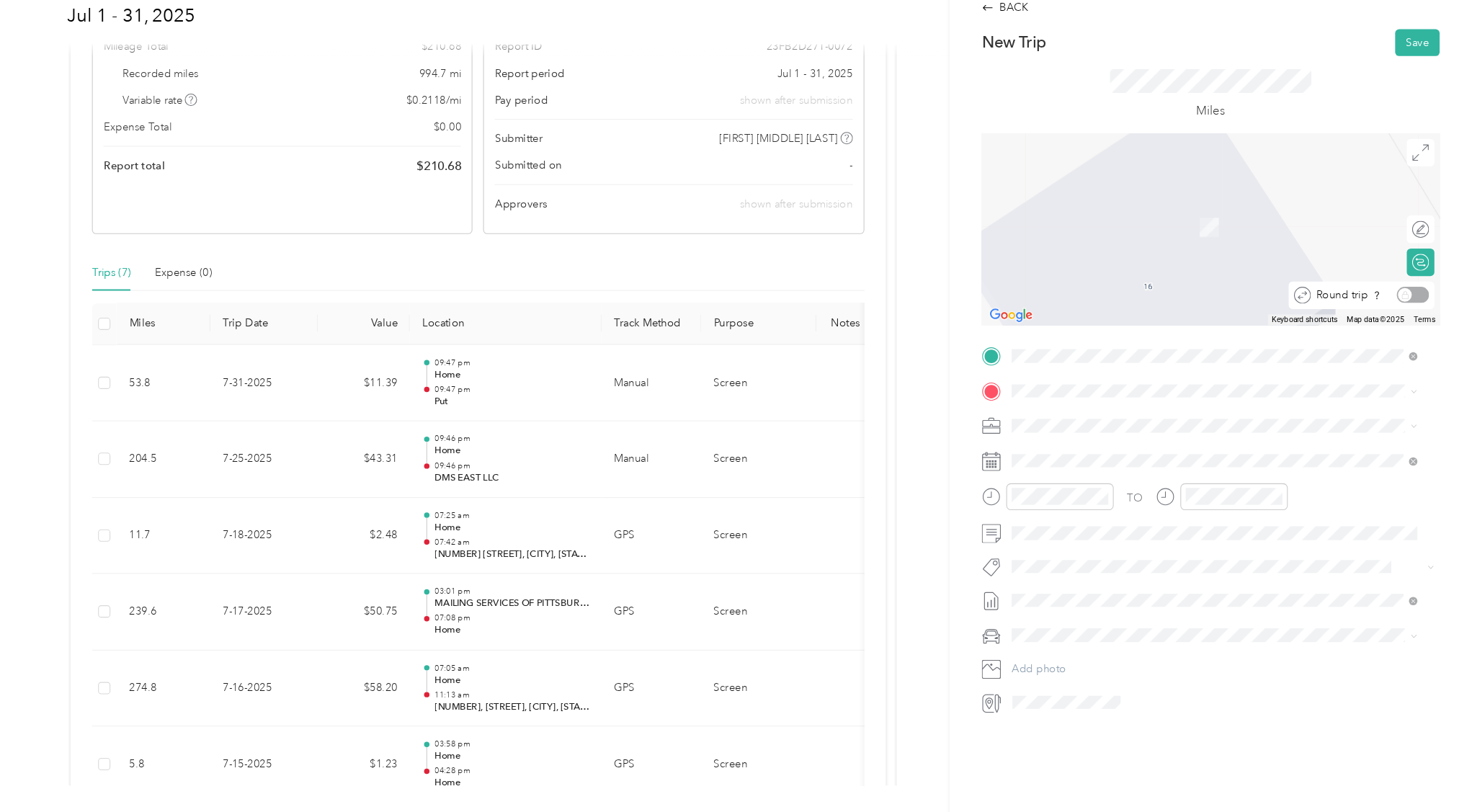 click on "Round trip" at bounding box center [1376, 326] 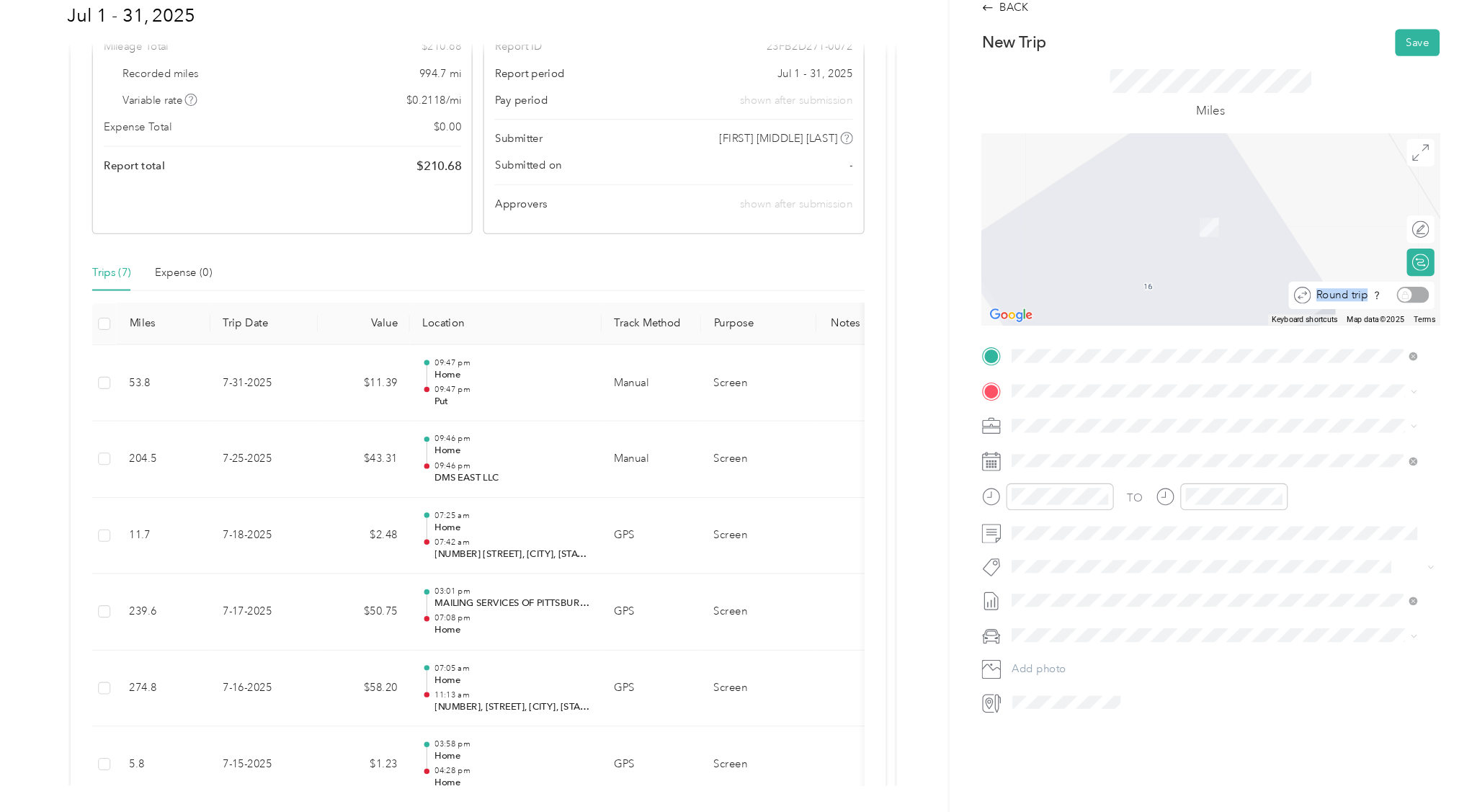 click on "Round trip" at bounding box center (1376, 326) 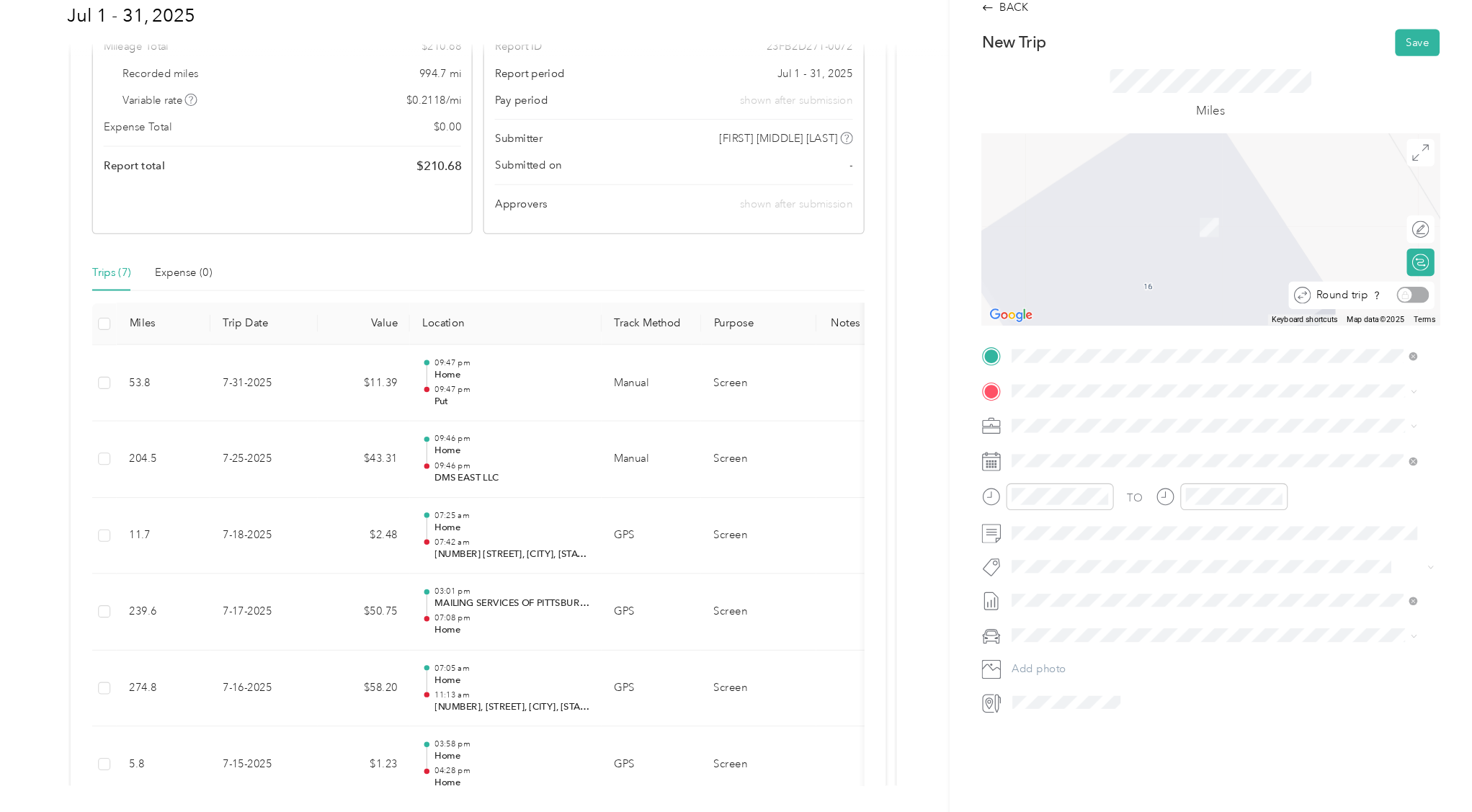 click on "Round trip" at bounding box center [1376, 326] 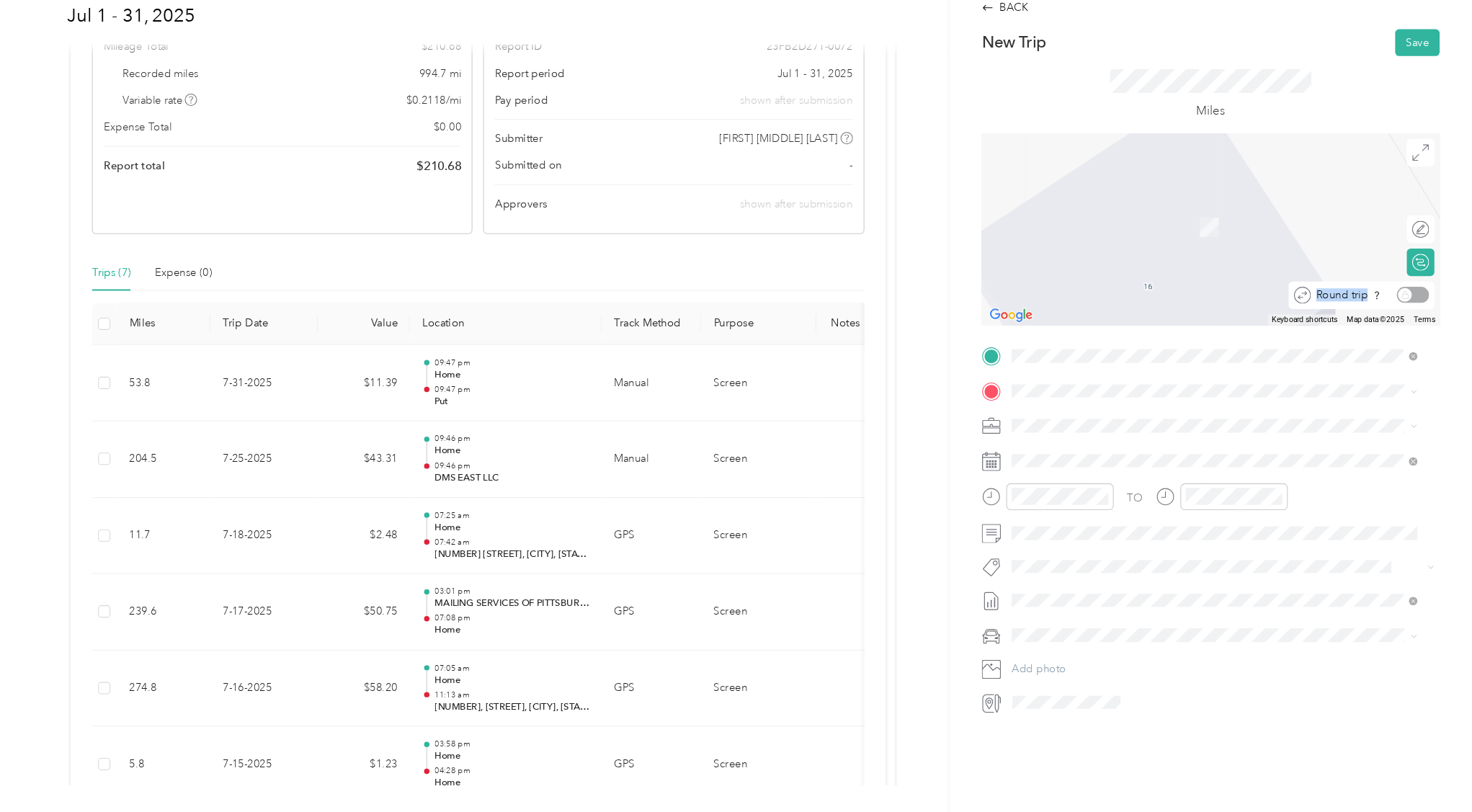 click on "Round trip" at bounding box center (1376, 326) 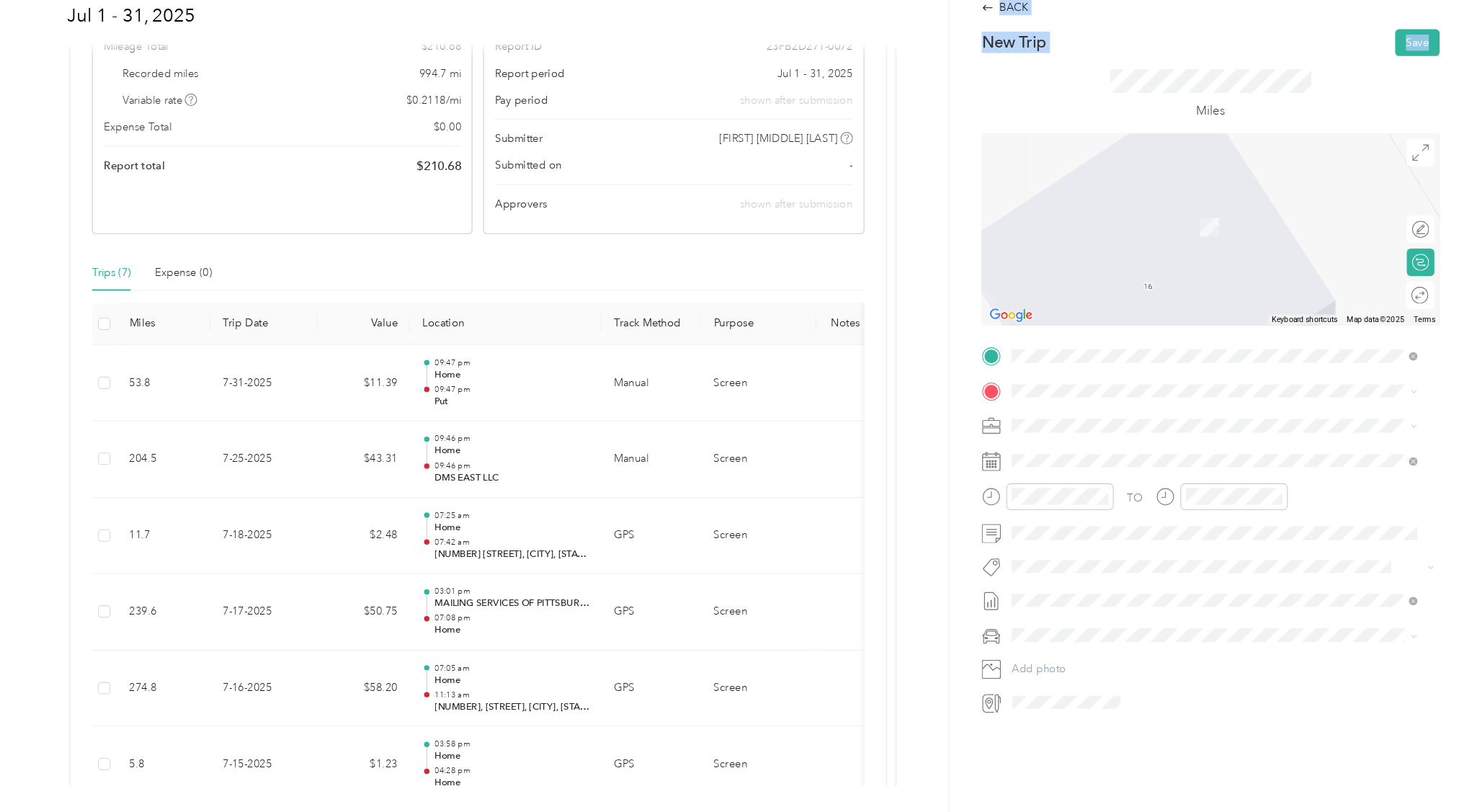 drag, startPoint x: 971, startPoint y: 120, endPoint x: 1180, endPoint y: 153, distance: 211.5892 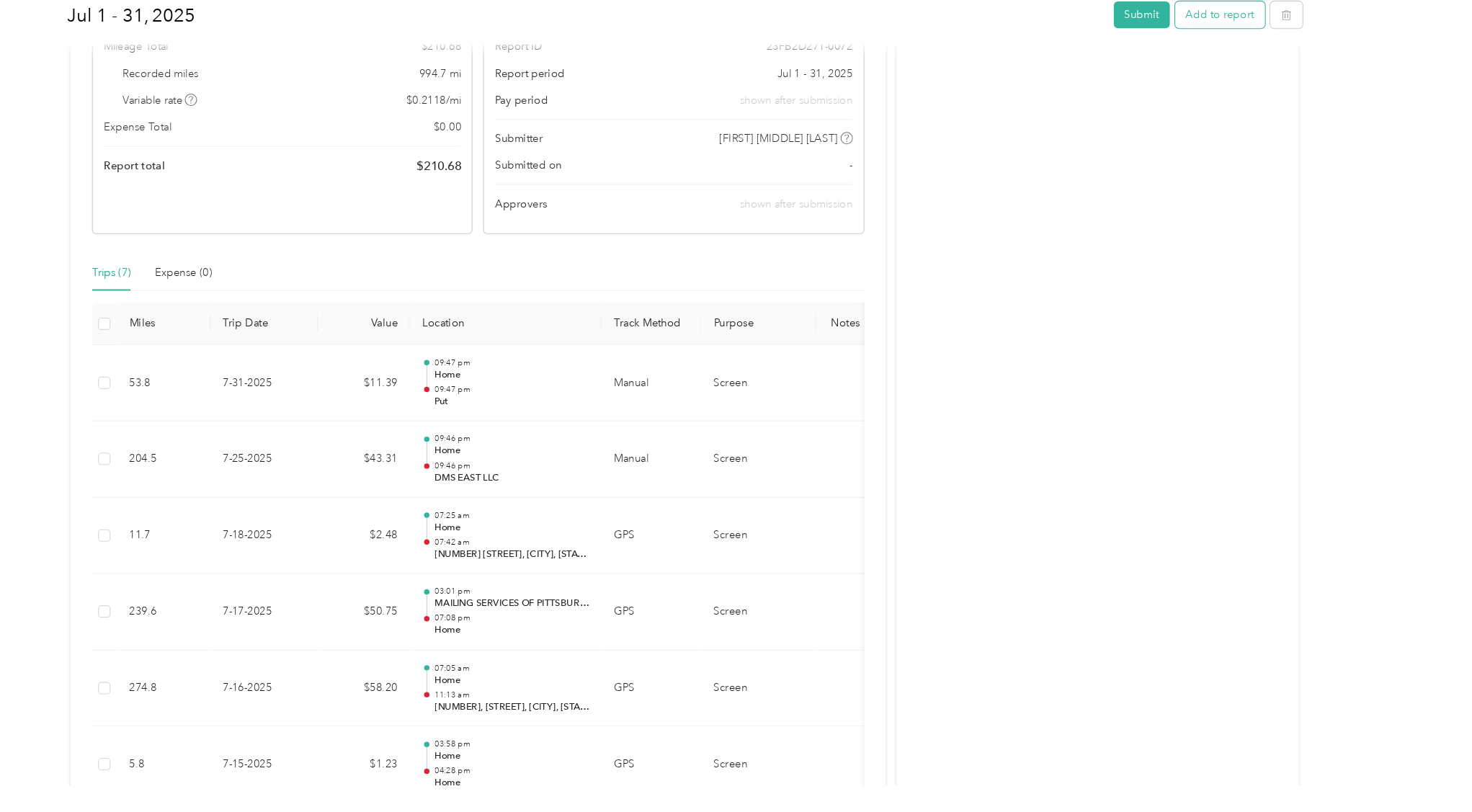 click on "Add to report" at bounding box center (1235, 63) 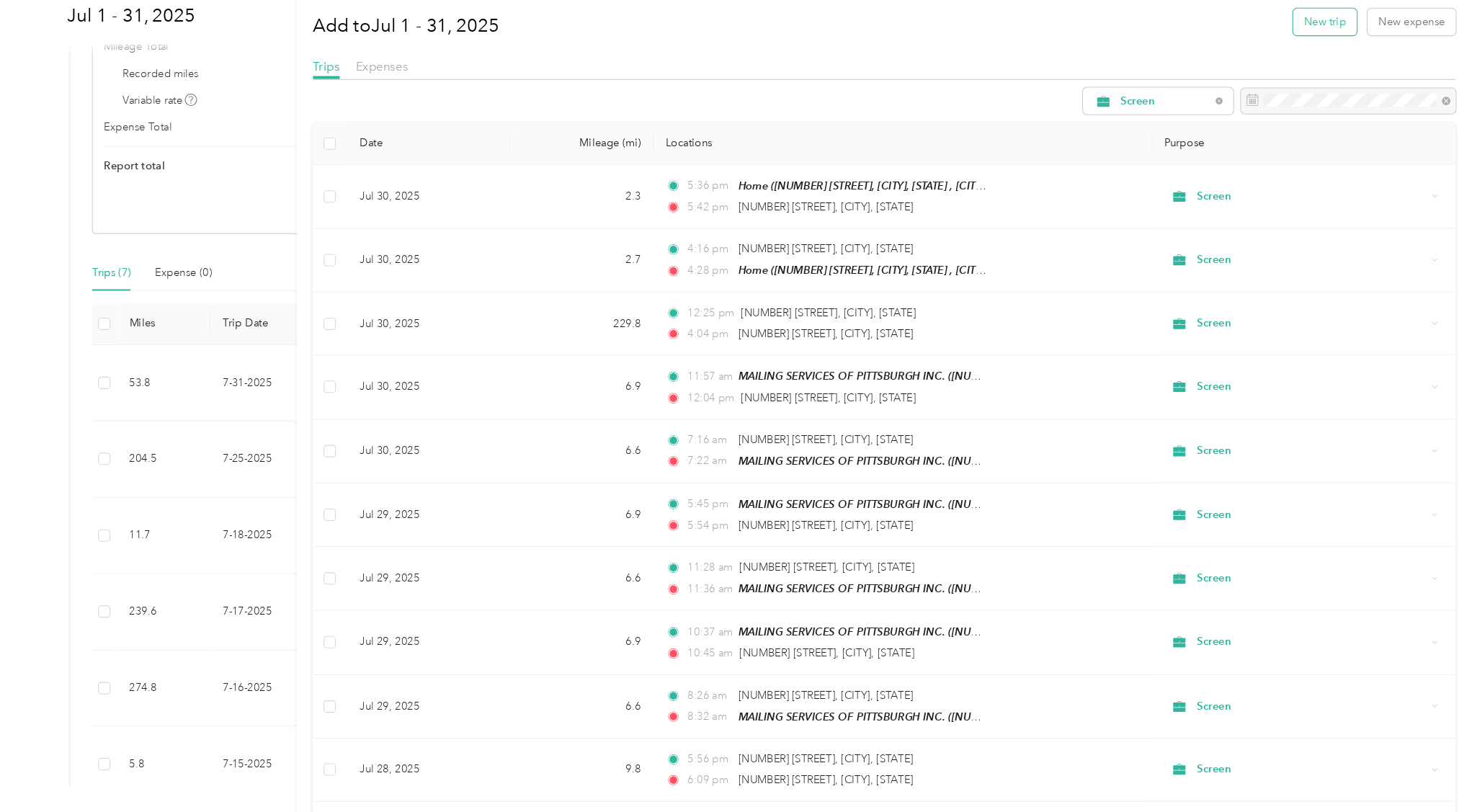 click on "New trip" at bounding box center (1334, 69) 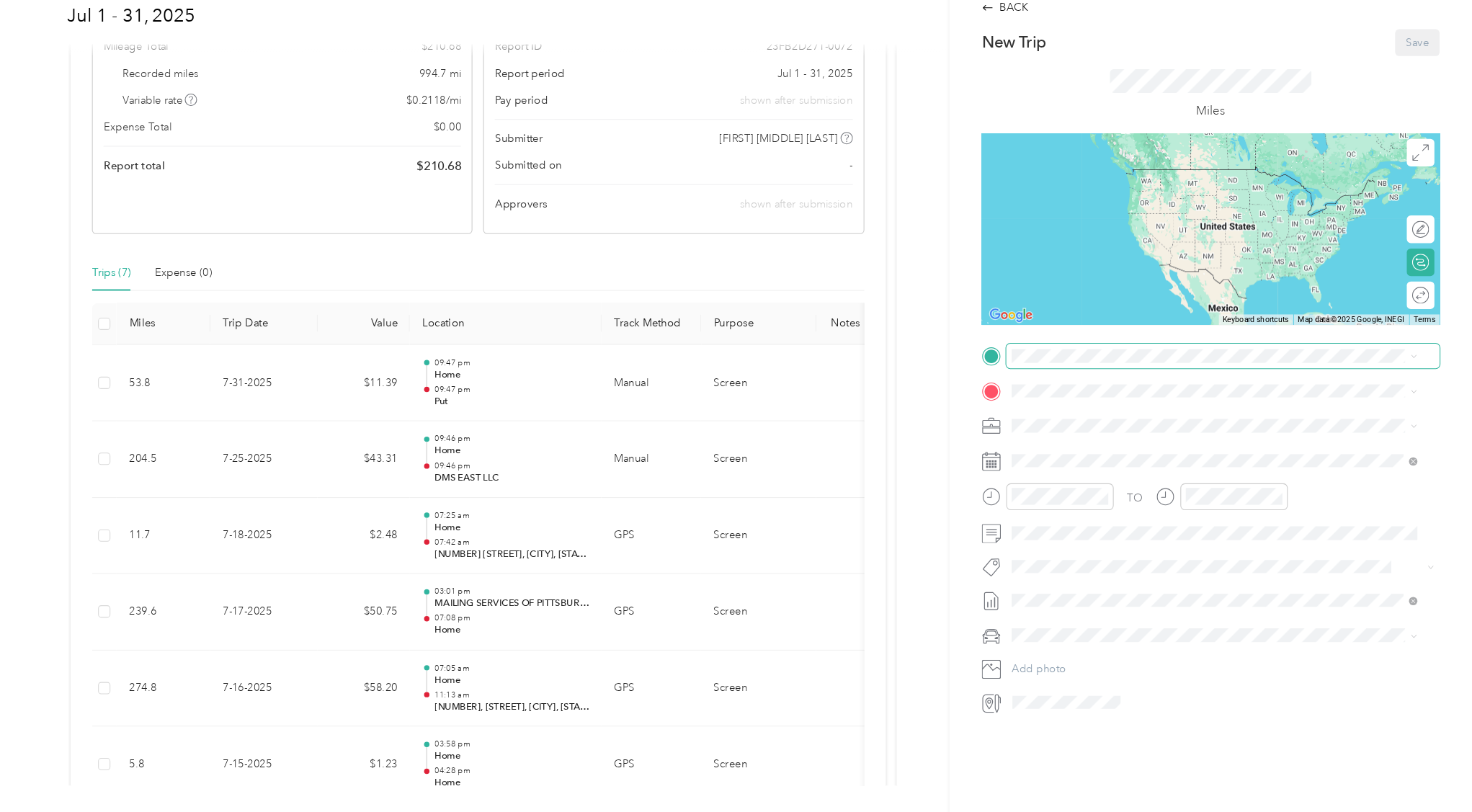 click at bounding box center [1238, 383] 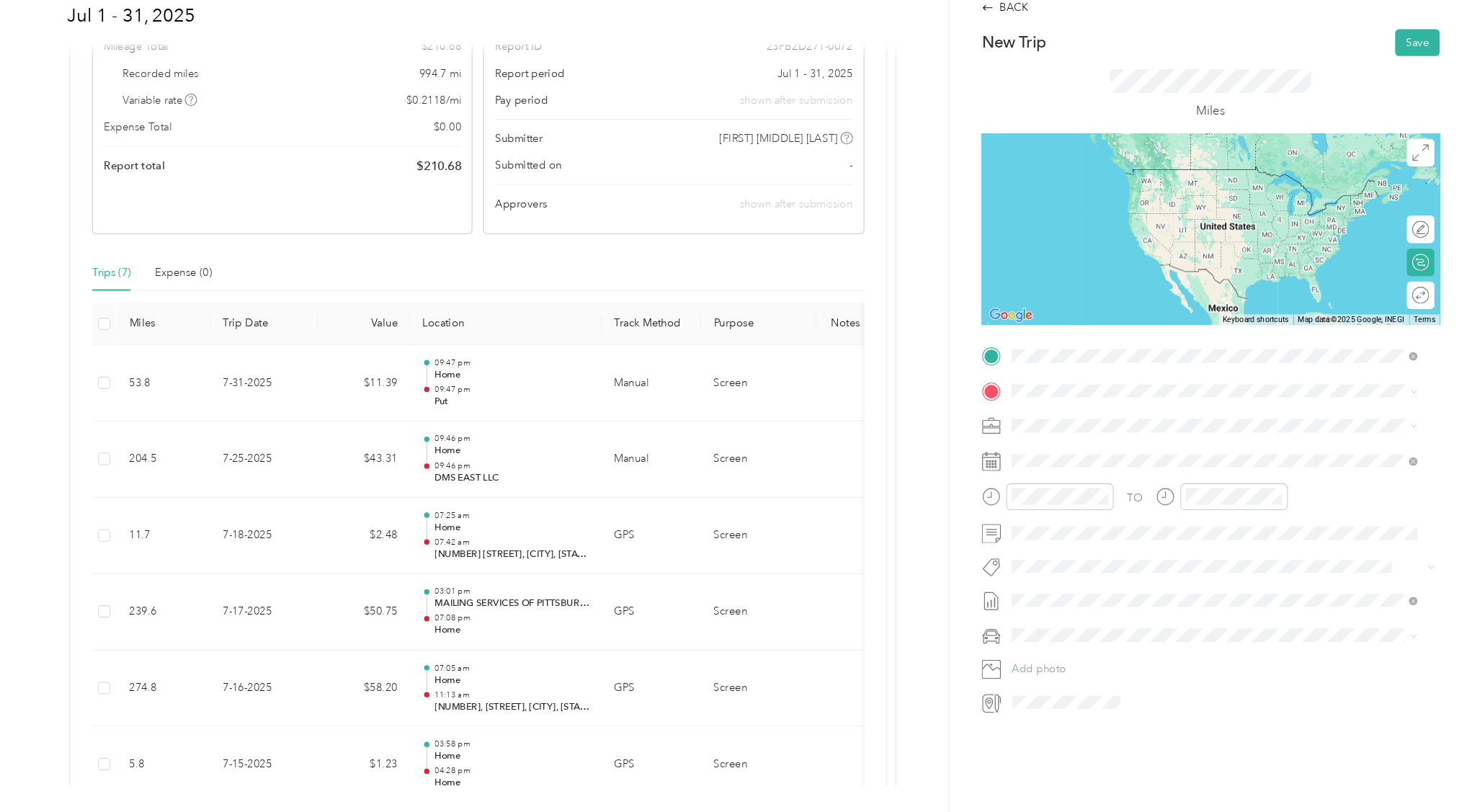 click on "Home [NUMBER] [STREET], [CITY], [STATE] , [POSTAL_CODE], [CITY], [STATE]" at bounding box center [1230, 457] 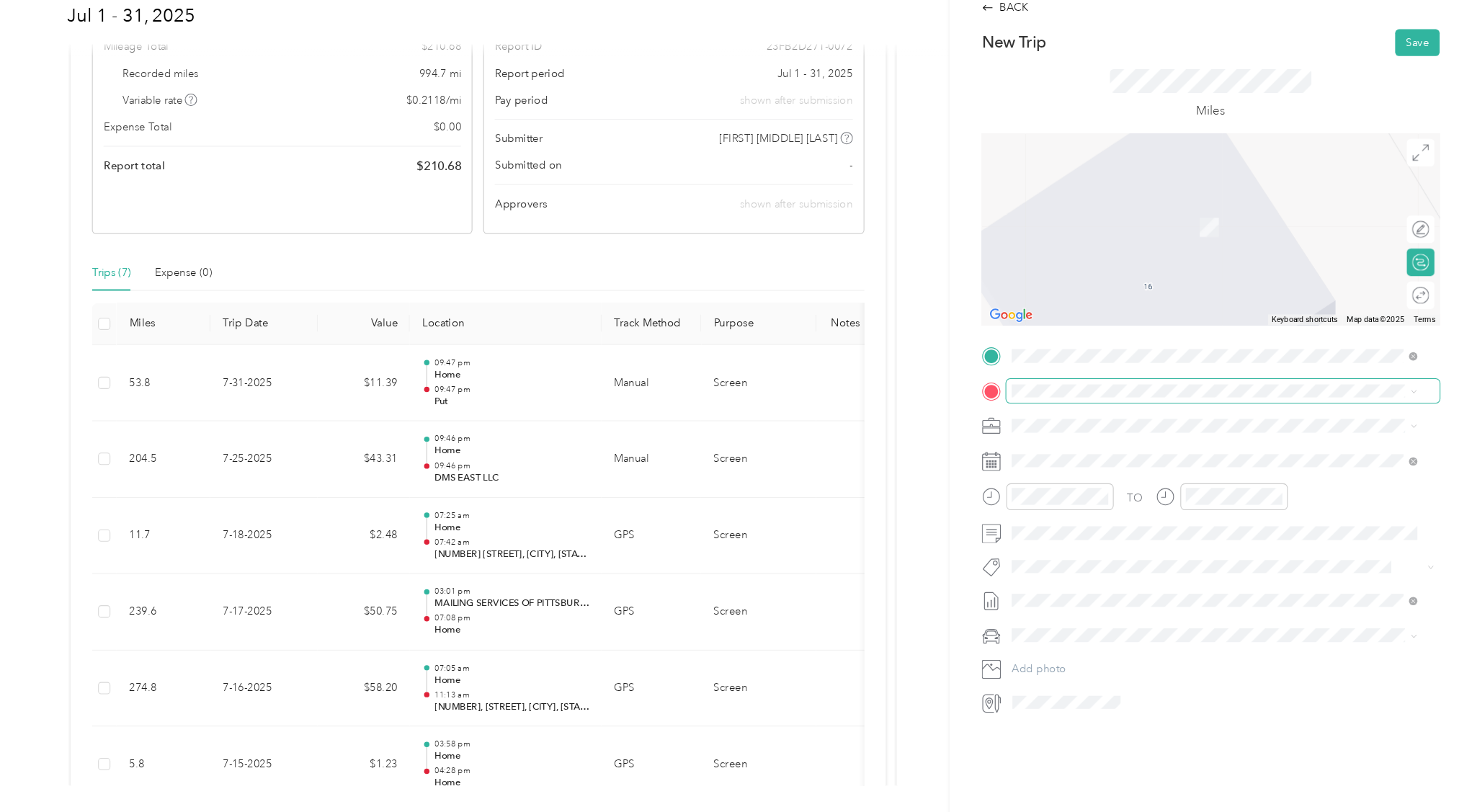click at bounding box center [1238, 416] 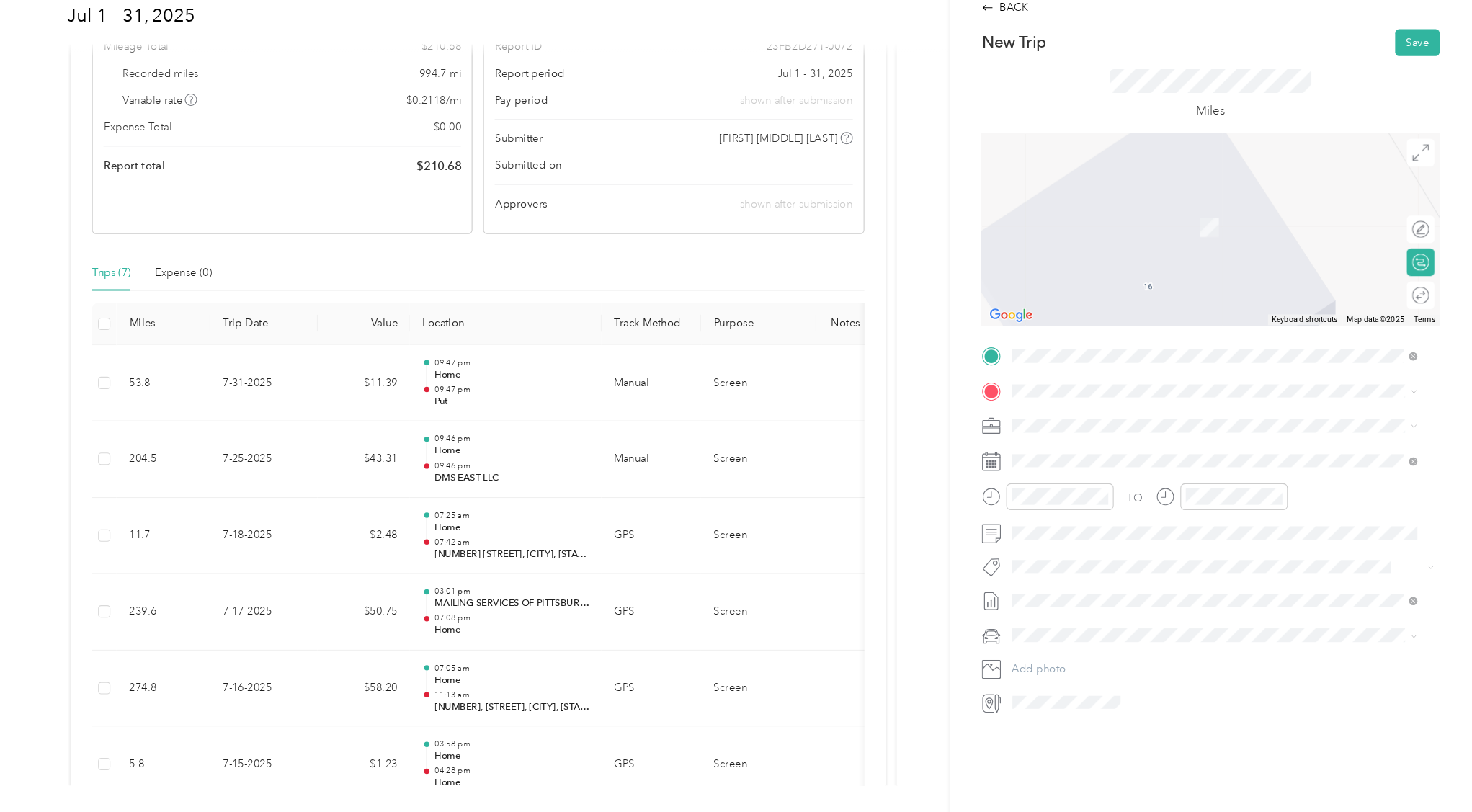 click on "[CITY] International Airport, [NUMBER] [STREET], [CITY], [STATE] [POSTAL_CODE], [COUNTRY] , [POSTAL_CODE], [CITY], [STATE]" at bounding box center [1215, 496] 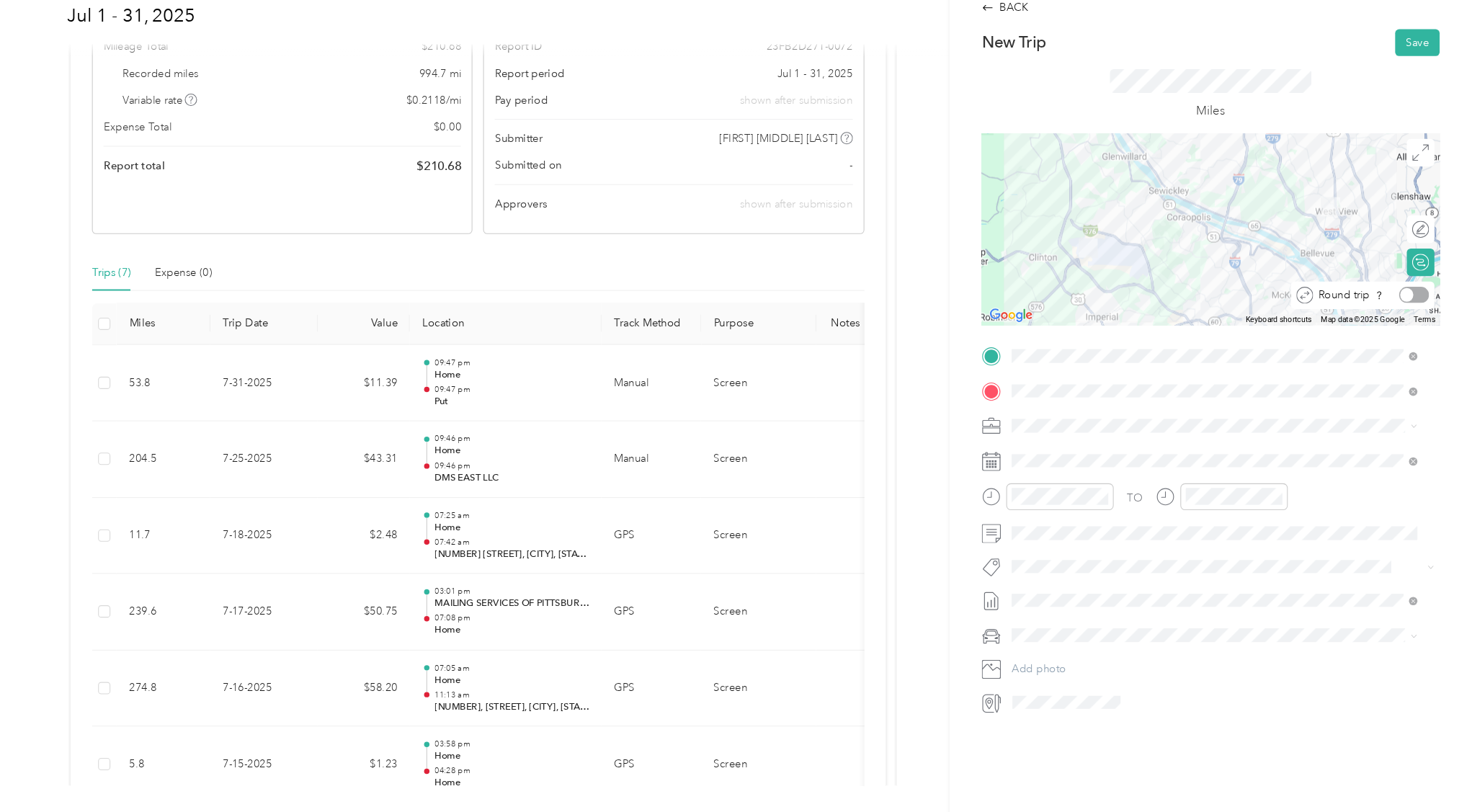 click on "Round trip" at bounding box center [1369, 326] 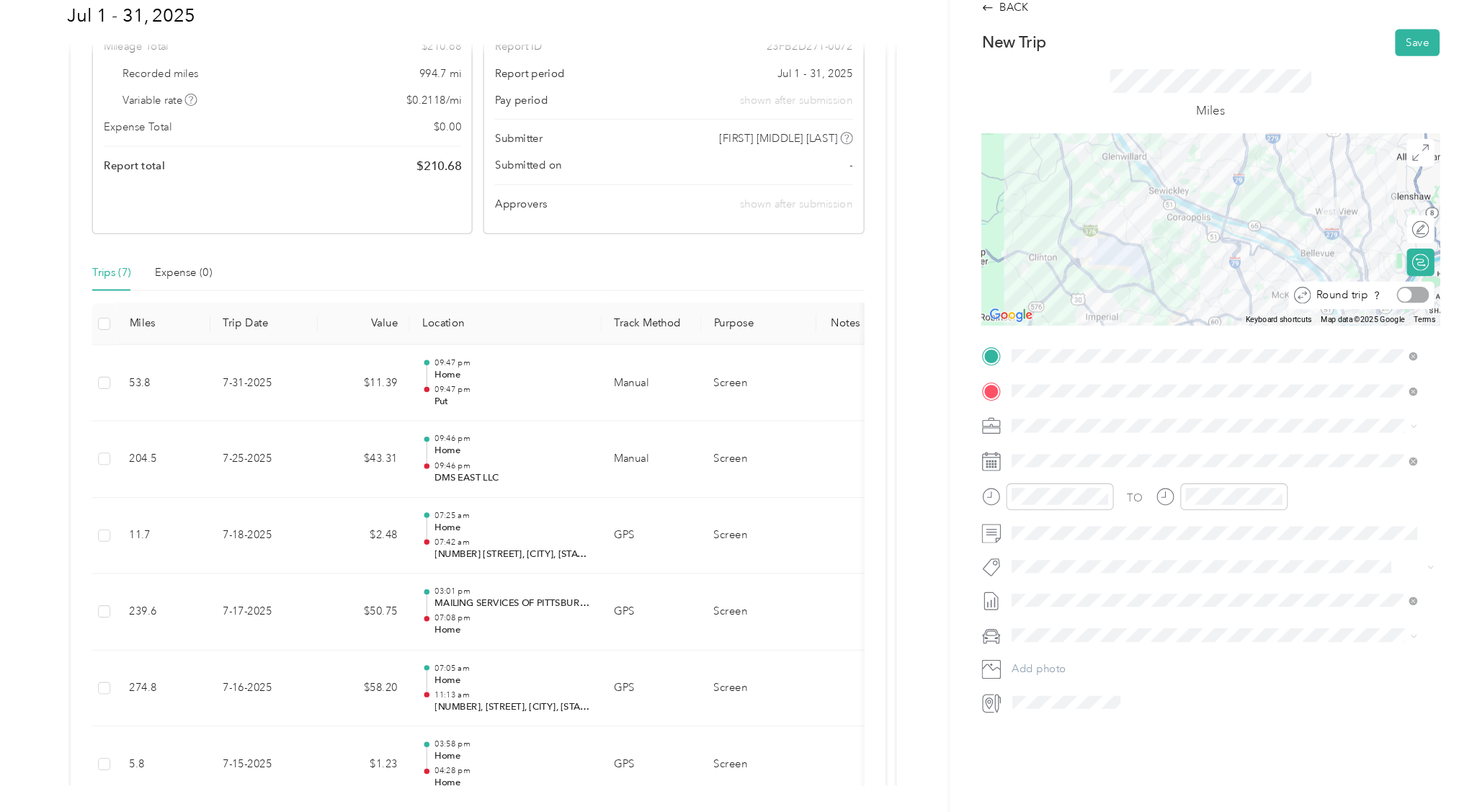 click at bounding box center [1417, 326] 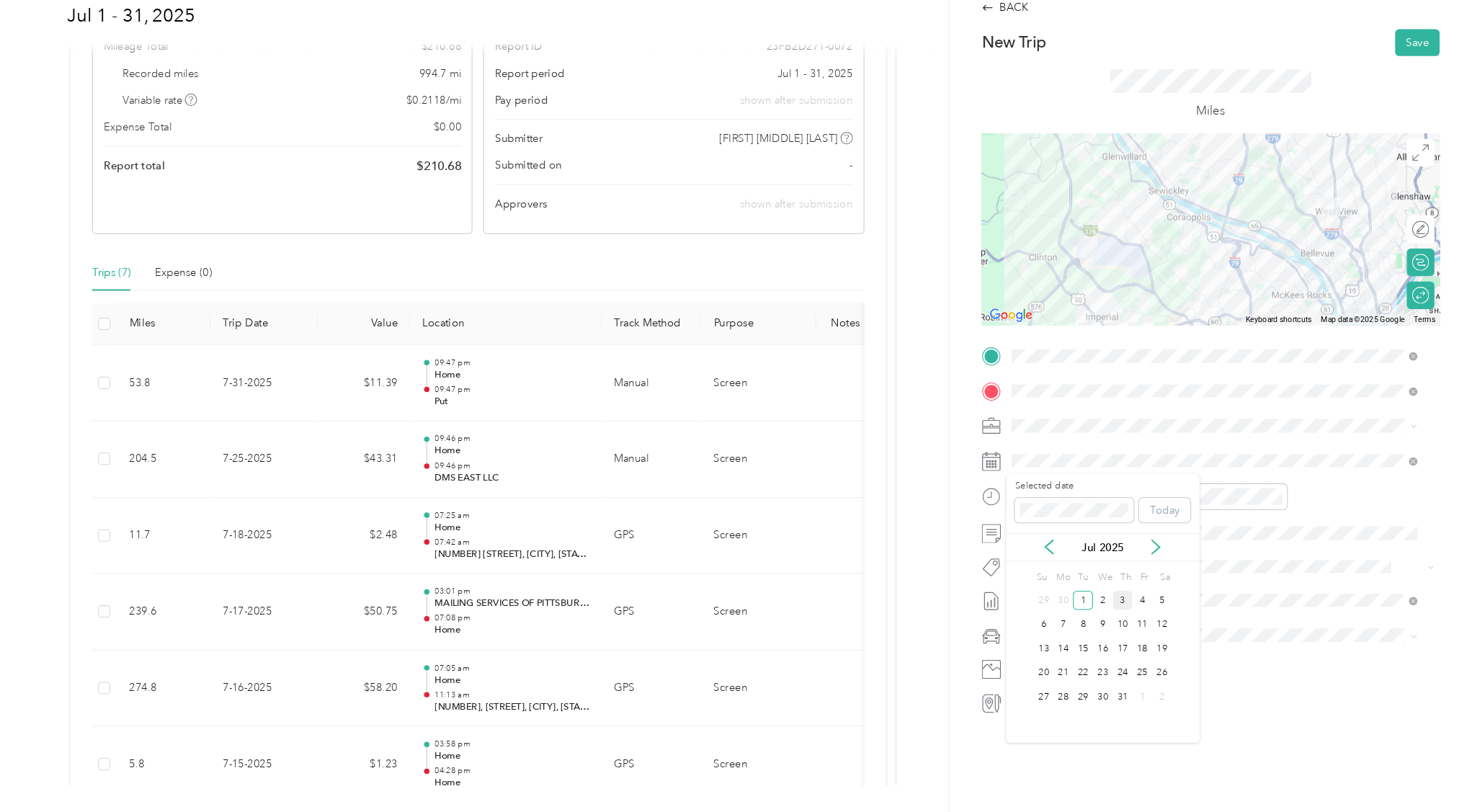 click on "3" at bounding box center (1144, 612) 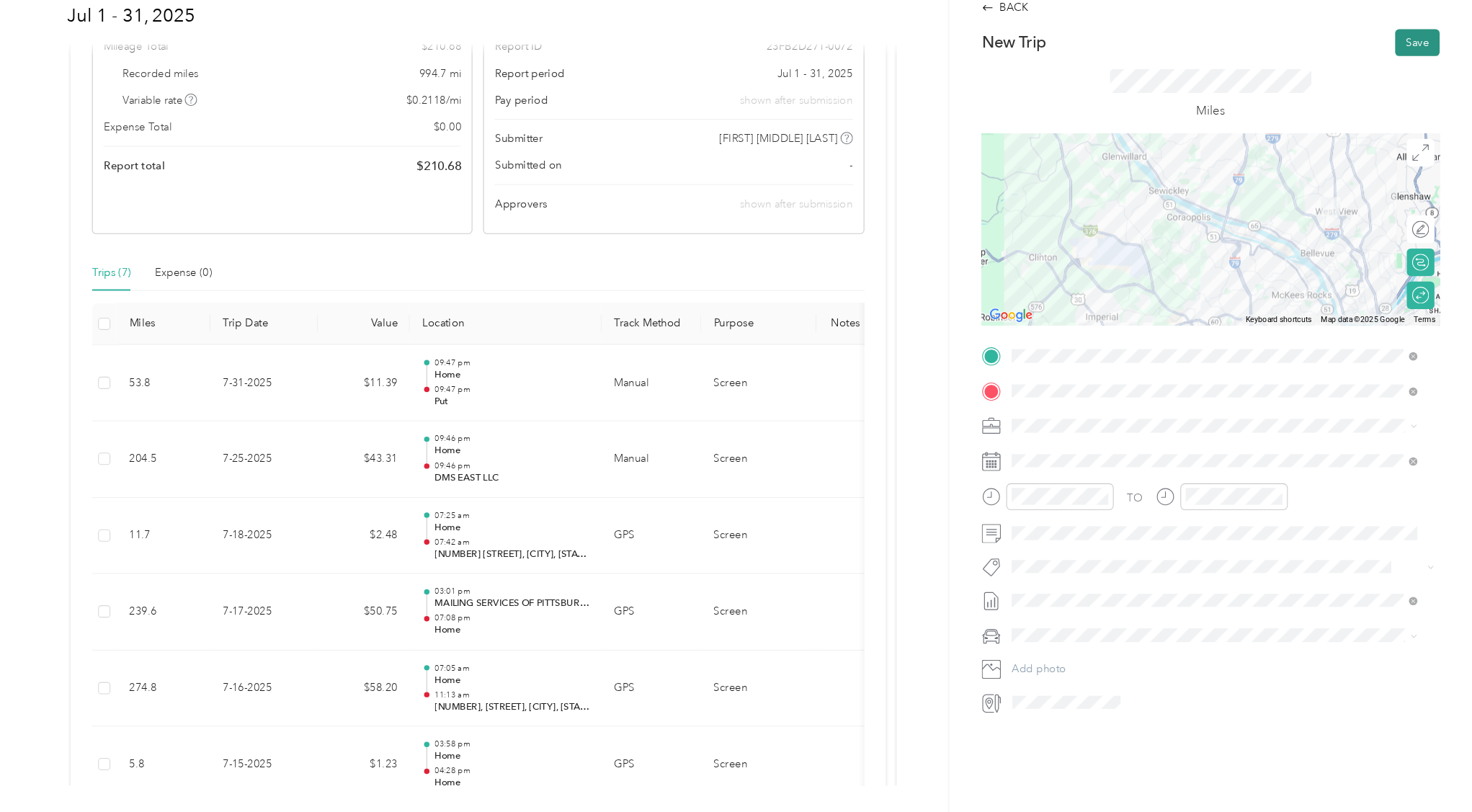 click on "Save" at bounding box center (1421, 89) 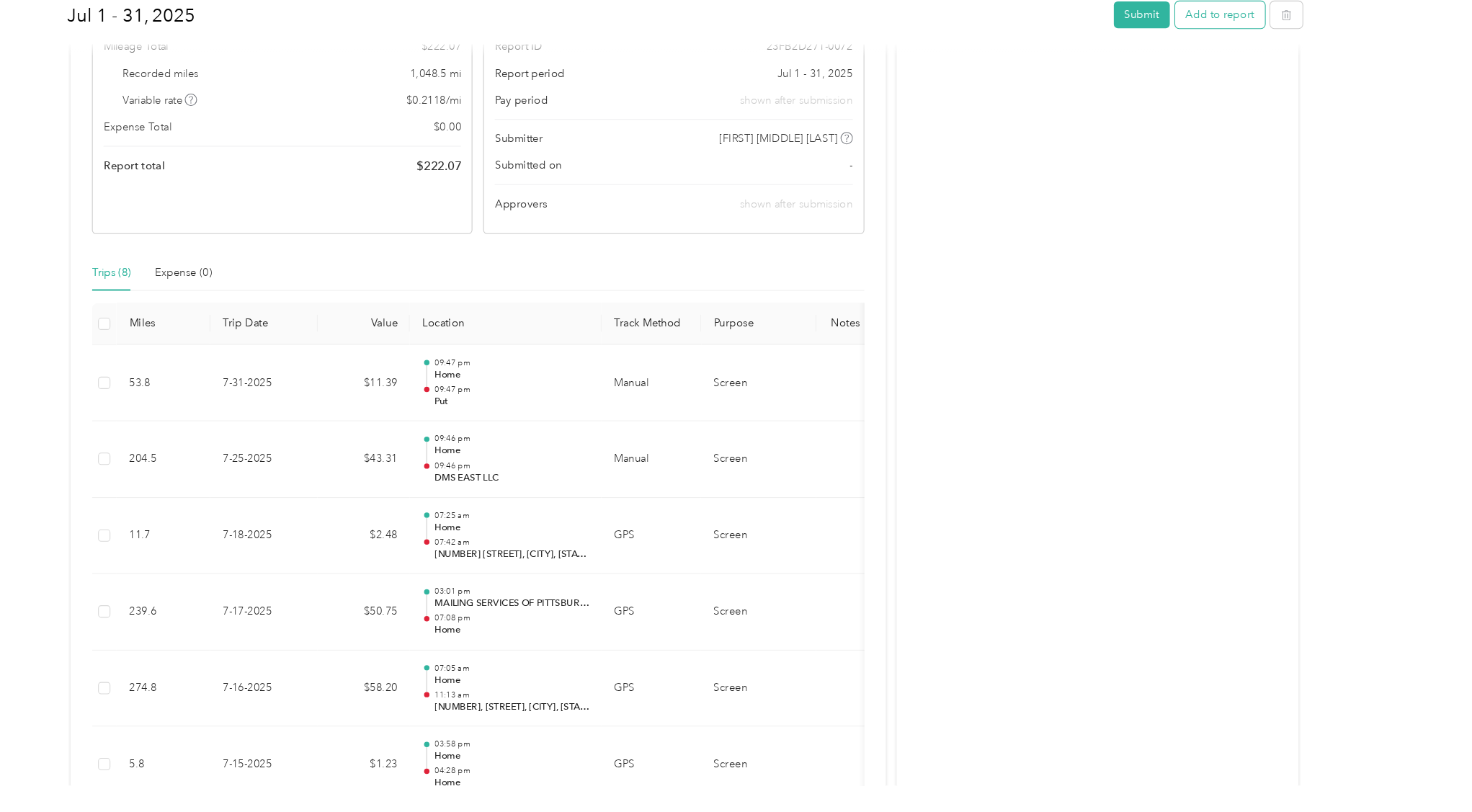 click on "Add to report" at bounding box center (1235, 63) 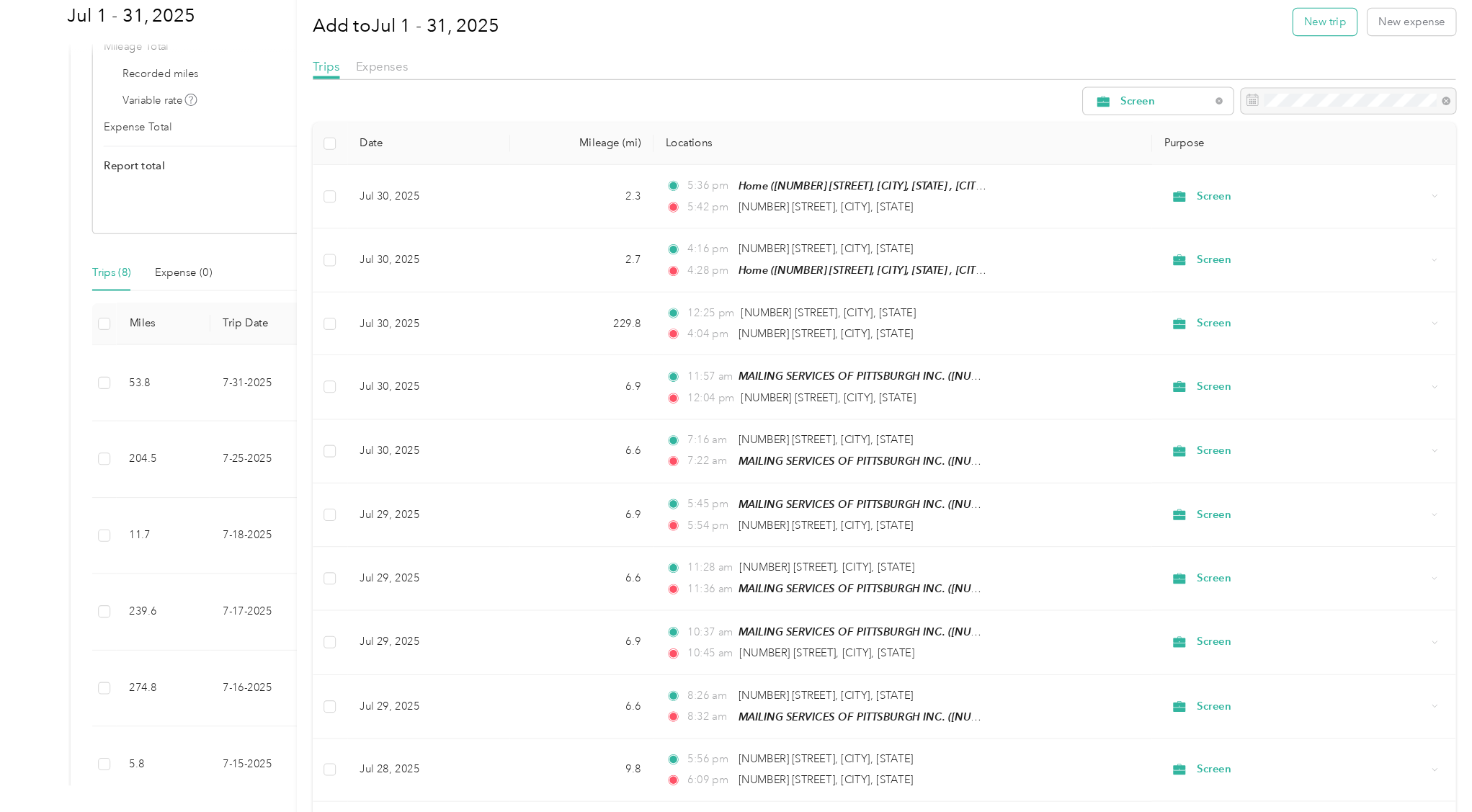 click on "New trip" at bounding box center [1334, 69] 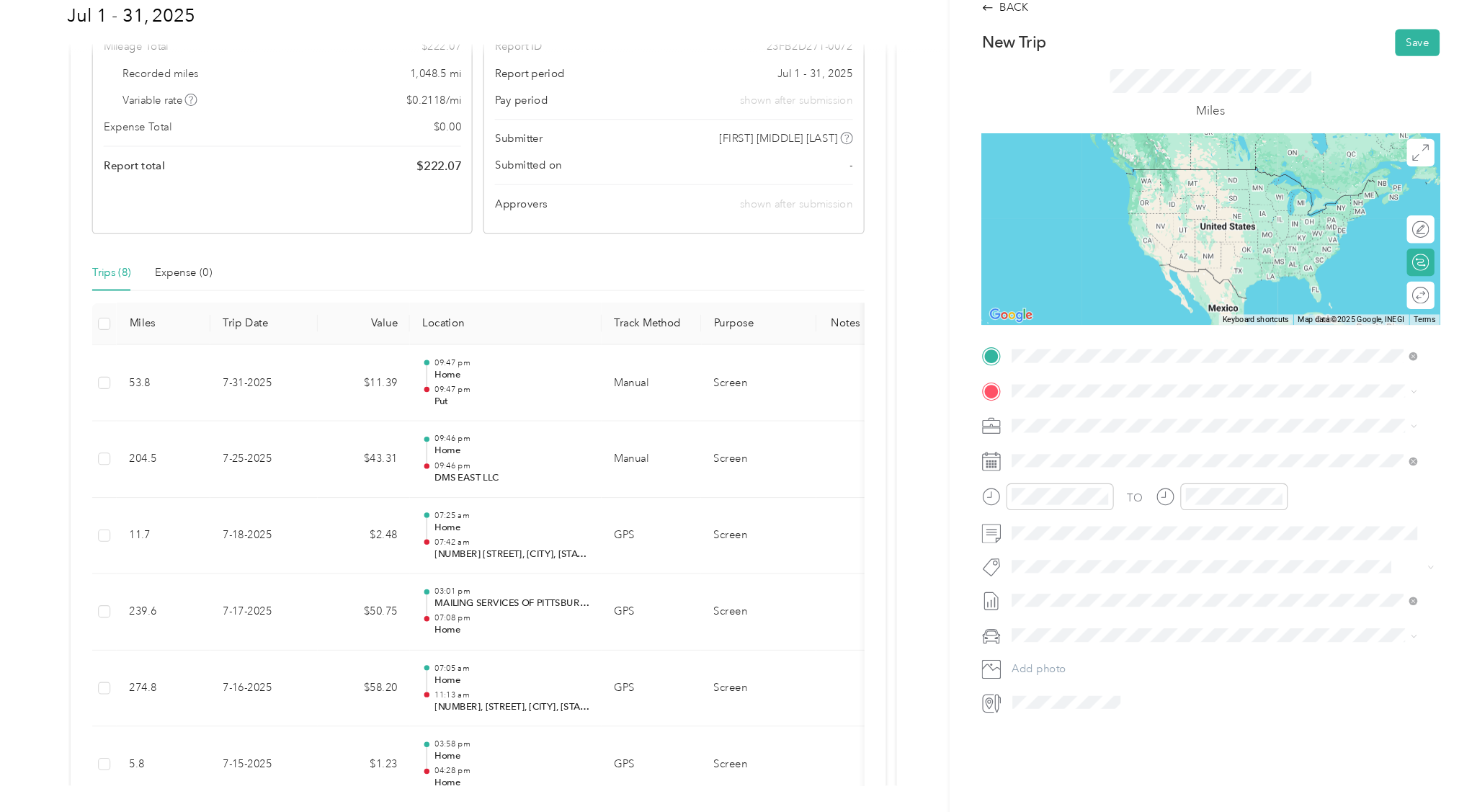 click on "Home [NUMBER] [STREET], [CITY], [STATE] , [POSTAL_CODE], [CITY], [STATE]" at bounding box center (1225, 464) 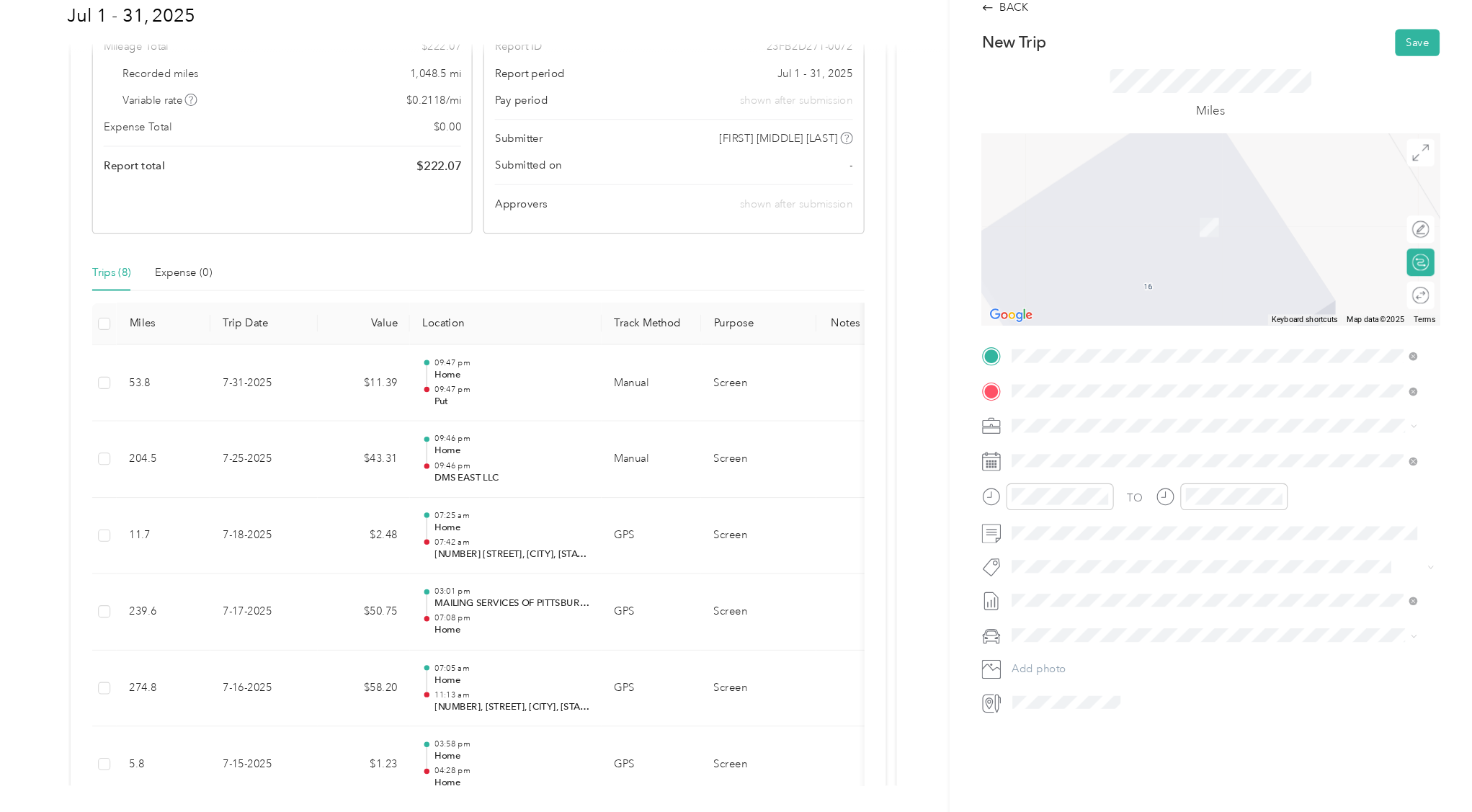 click on "[CITY] International Airport, [NUMBER] [STREET], [CITY], [STATE] [POSTAL_CODE], [COUNTRY] , [POSTAL_CODE], [CITY], [STATE]" at bounding box center [1215, 497] 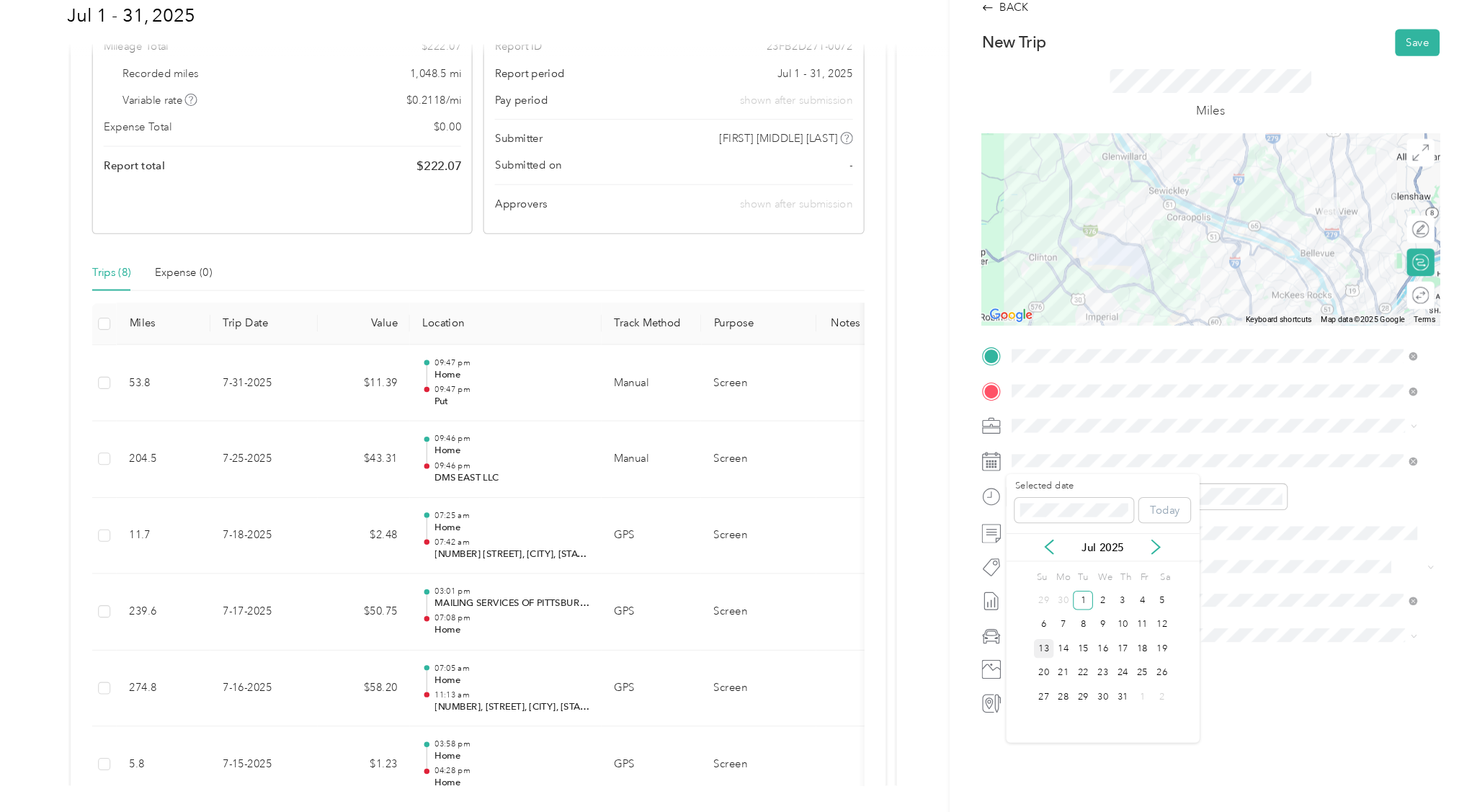 click on "13" at bounding box center (1070, 658) 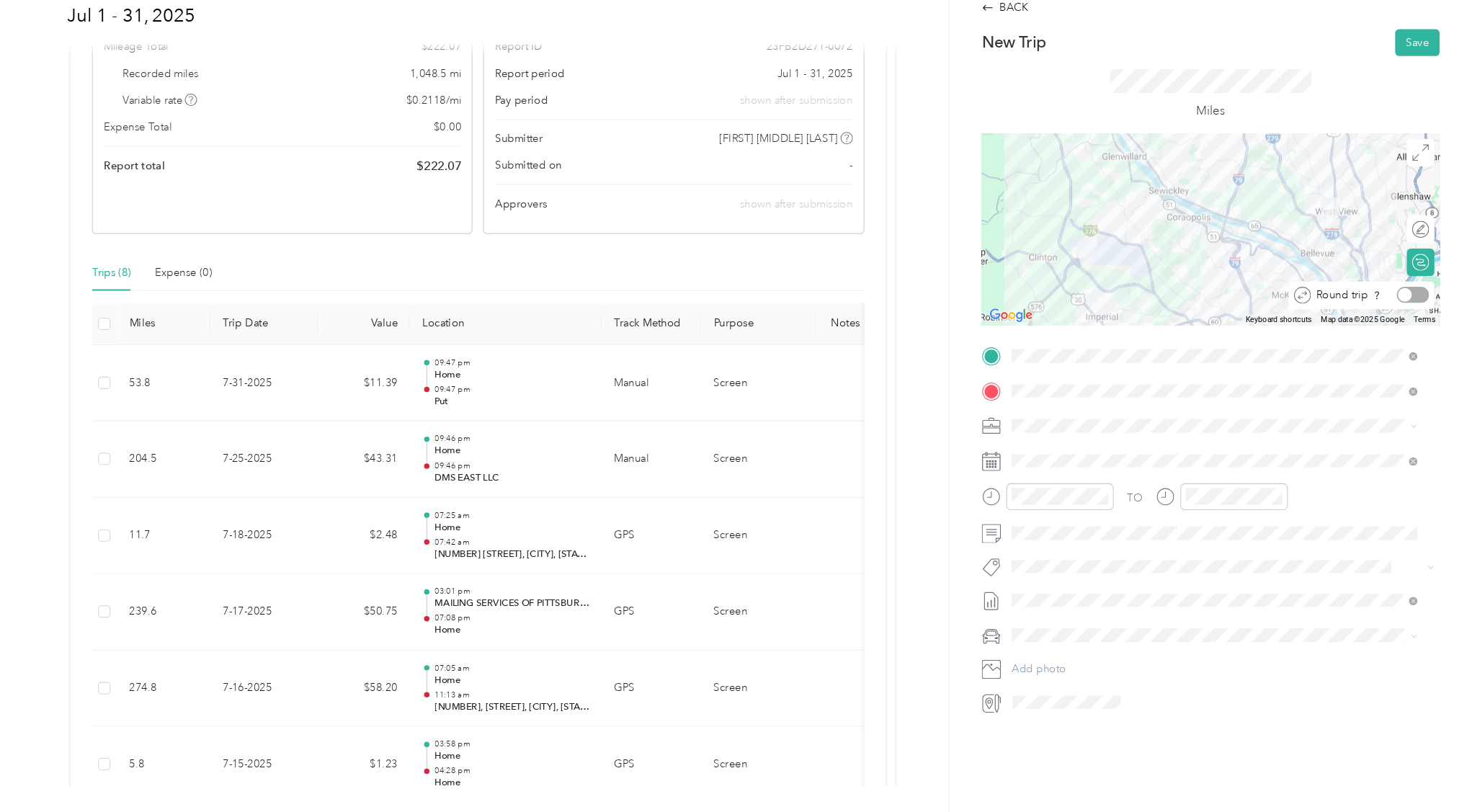 click at bounding box center [1417, 326] 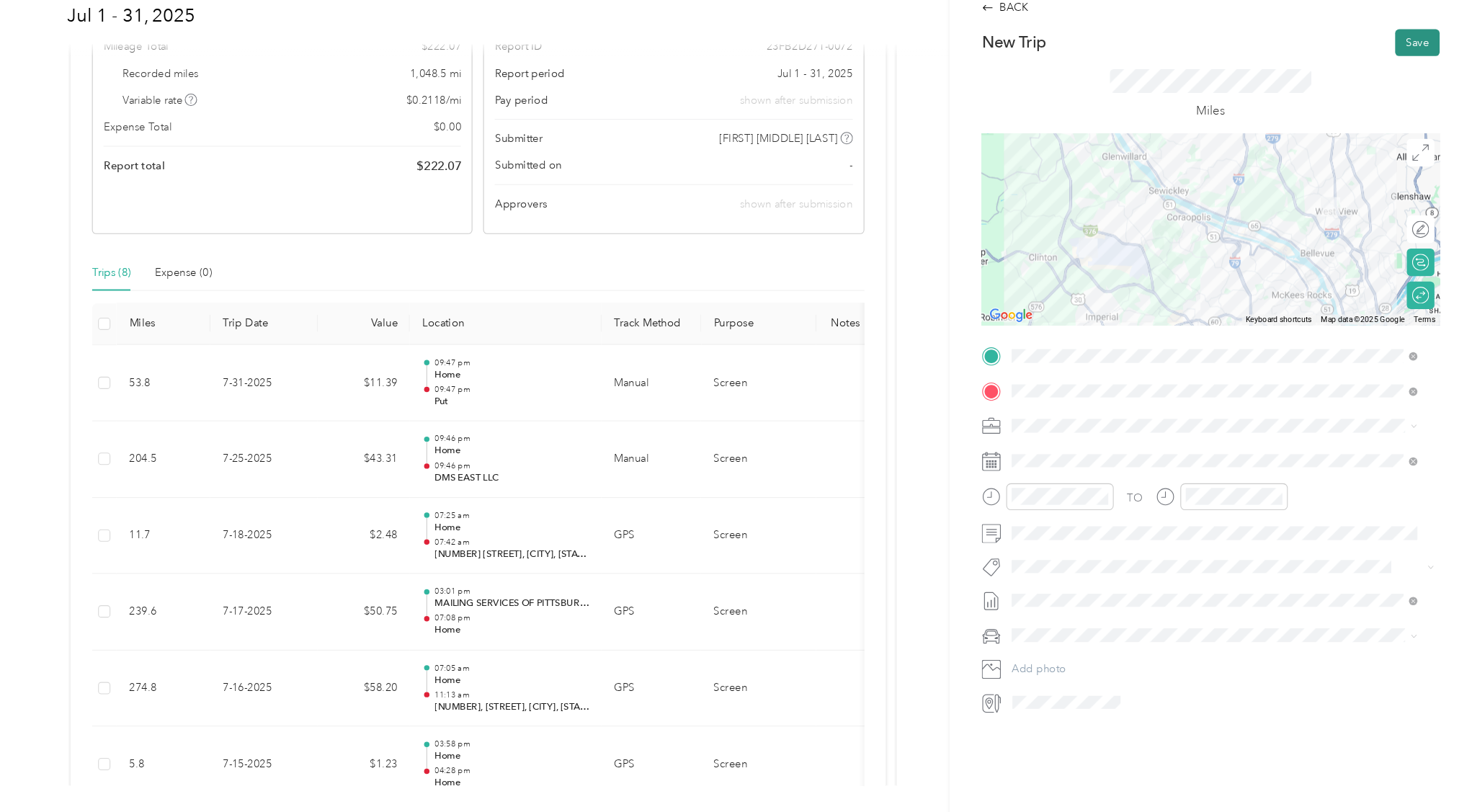 click on "Save" at bounding box center [1421, 89] 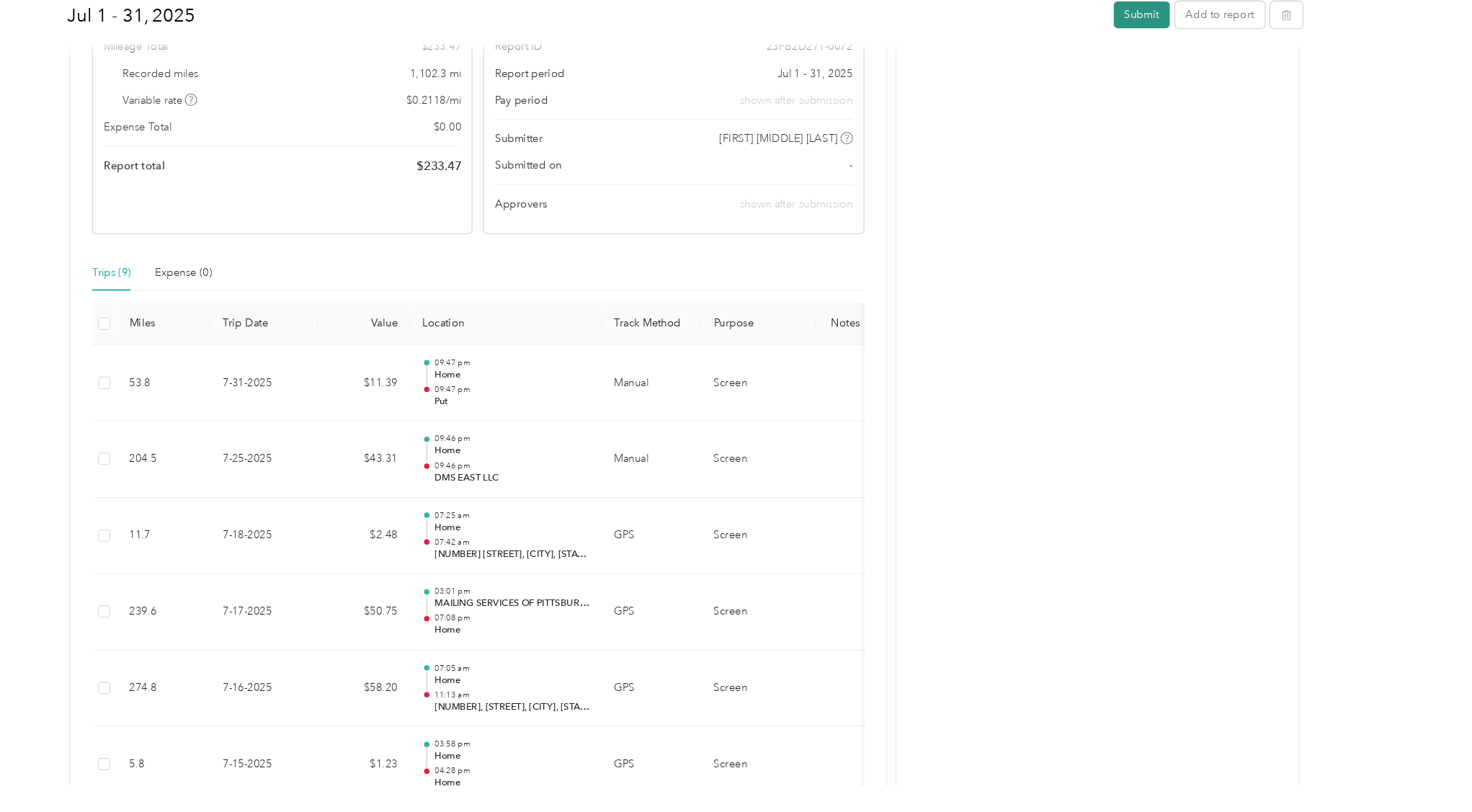 click on "Submit" at bounding box center (1161, 63) 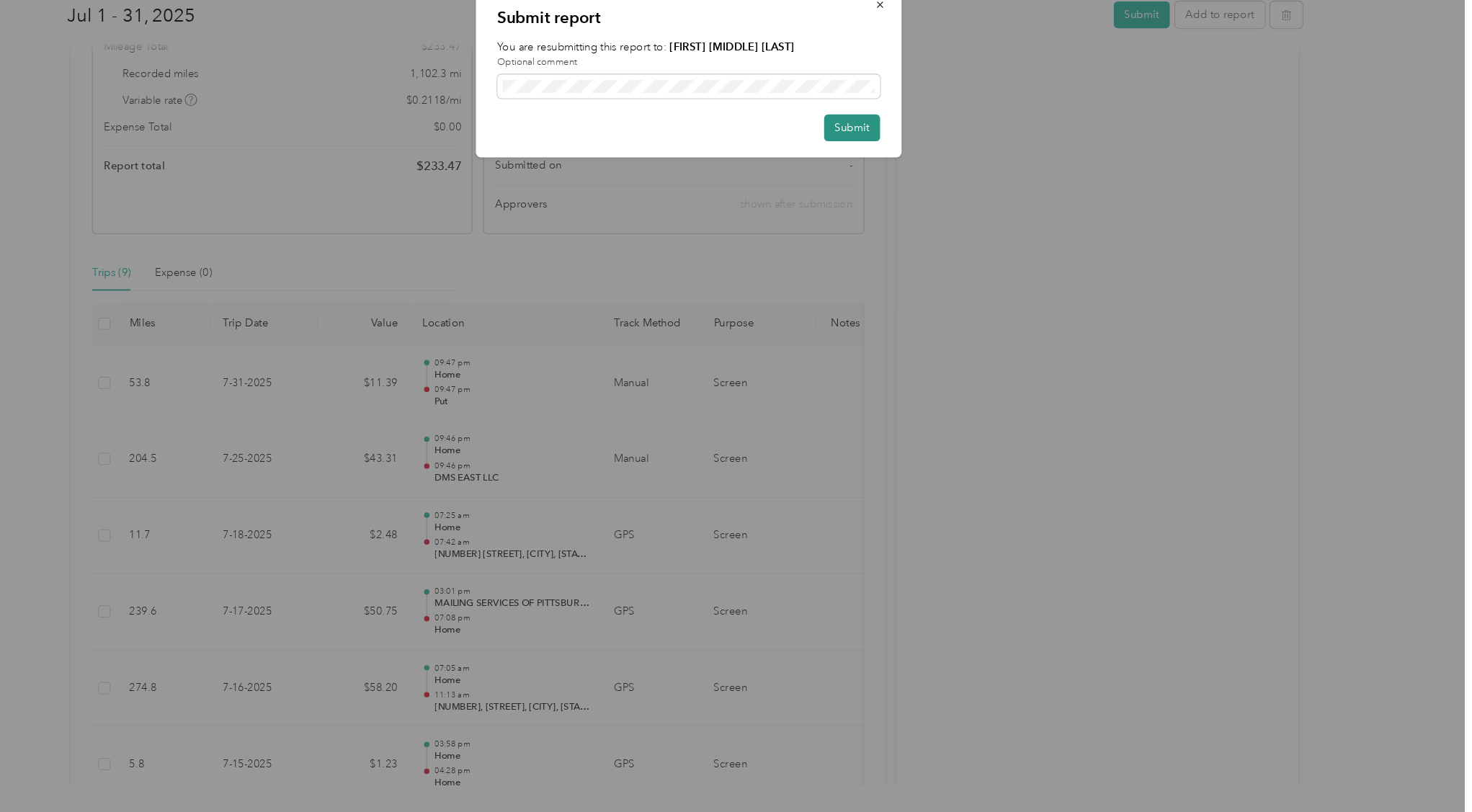 click on "Submit" at bounding box center [889, 169] 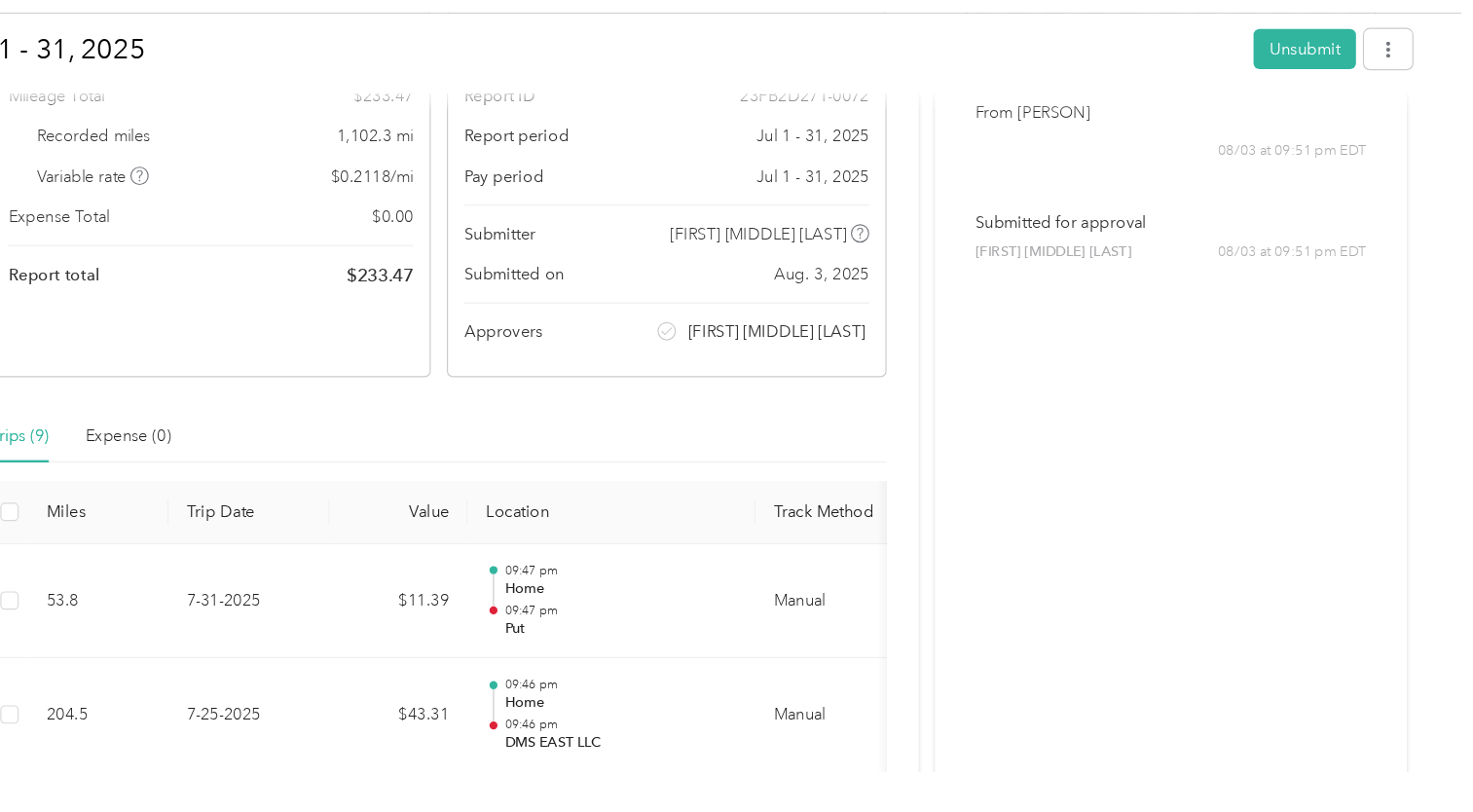 scroll, scrollTop: 187, scrollLeft: 0, axis: vertical 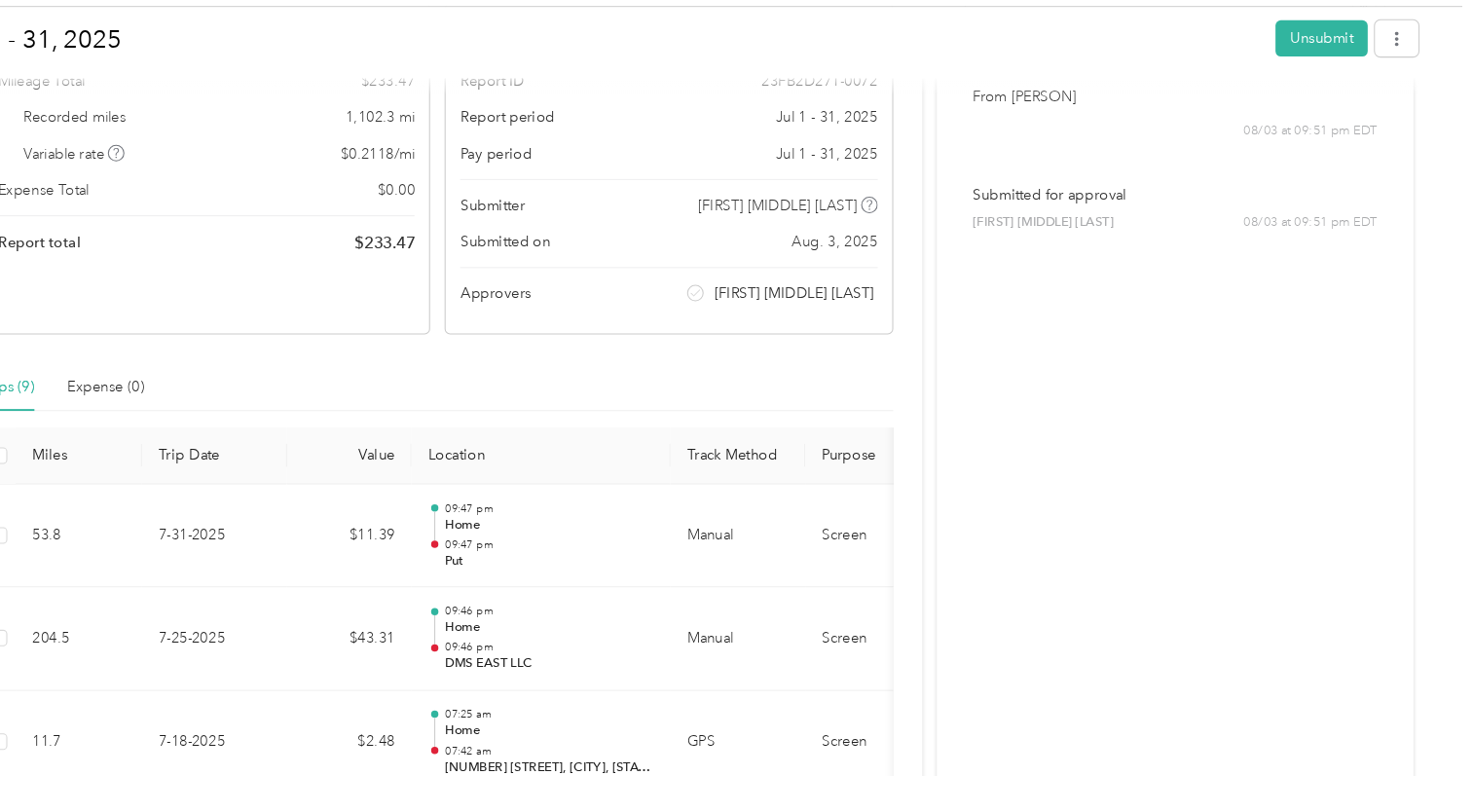 drag, startPoint x: 1866, startPoint y: 68, endPoint x: 902, endPoint y: 454, distance: 1038.4084 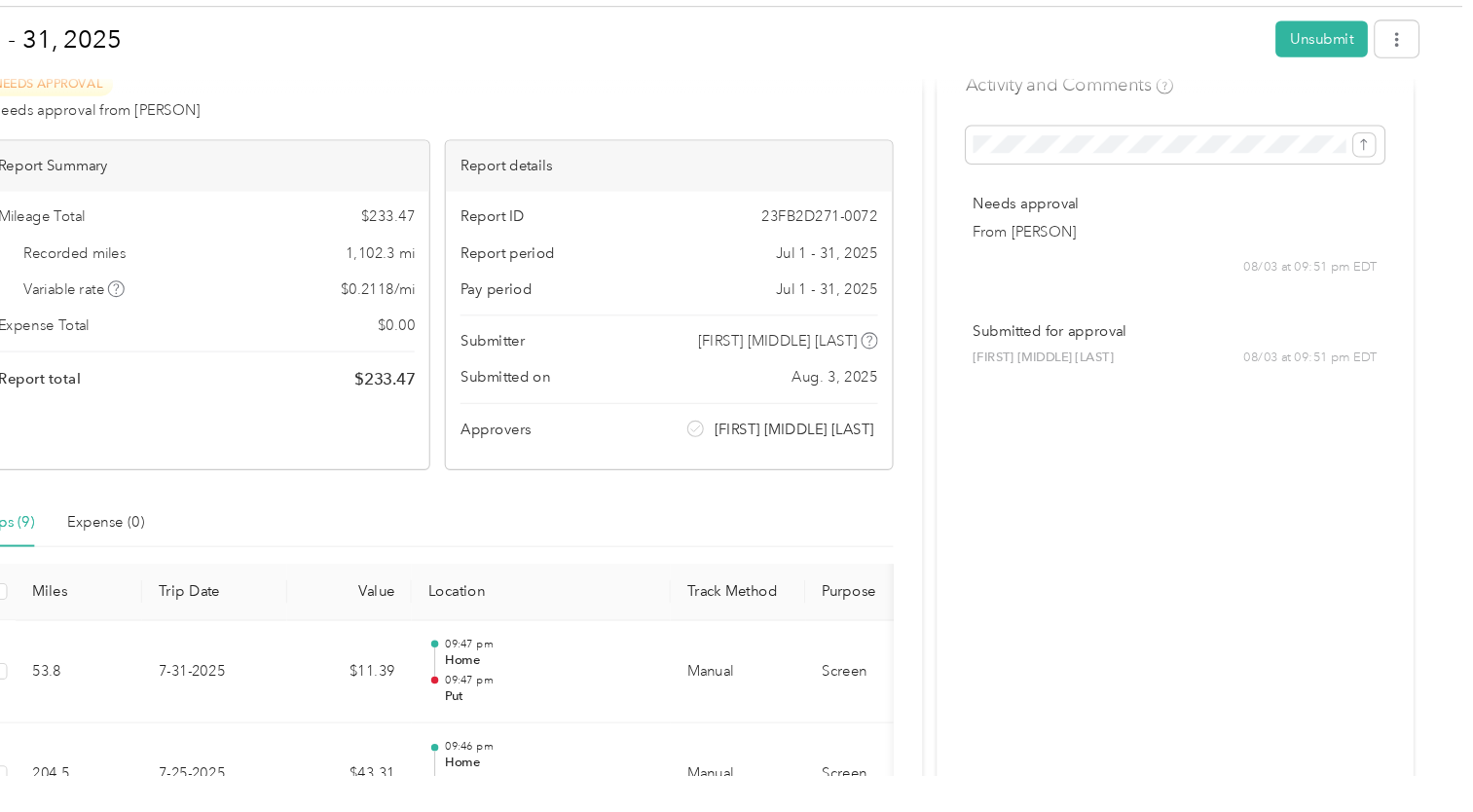 scroll, scrollTop: 0, scrollLeft: 0, axis: both 